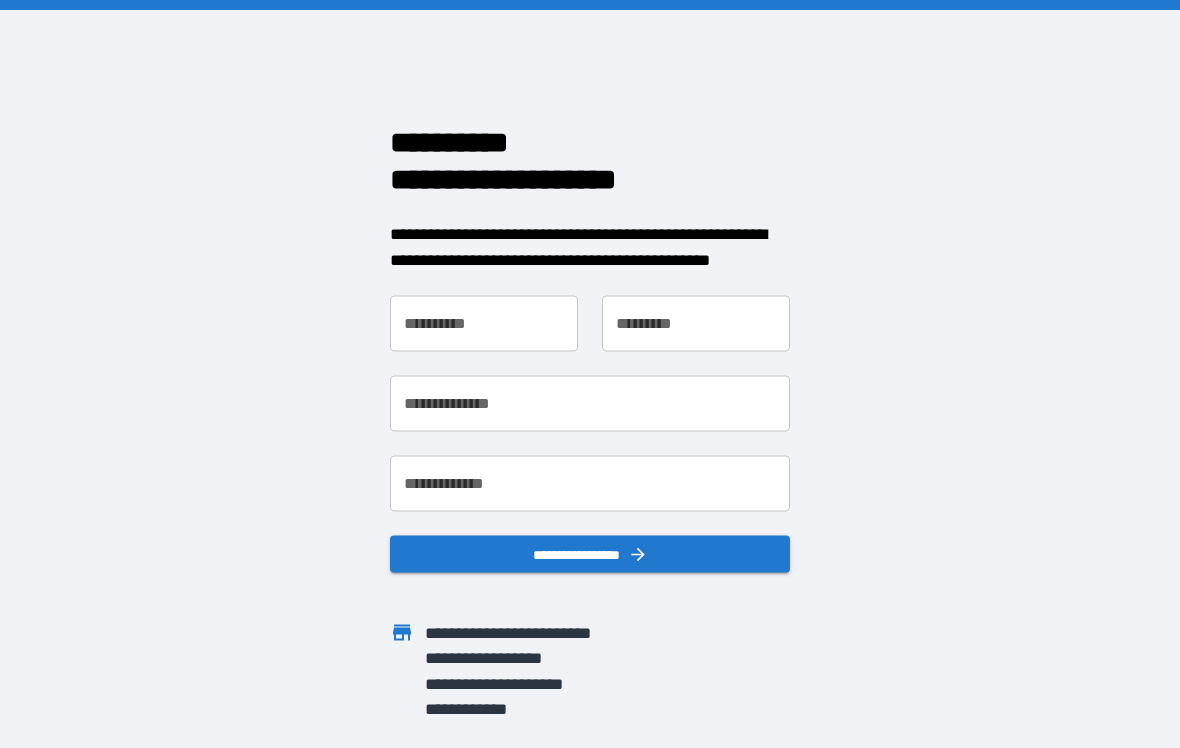 scroll, scrollTop: 0, scrollLeft: 0, axis: both 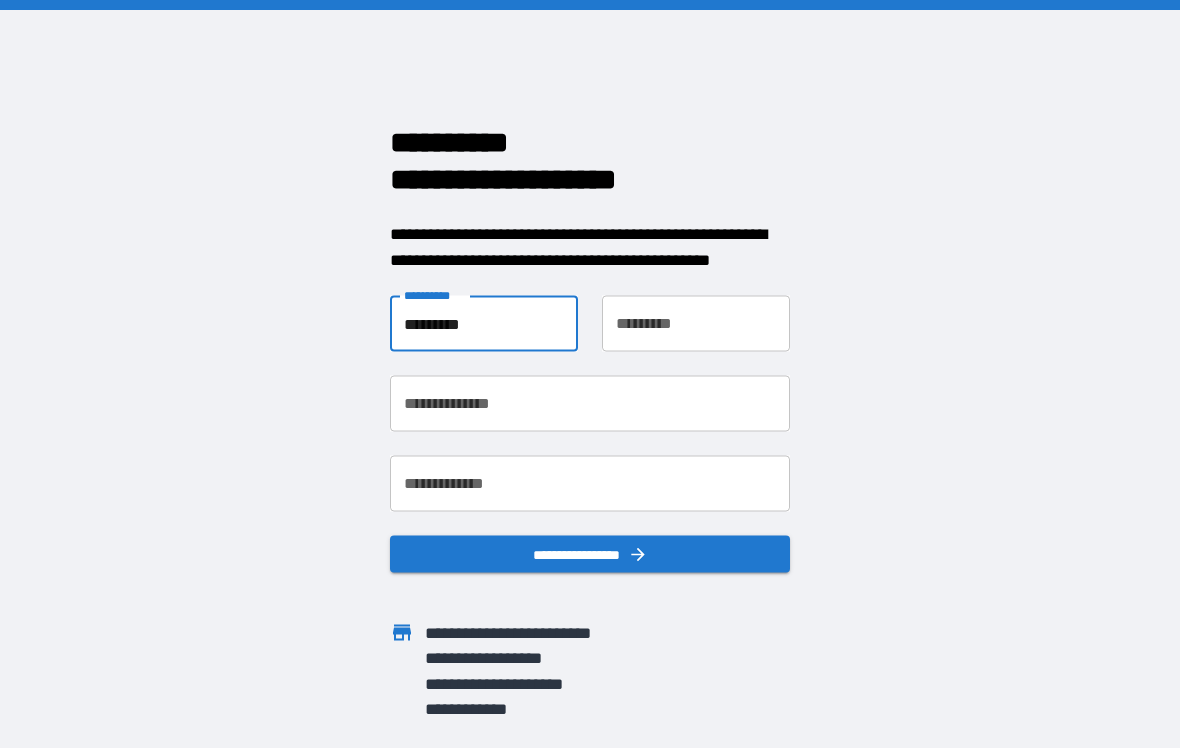 click on "*********" at bounding box center [484, 324] 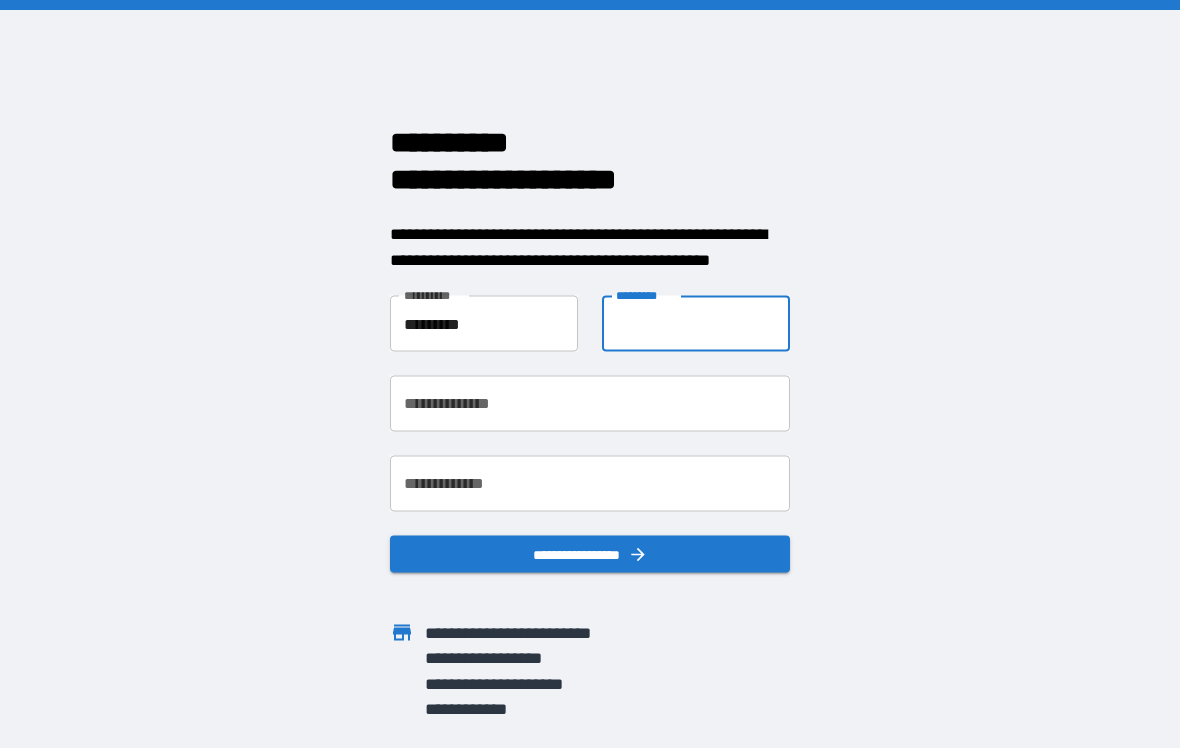 type on "*********" 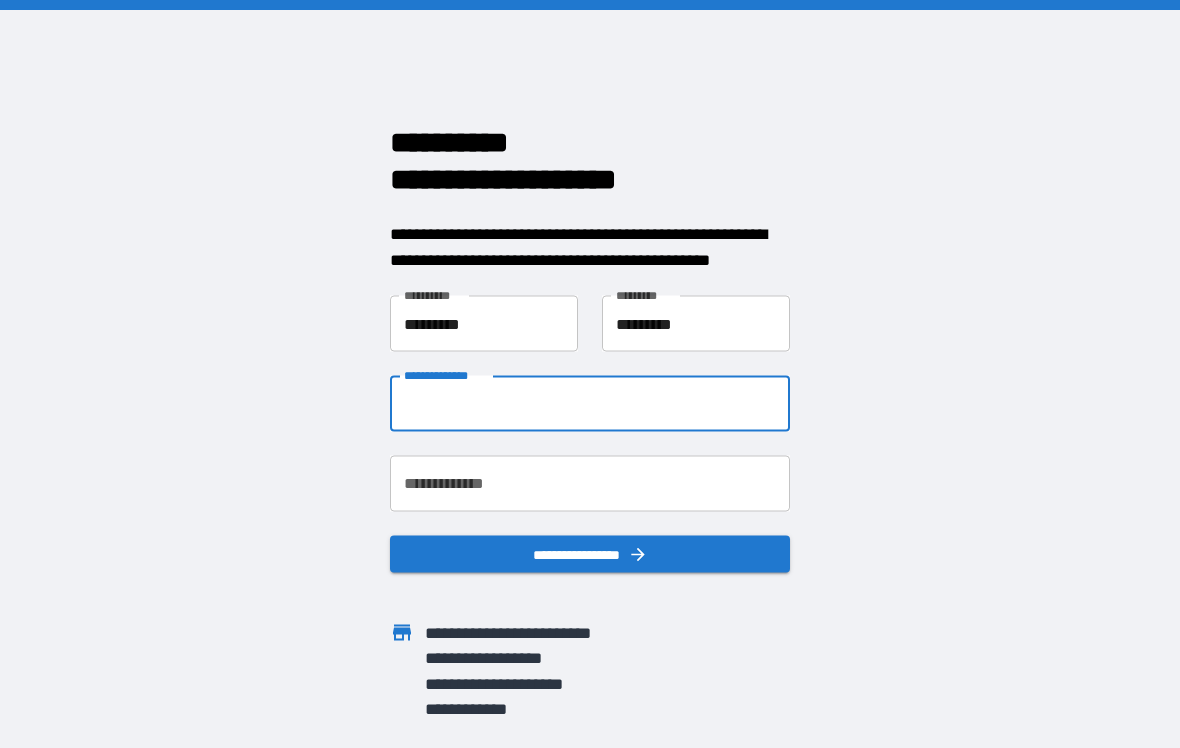 type on "**********" 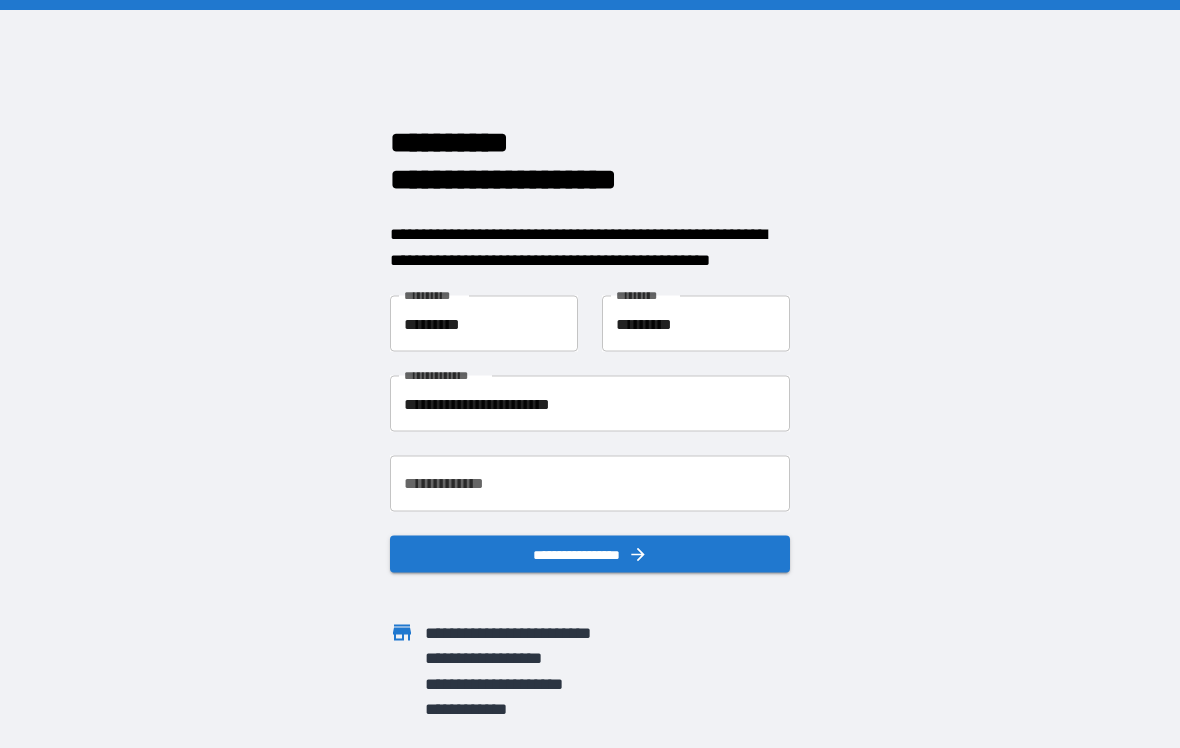 click on "**********" at bounding box center [590, 484] 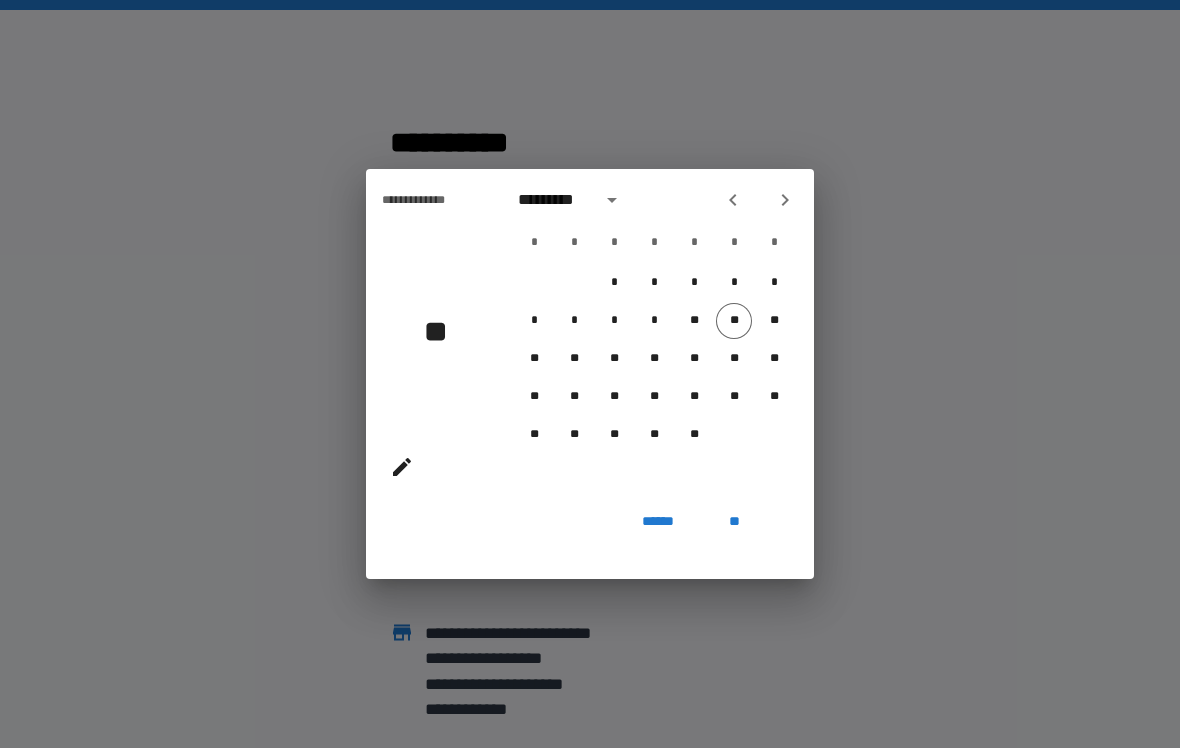 click 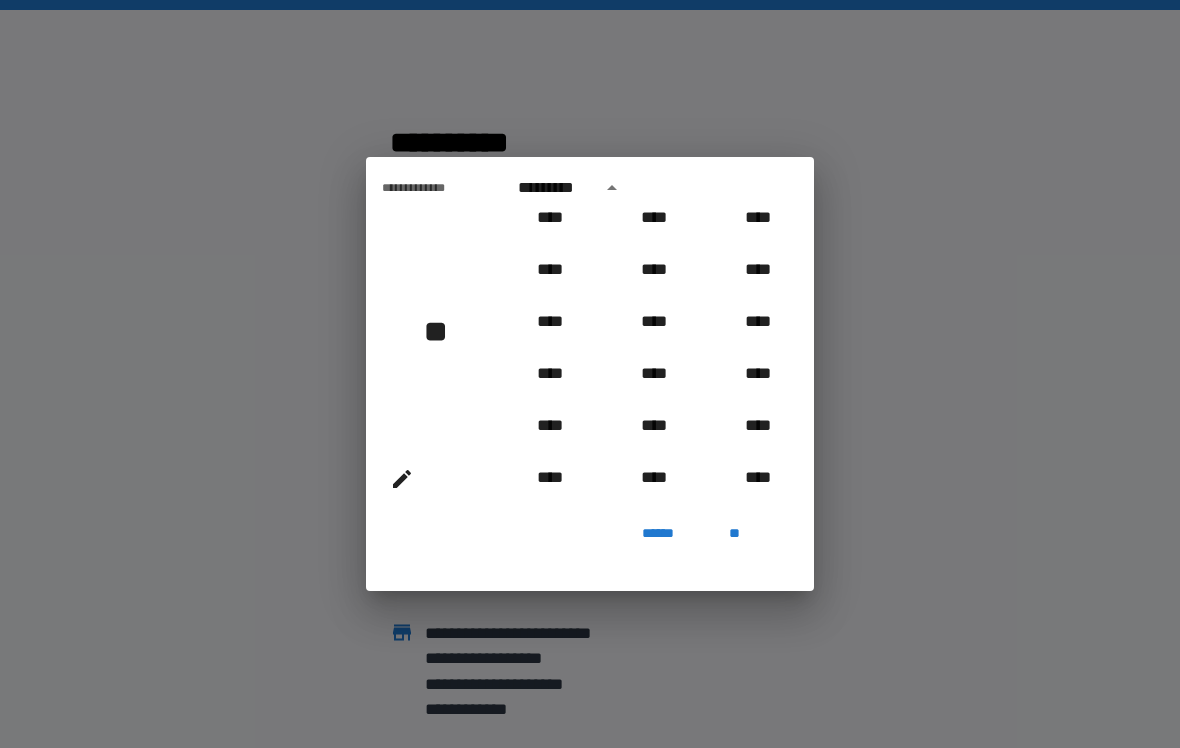 scroll, scrollTop: 1014, scrollLeft: 0, axis: vertical 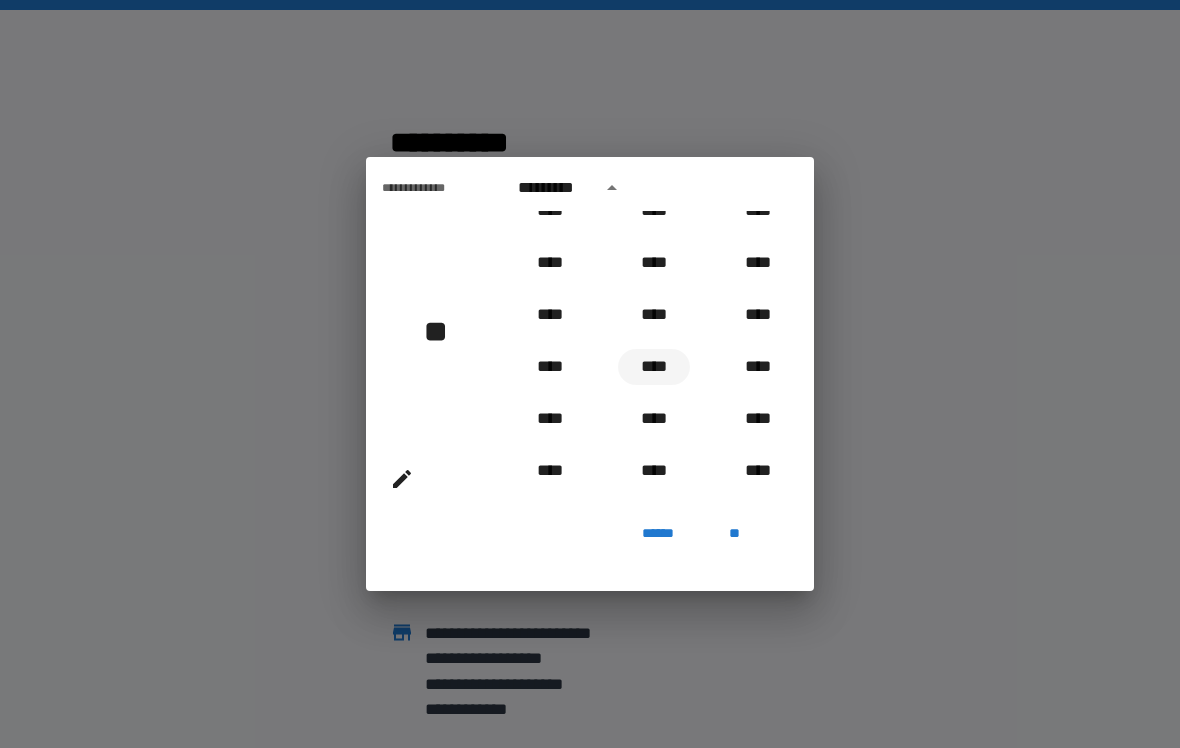 click on "****" at bounding box center (654, 367) 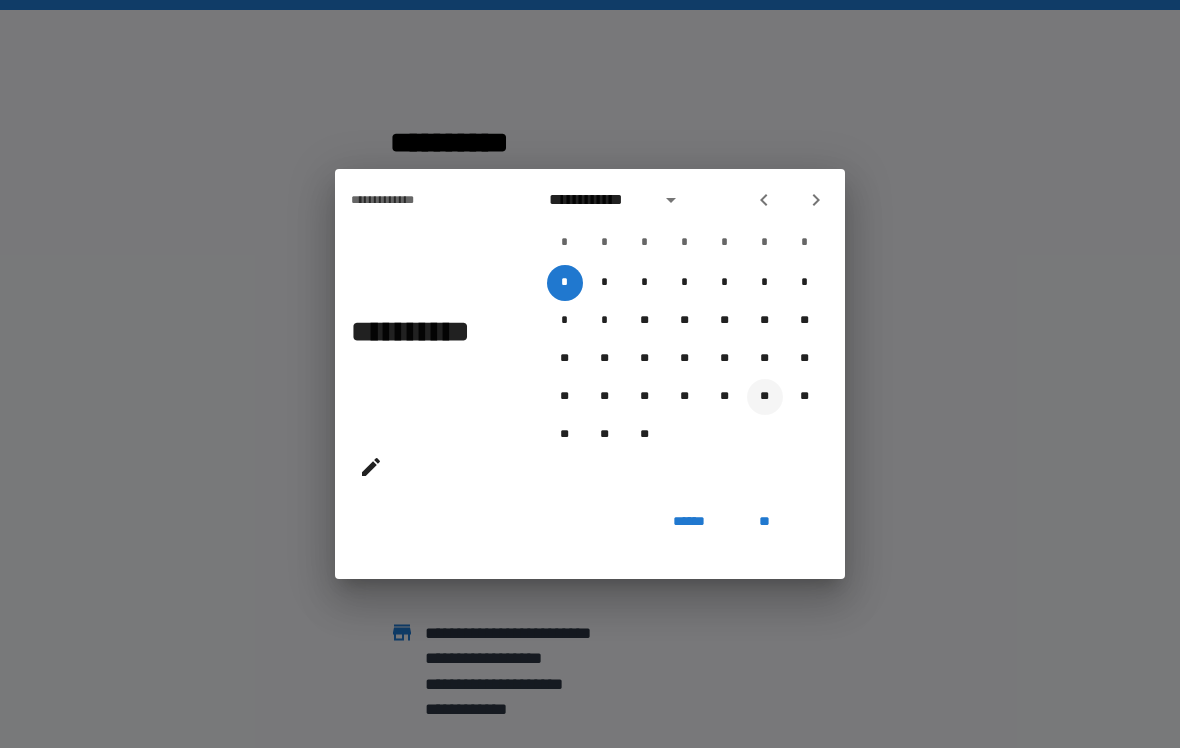 click on "**" at bounding box center (765, 397) 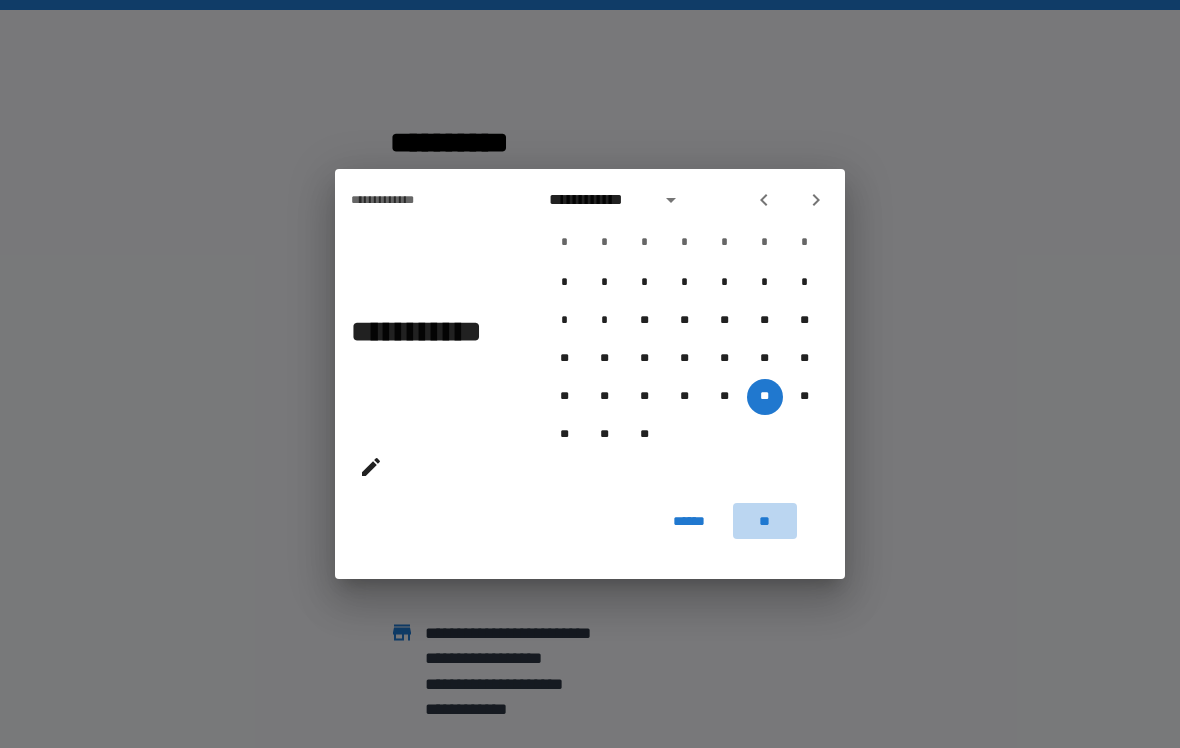 click on "**" at bounding box center [765, 521] 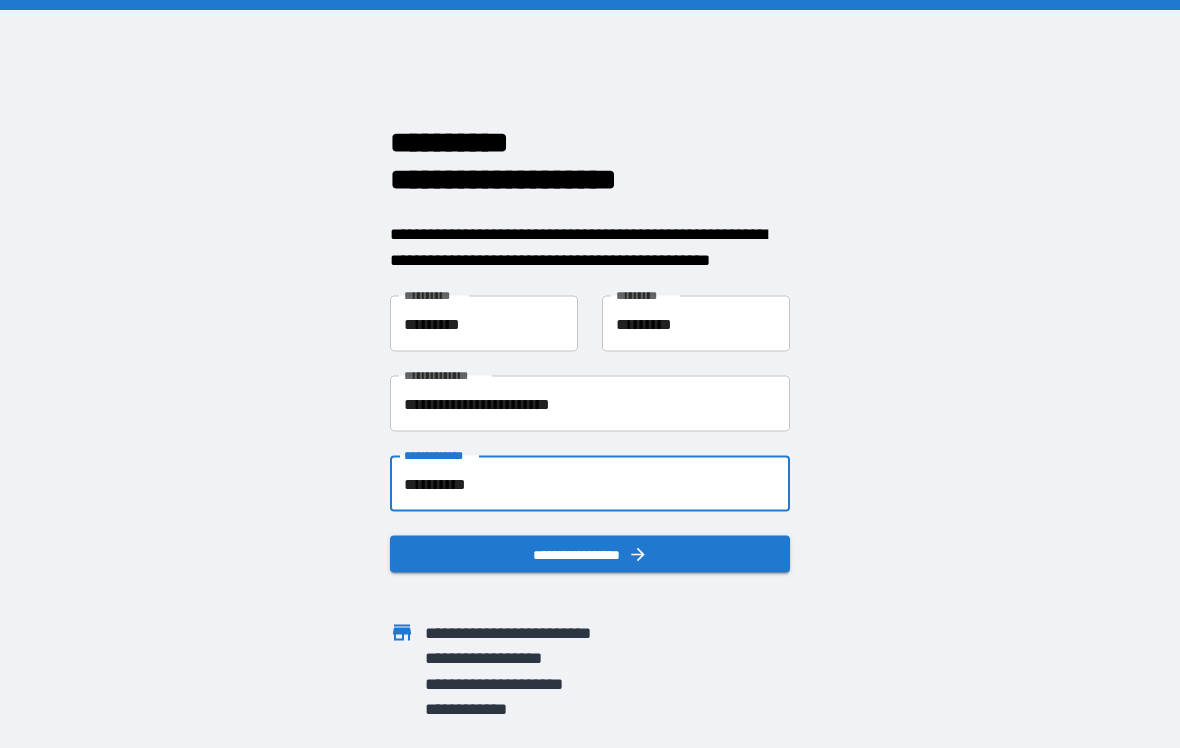 click on "**********" at bounding box center [590, 554] 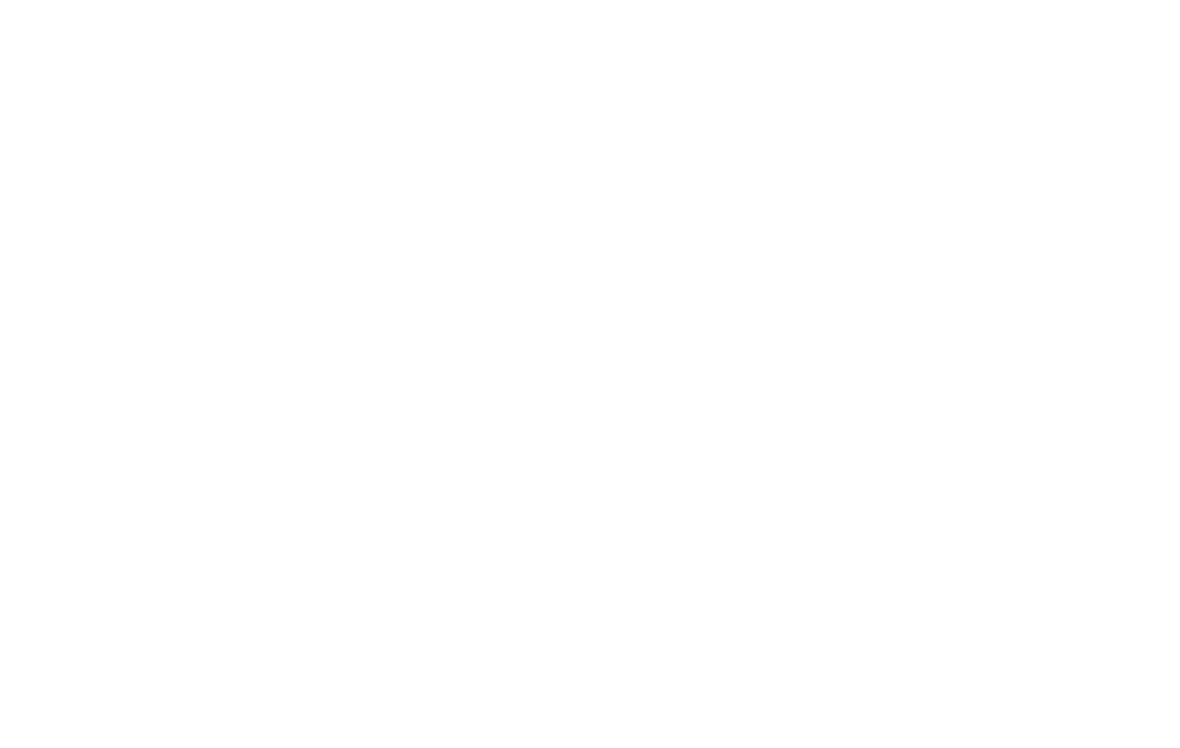 scroll, scrollTop: 0, scrollLeft: 0, axis: both 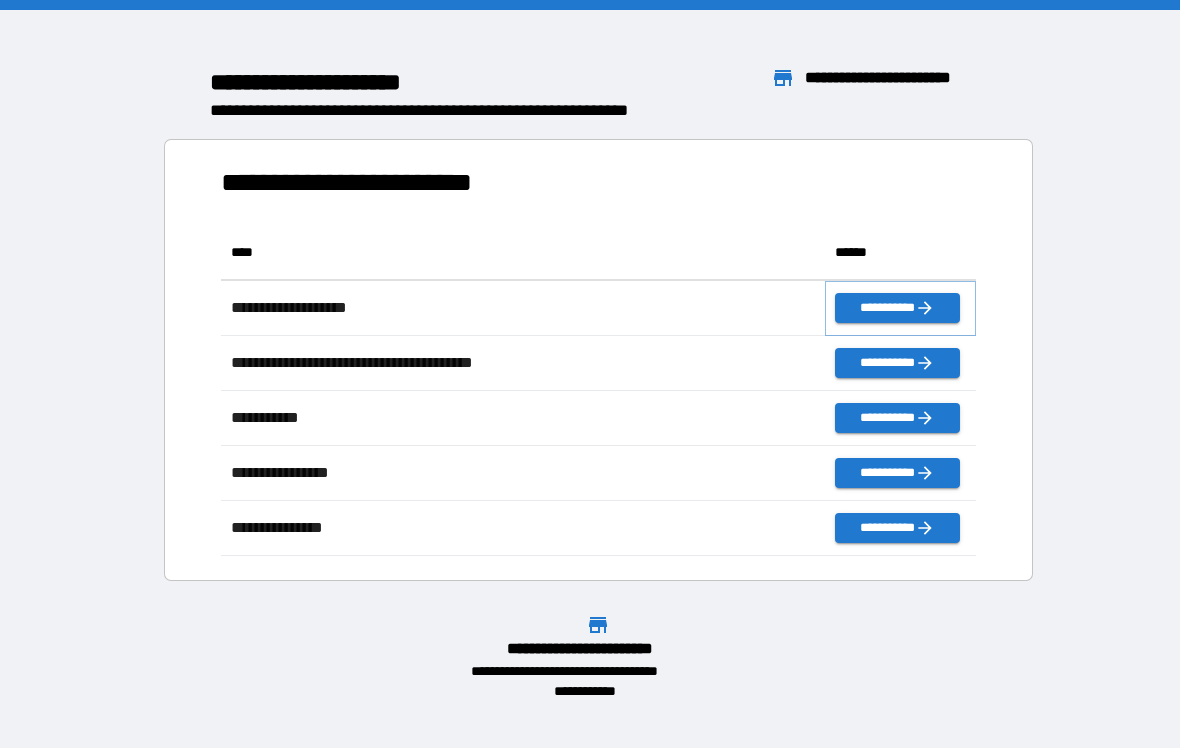 click on "**********" at bounding box center (897, 308) 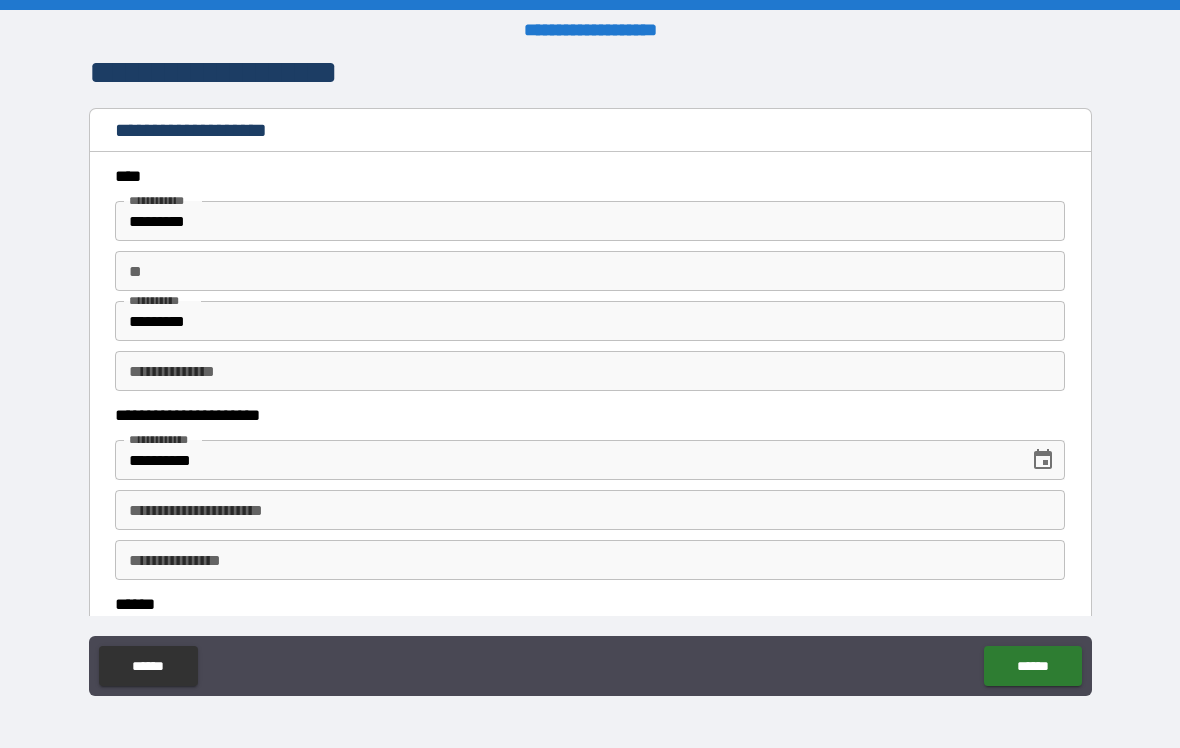 click on "**" at bounding box center (590, 271) 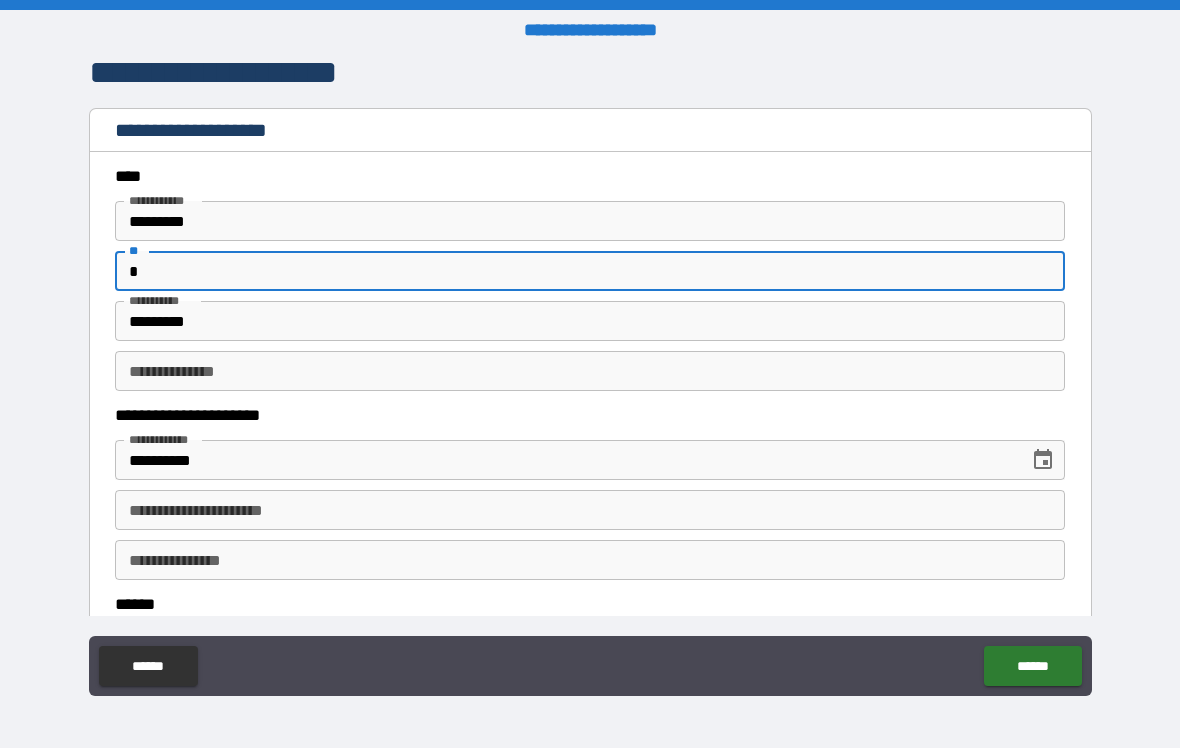 type on "*" 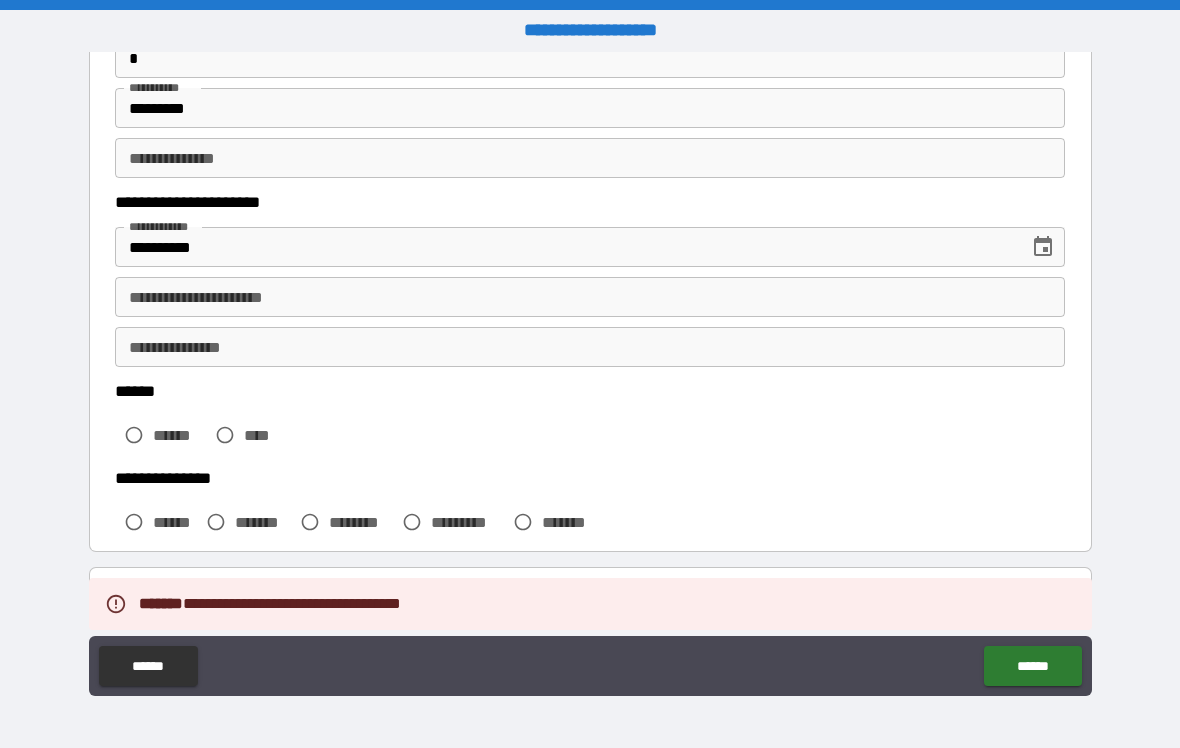 scroll, scrollTop: 214, scrollLeft: 0, axis: vertical 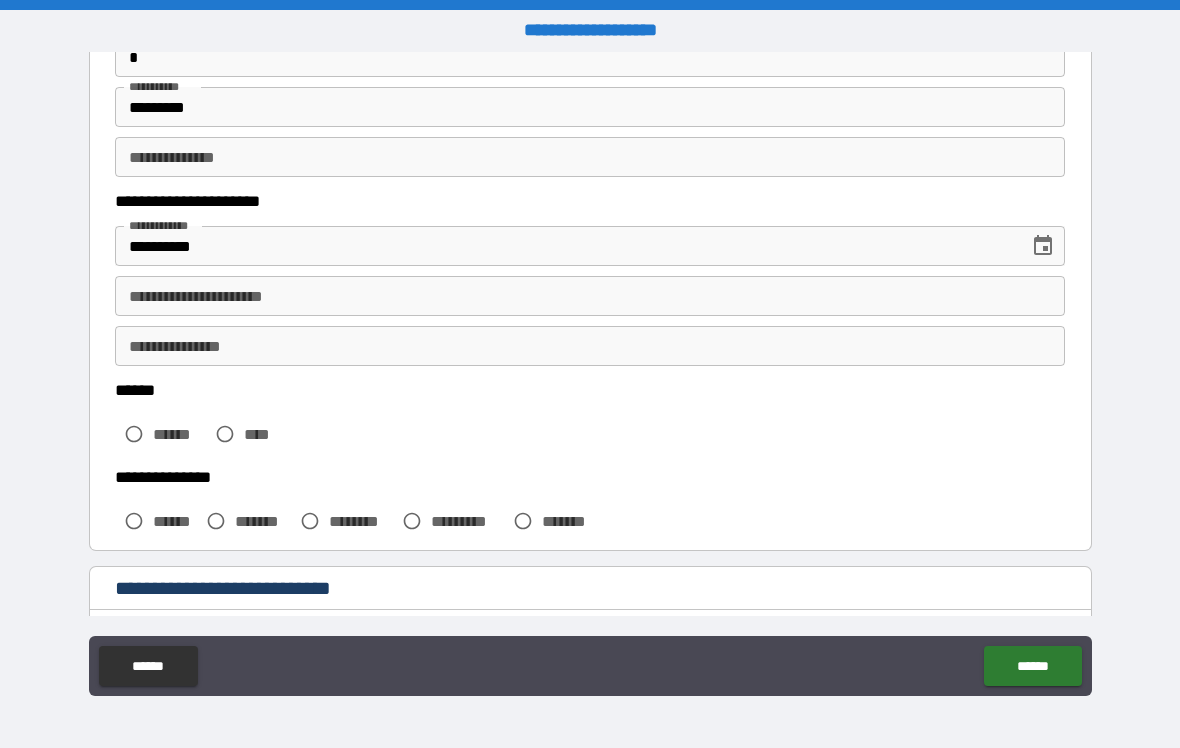 click on "**********" at bounding box center [590, 296] 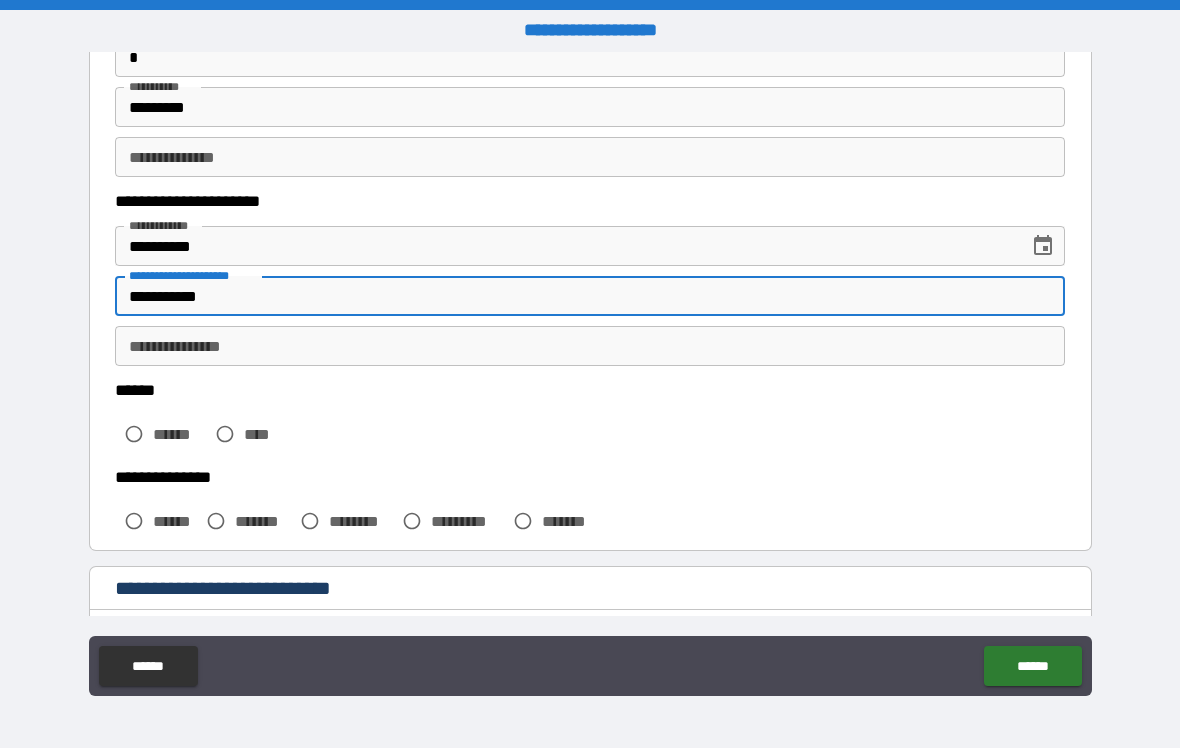 type on "**********" 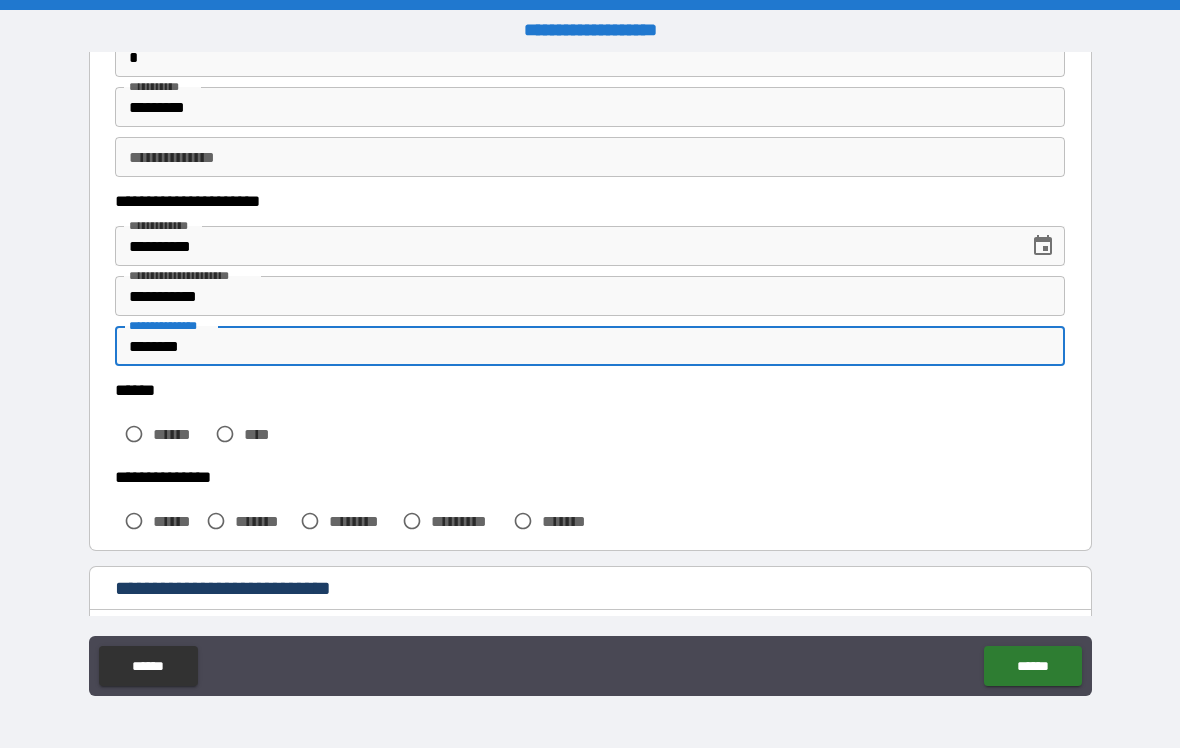 type on "********" 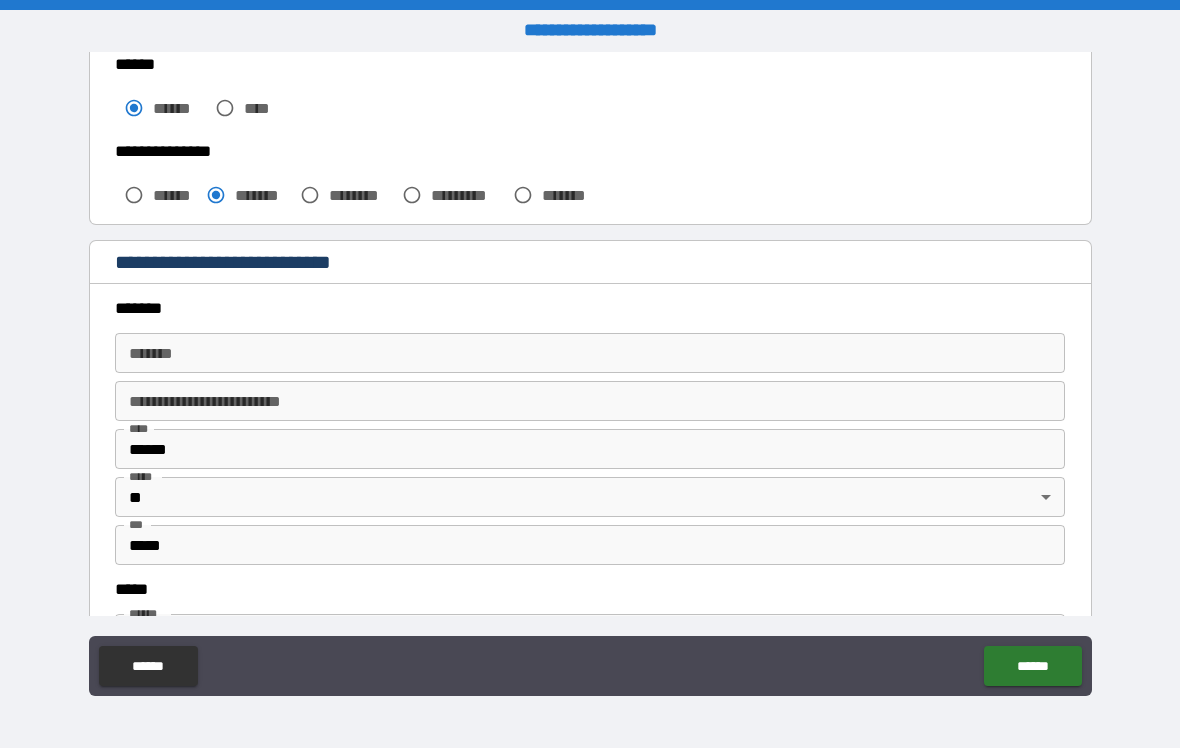 scroll, scrollTop: 541, scrollLeft: 0, axis: vertical 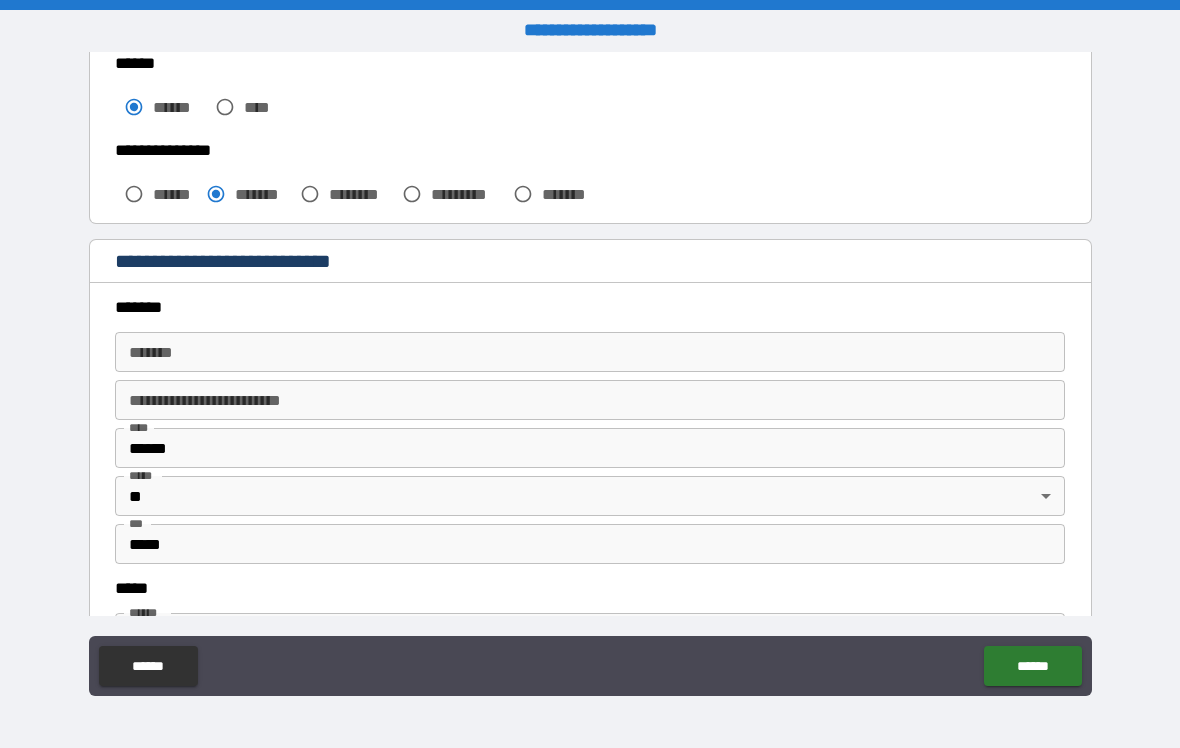 click on "******* *******" at bounding box center [590, 352] 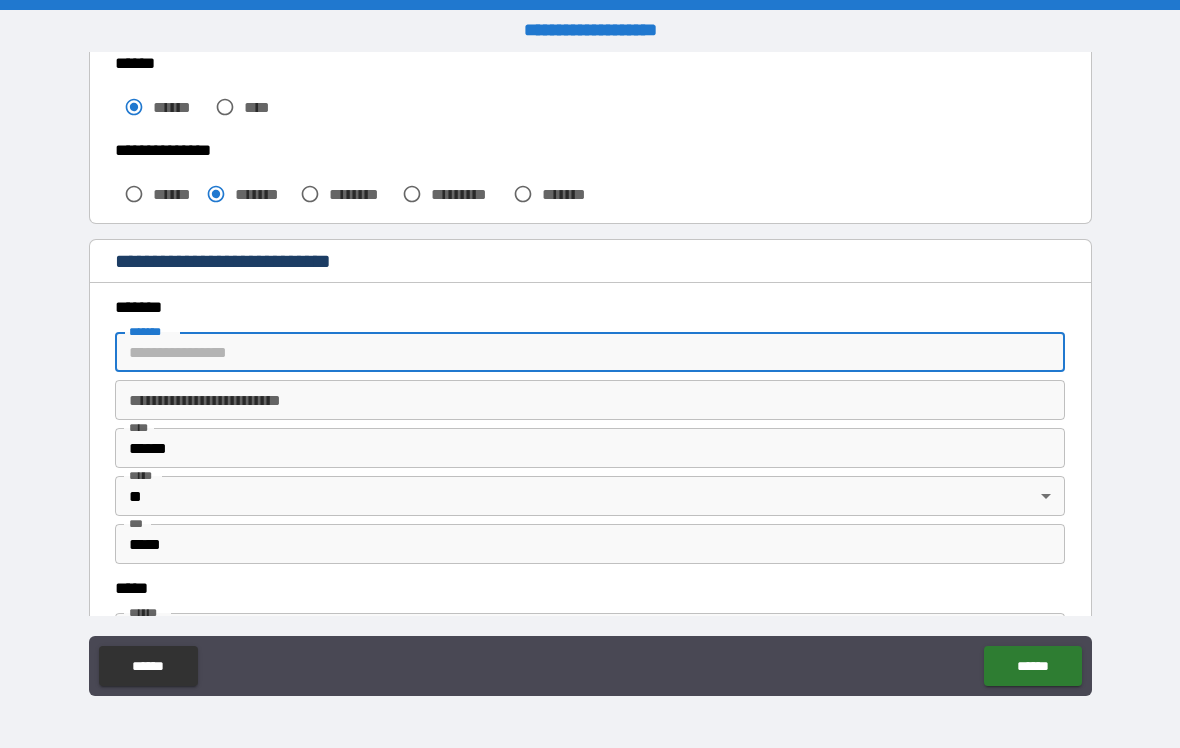 type on "**********" 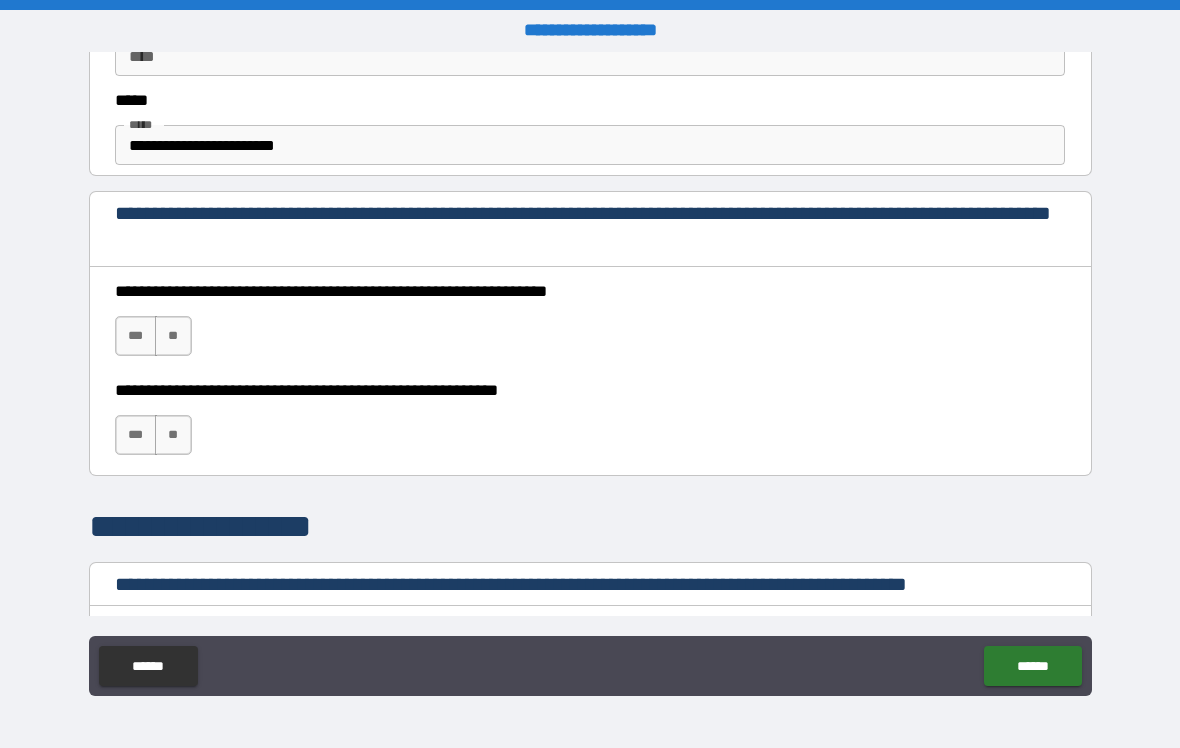 scroll, scrollTop: 1222, scrollLeft: 0, axis: vertical 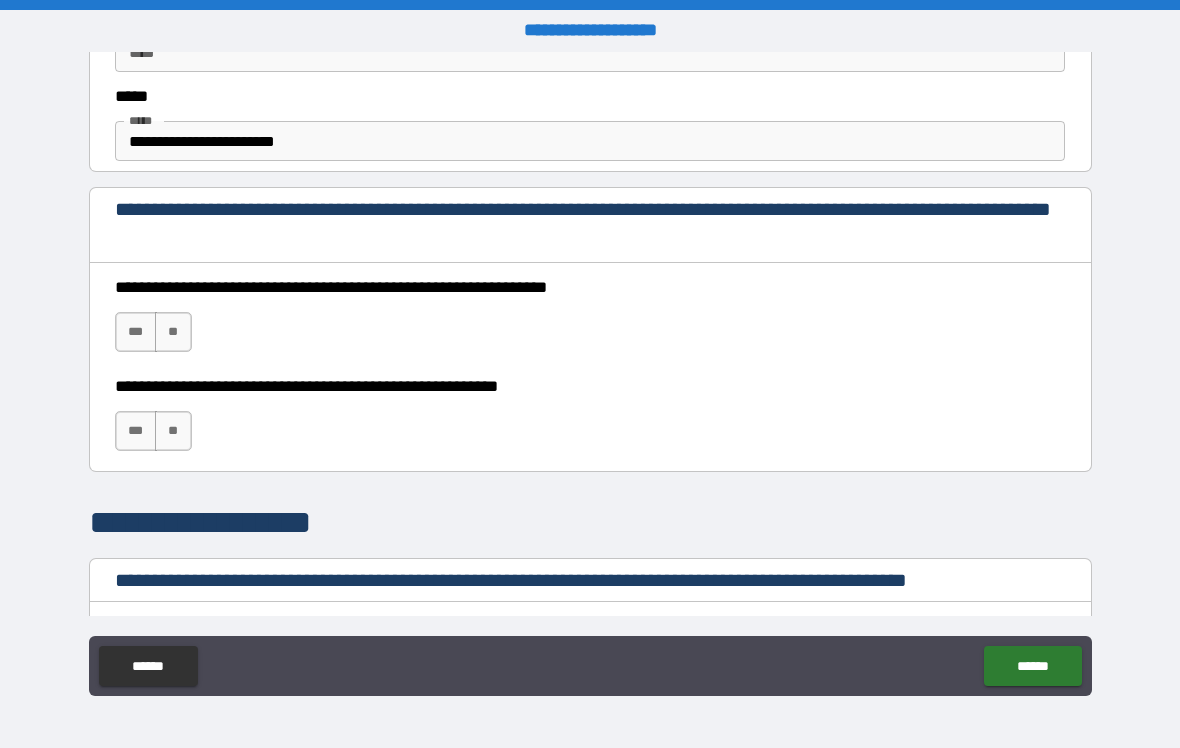 click on "***" at bounding box center [136, 332] 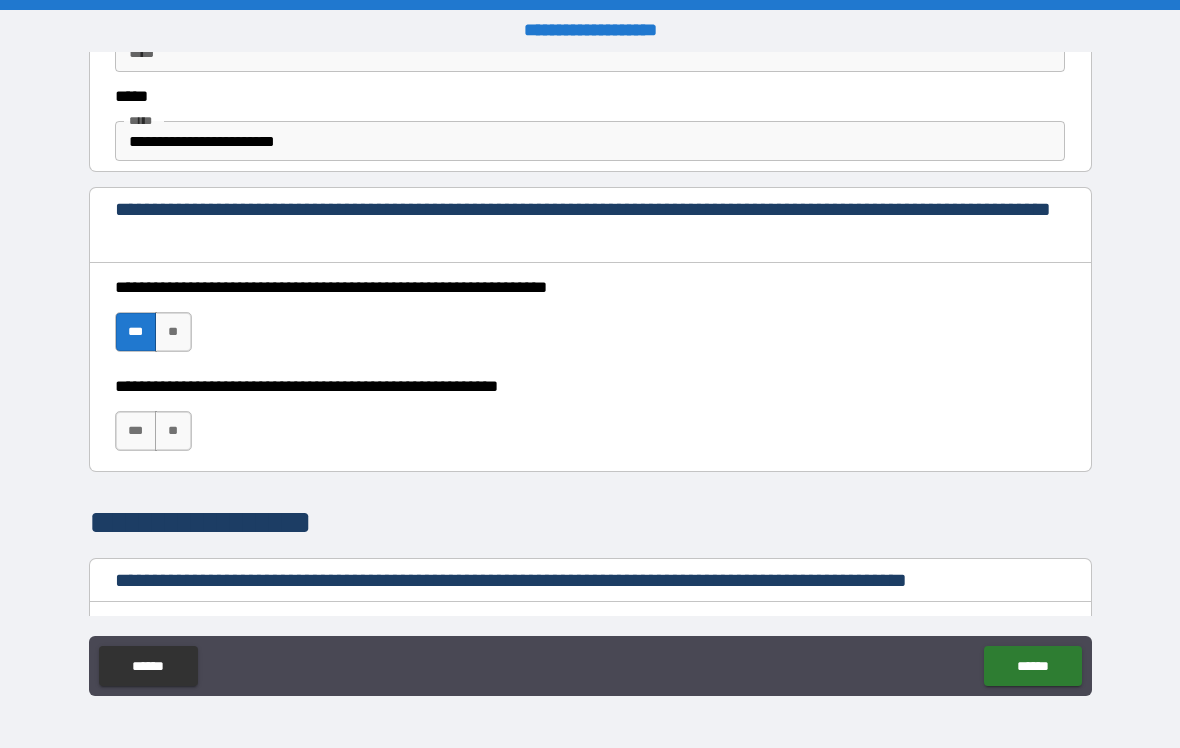 click on "***" at bounding box center [136, 431] 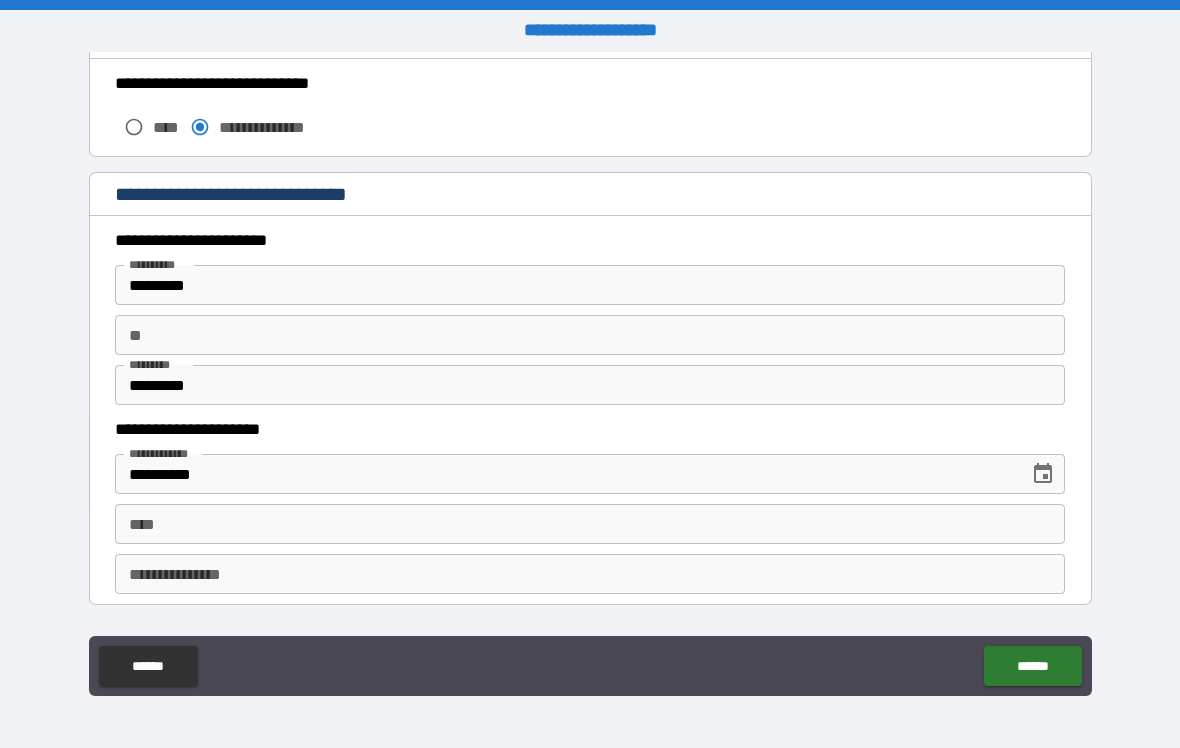 scroll, scrollTop: 1770, scrollLeft: 0, axis: vertical 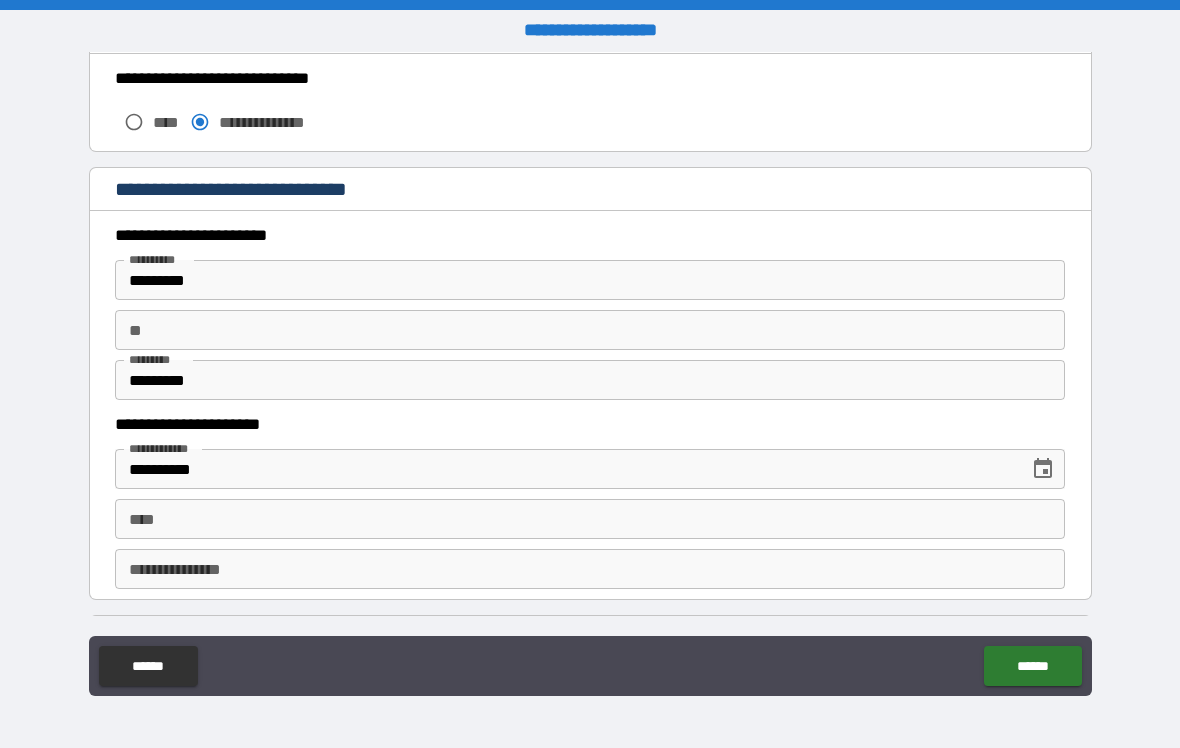 click on "*********" at bounding box center [590, 280] 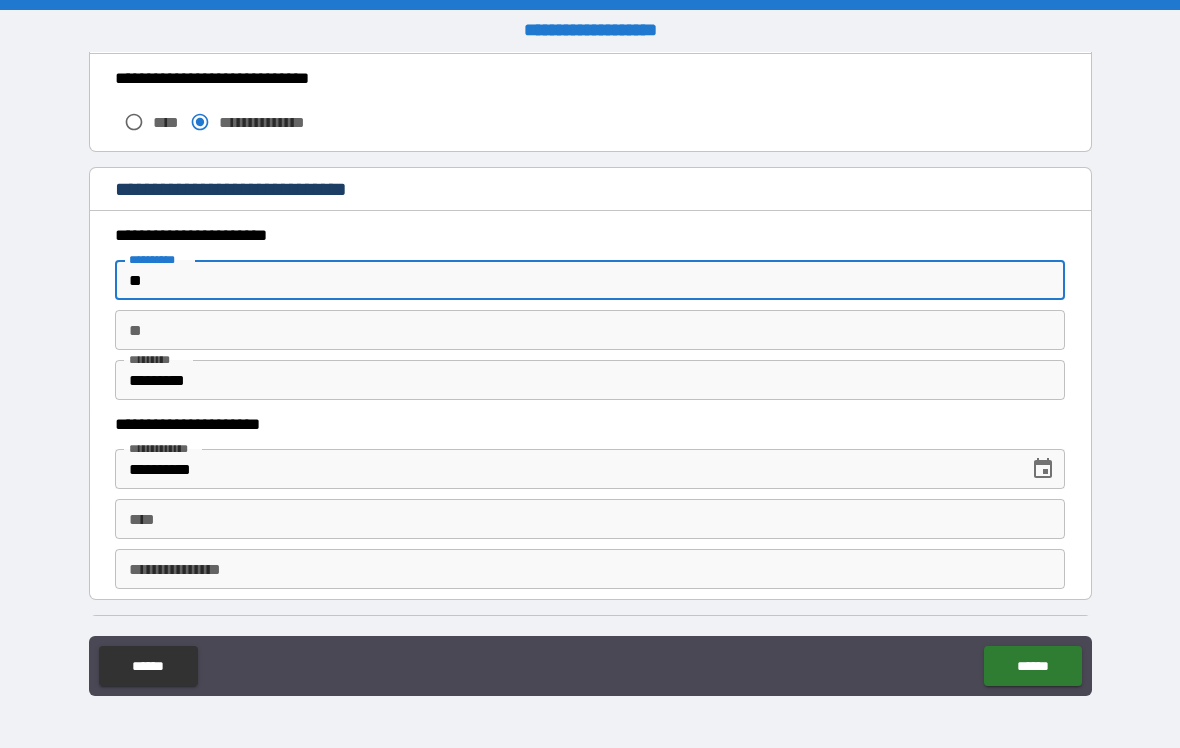 type on "*" 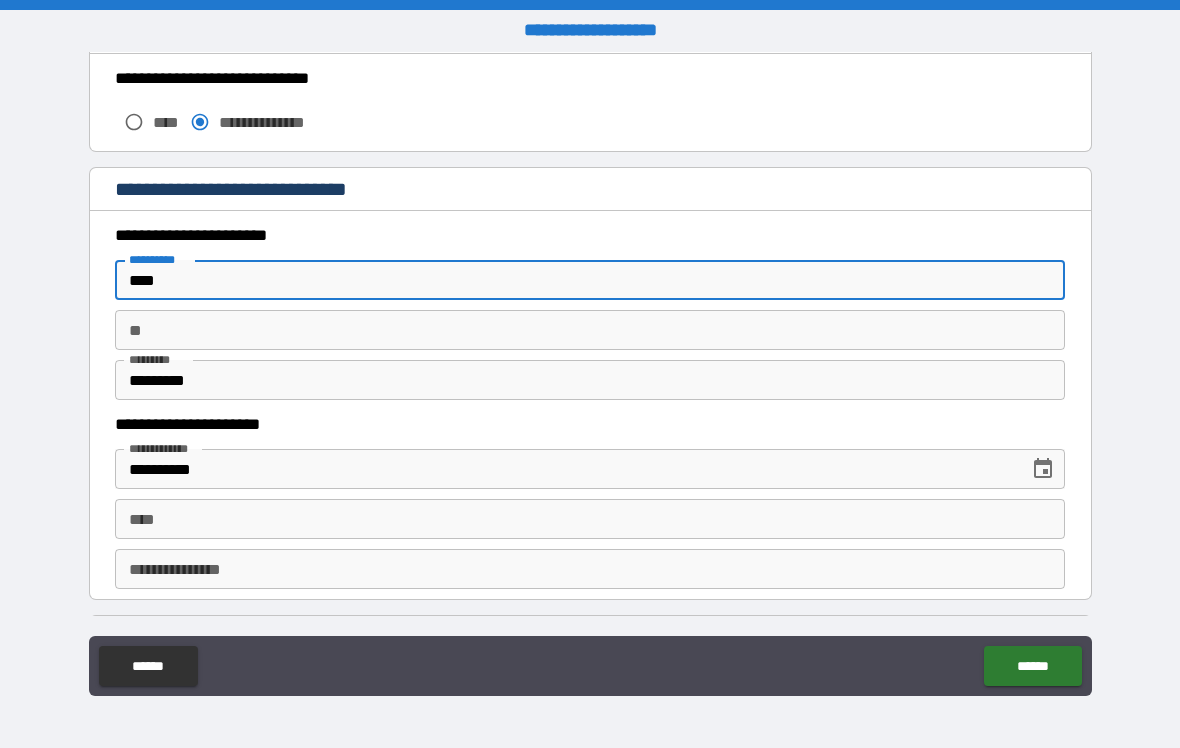 type on "****" 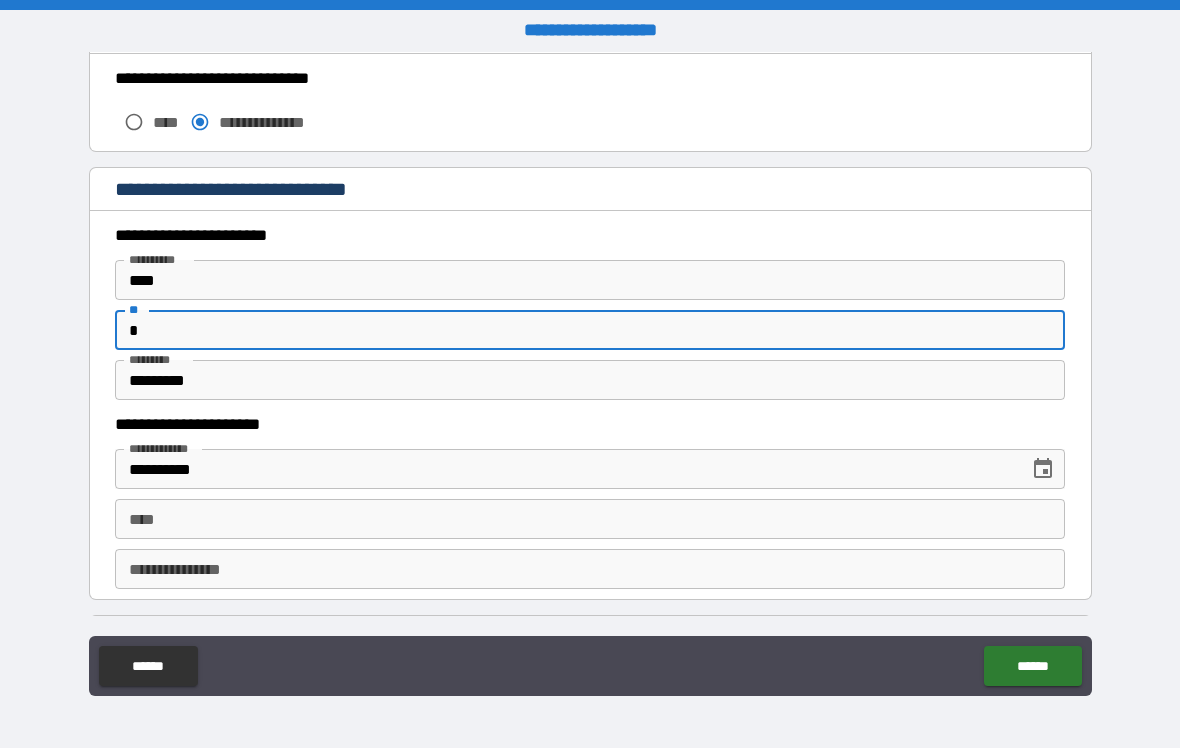 type on "*" 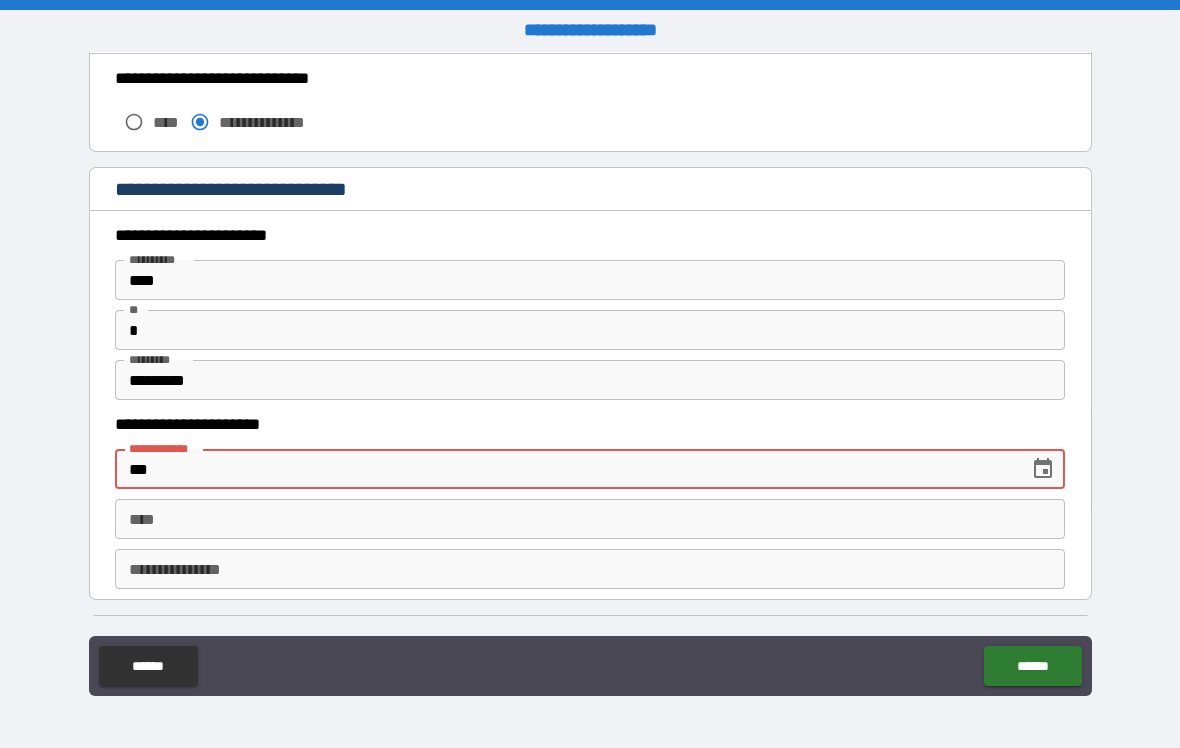 type on "*" 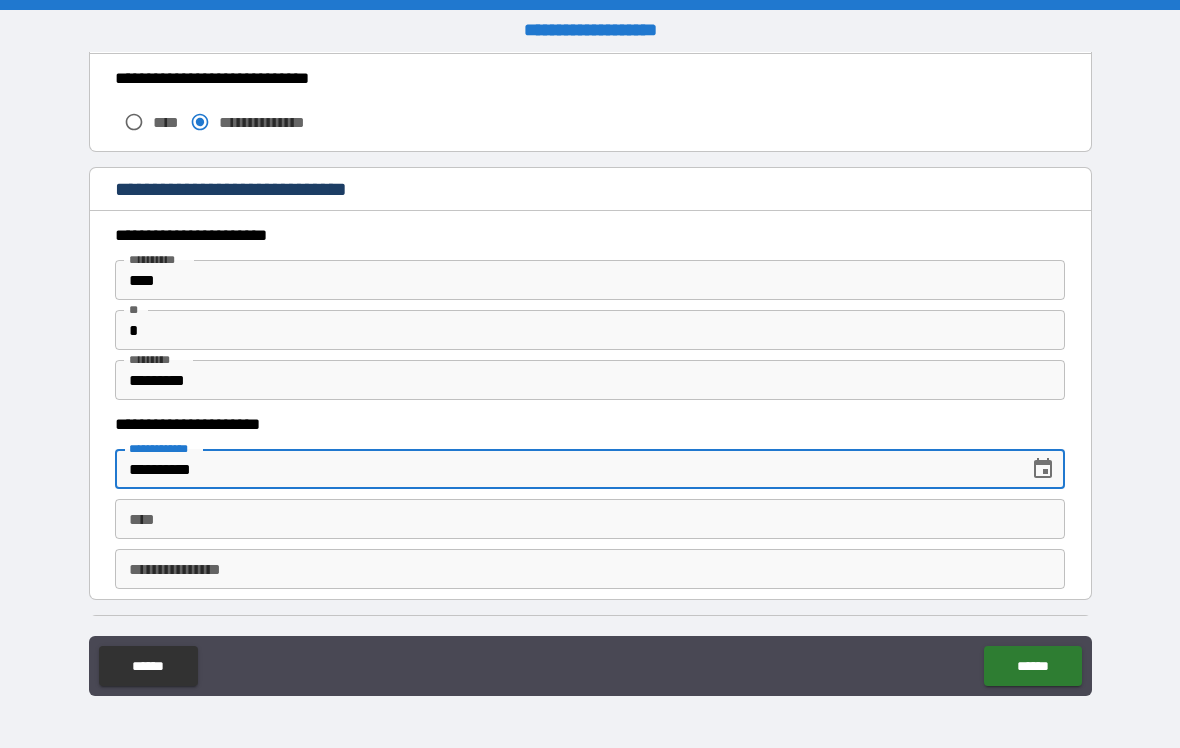 type on "**********" 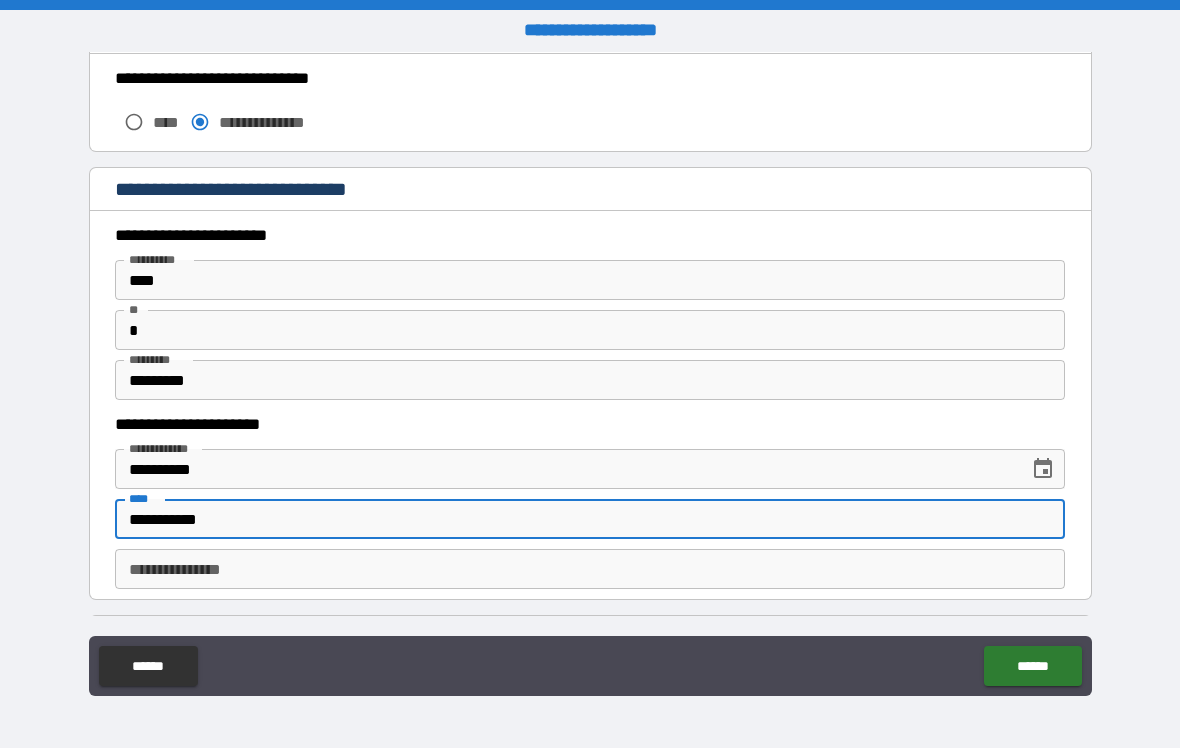 type on "**********" 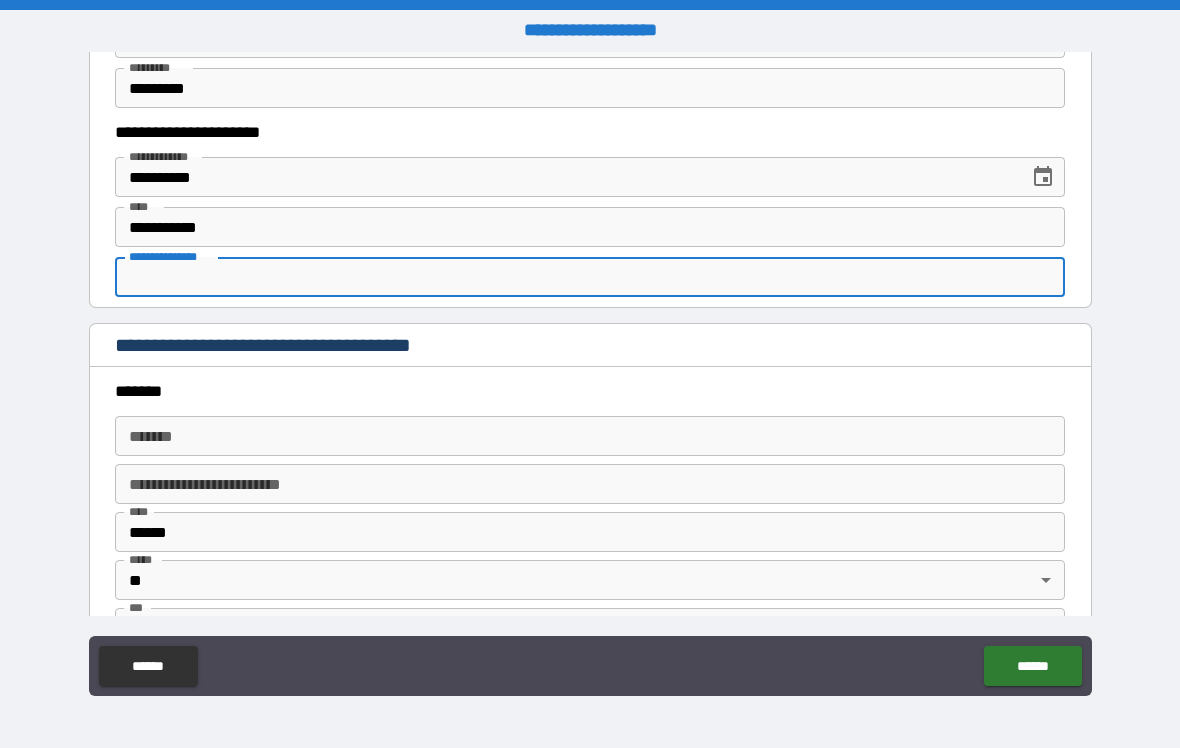 scroll, scrollTop: 2063, scrollLeft: 0, axis: vertical 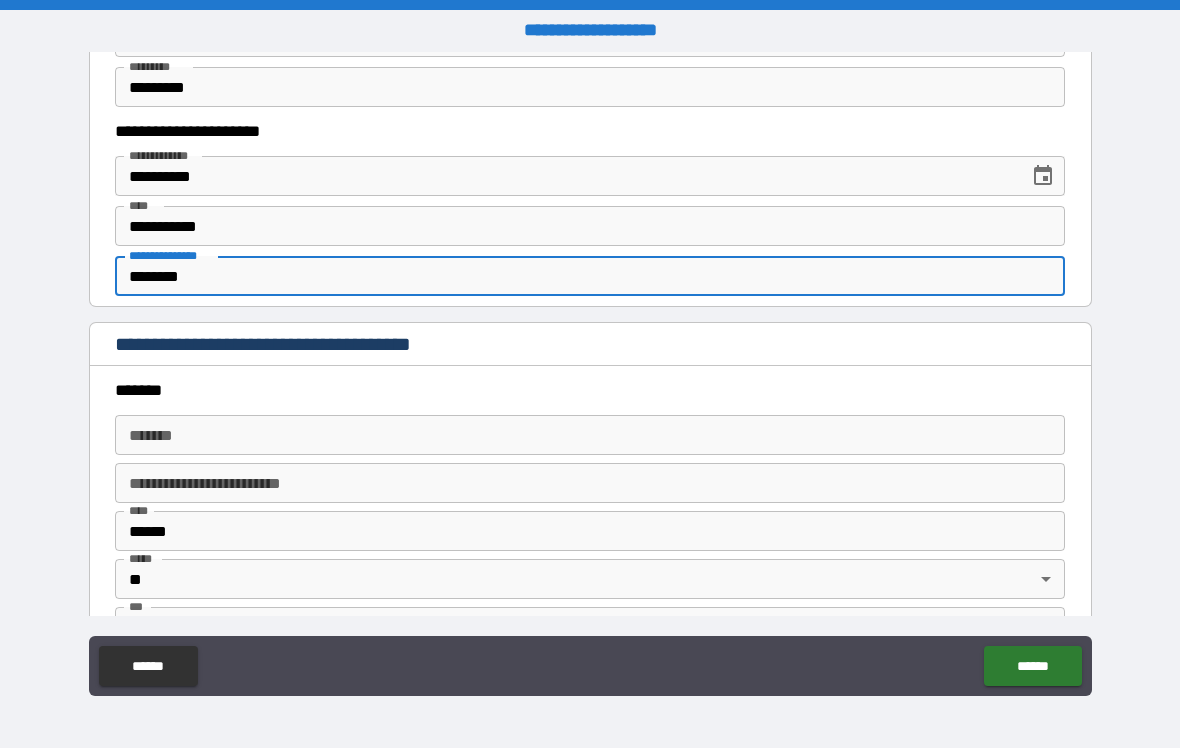 type on "********" 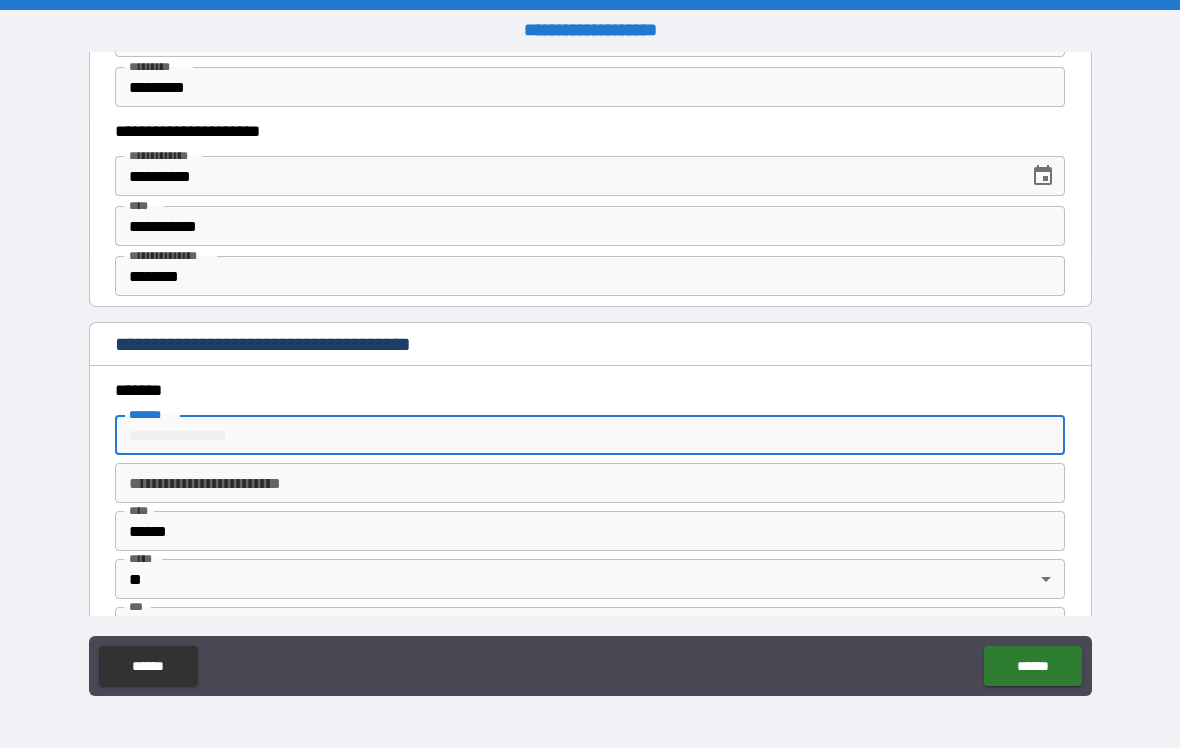 type on "**********" 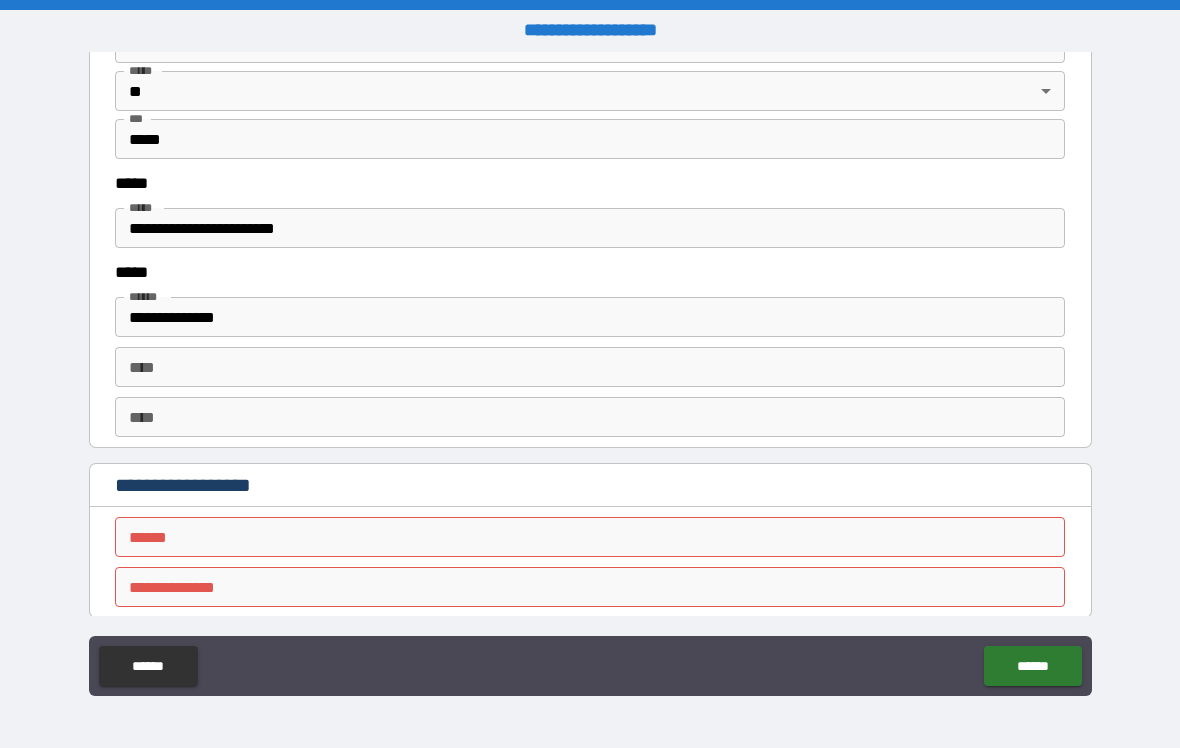 scroll, scrollTop: 2561, scrollLeft: 0, axis: vertical 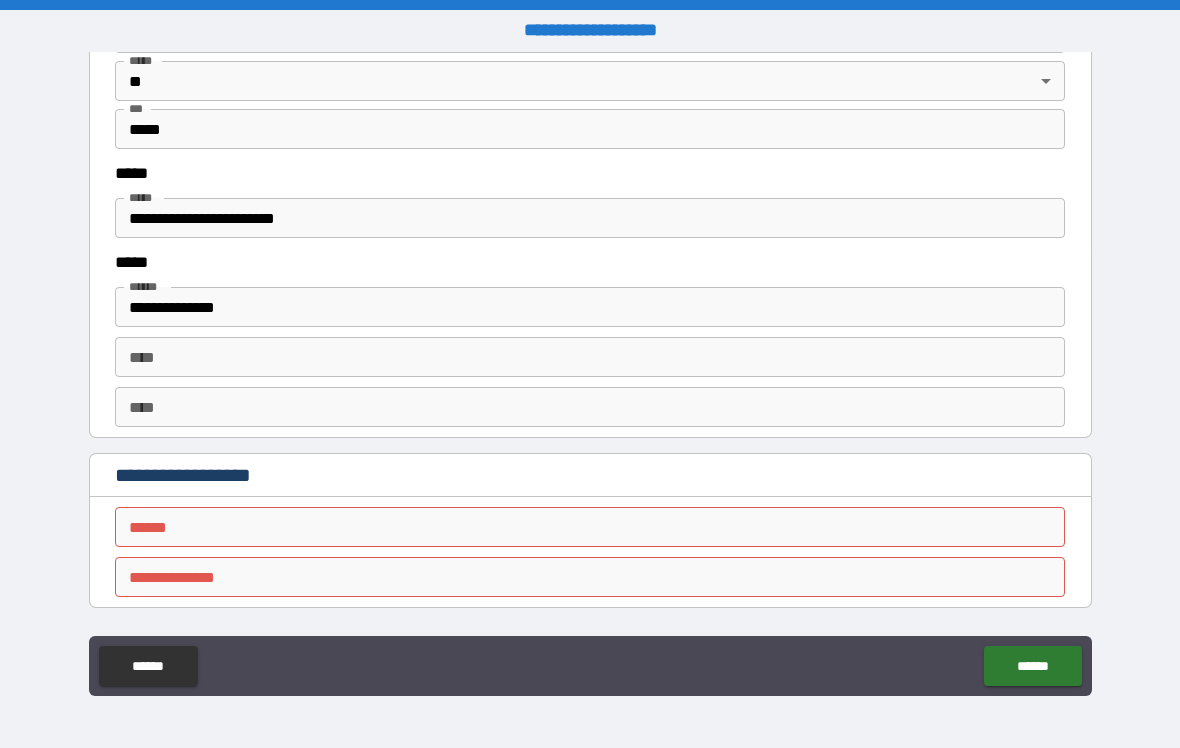 click on "**********" at bounding box center [590, 218] 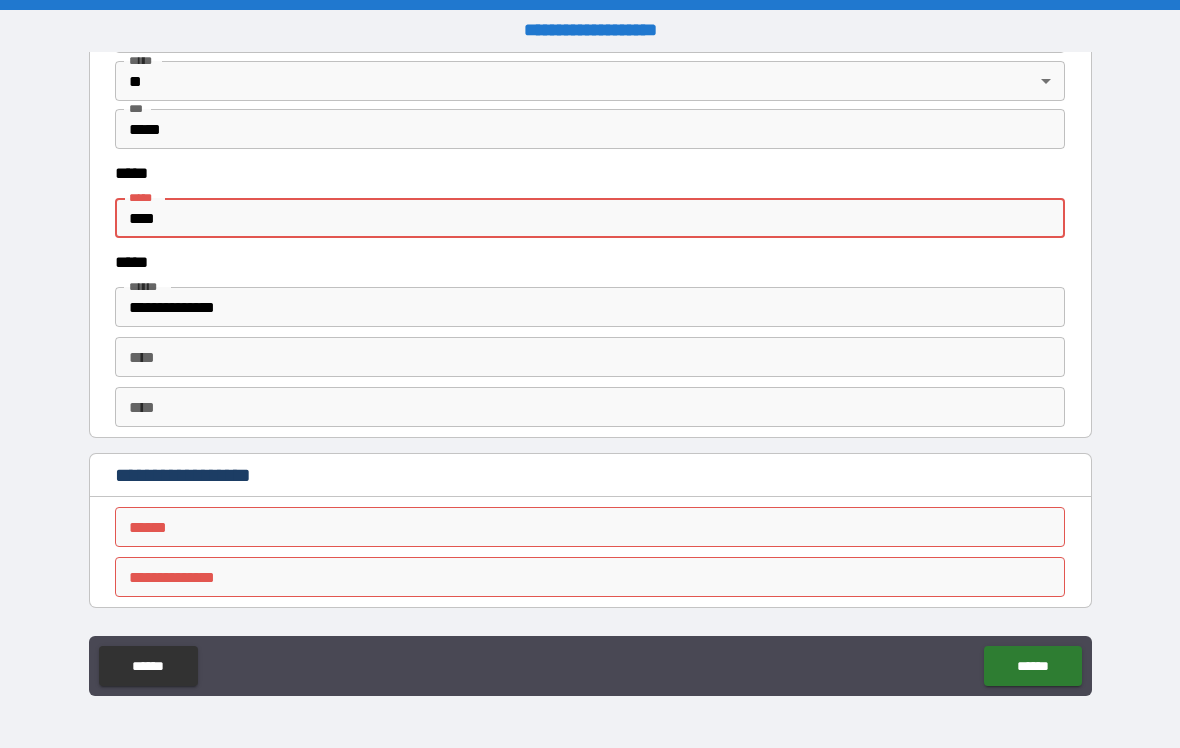 type on "***" 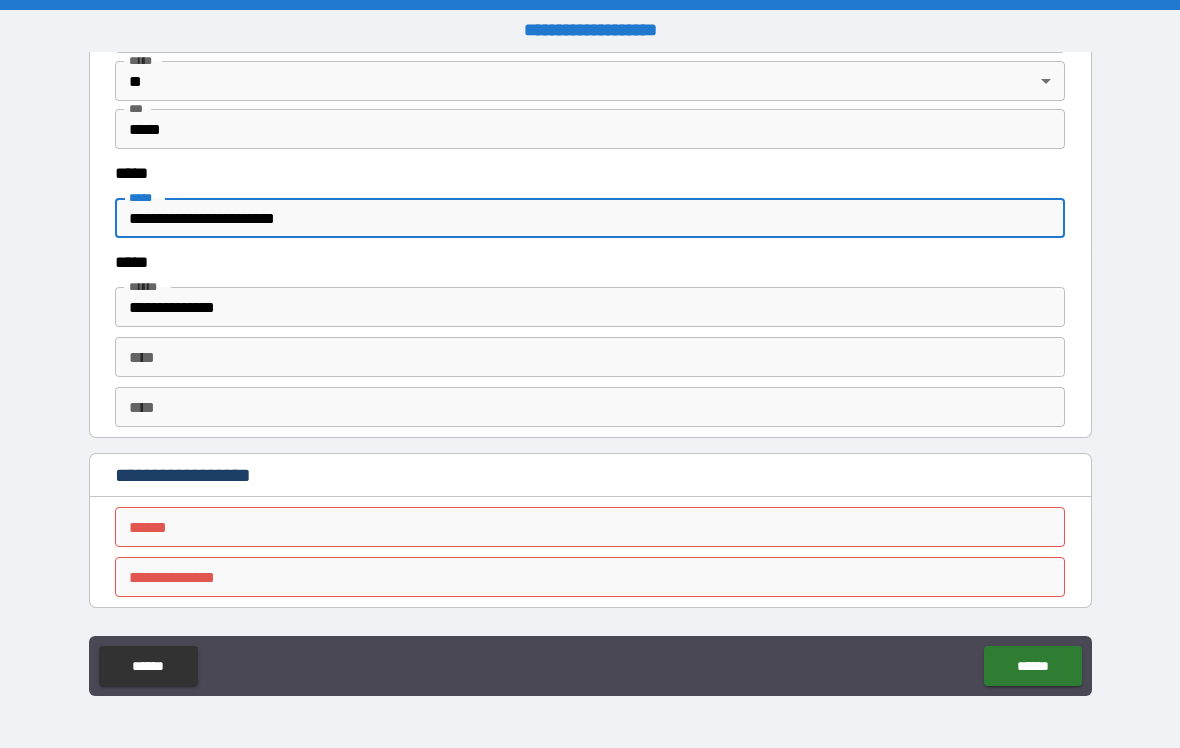 type on "**********" 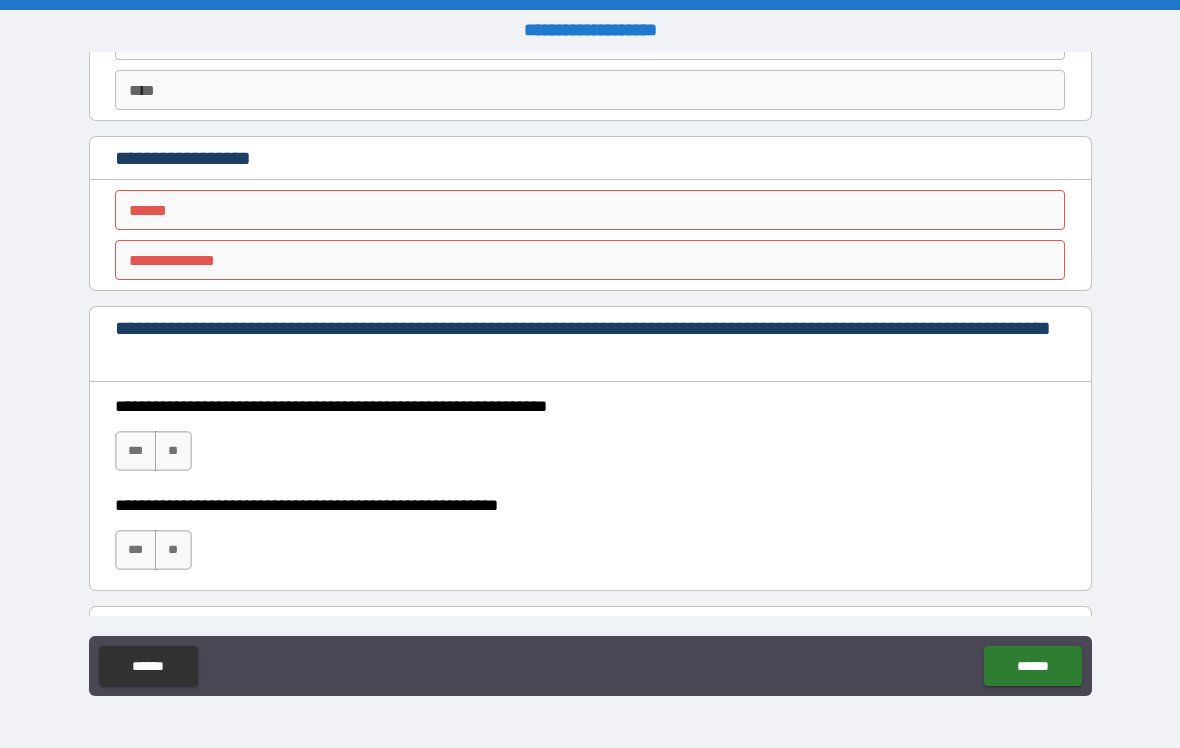 scroll, scrollTop: 2915, scrollLeft: 0, axis: vertical 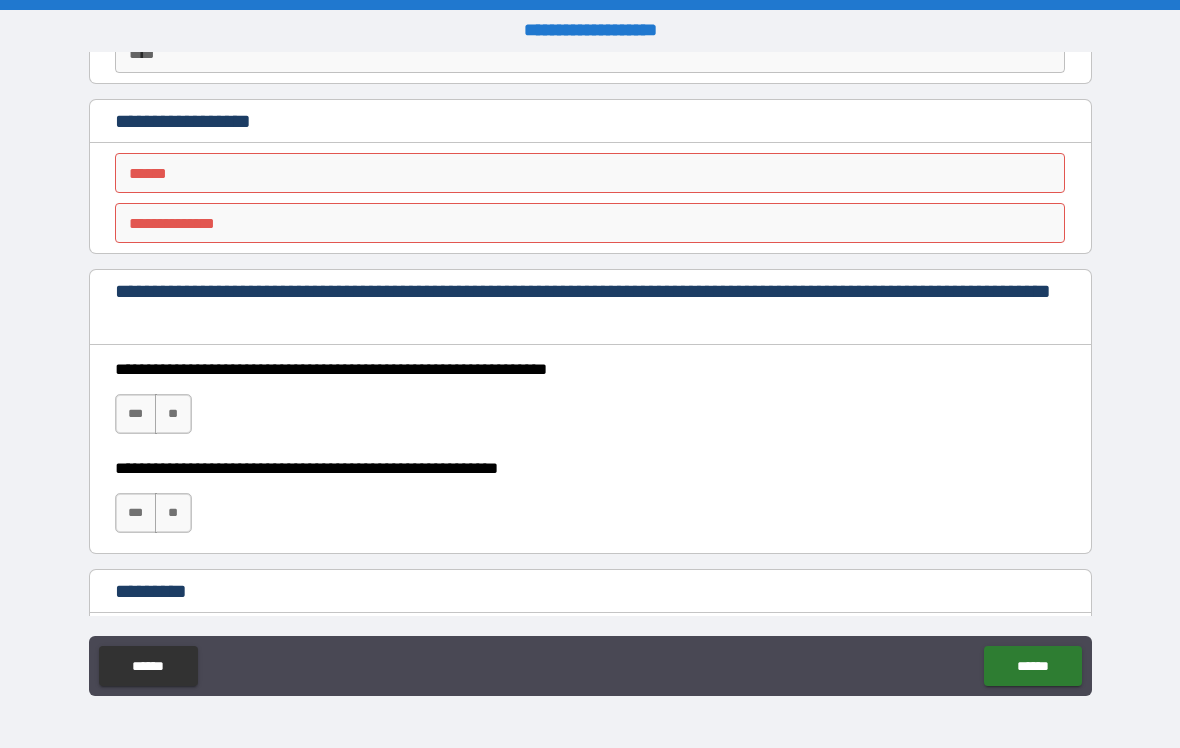 type on "**********" 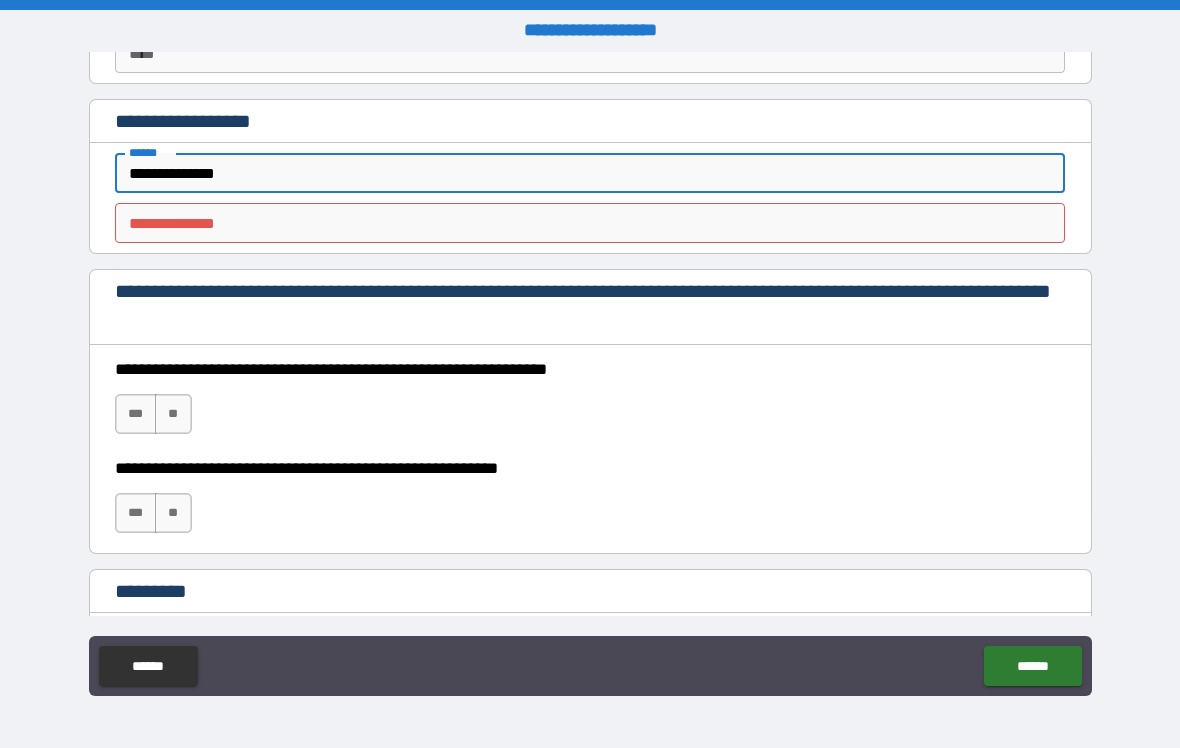 type on "**********" 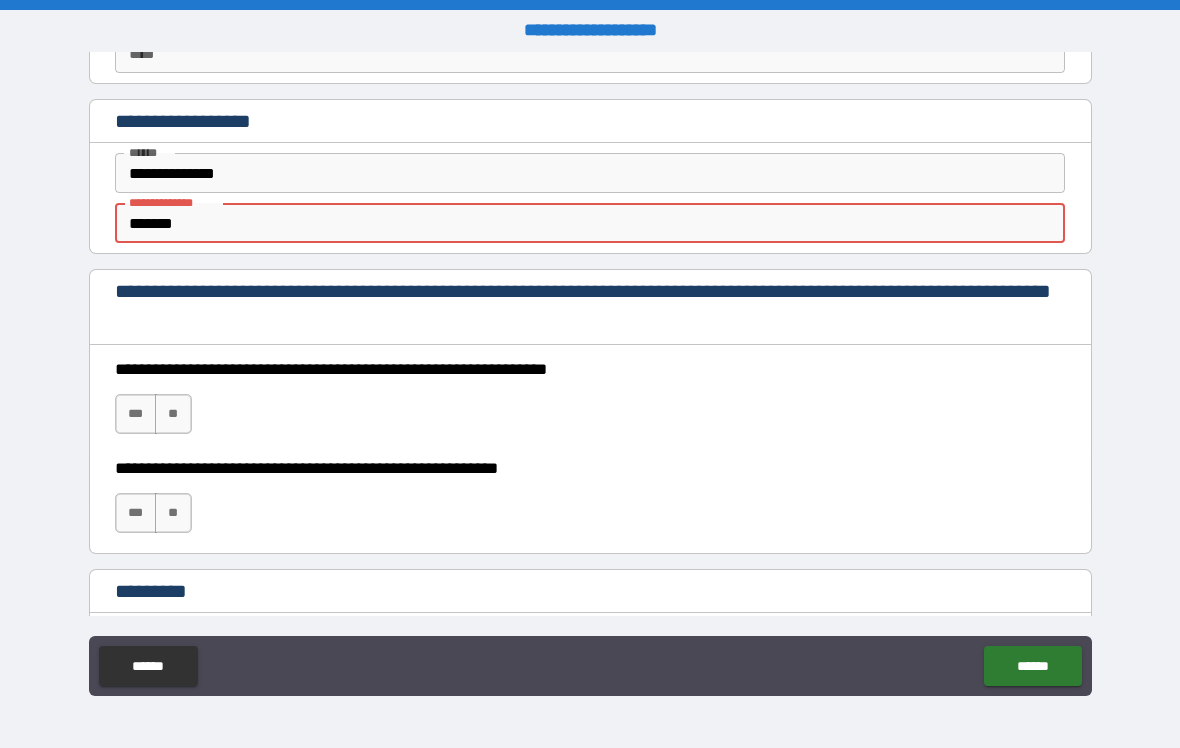 click on "**********" at bounding box center [590, 376] 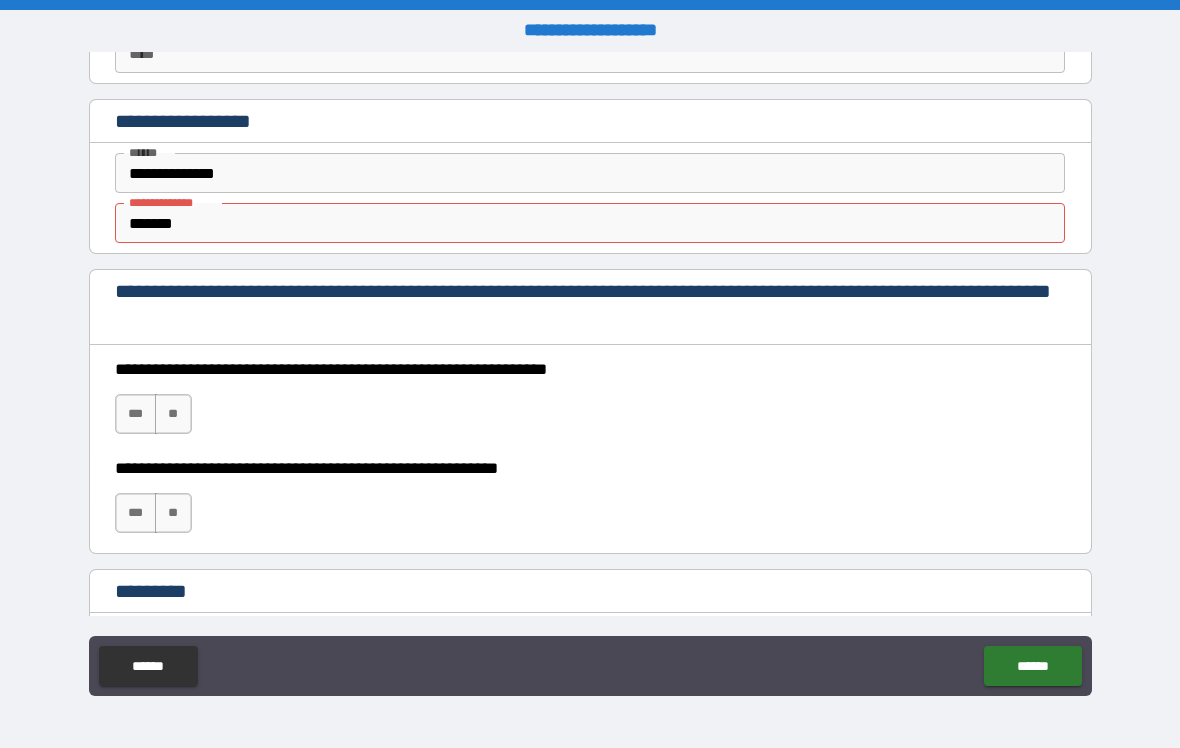 click on "**********" at bounding box center (590, 334) 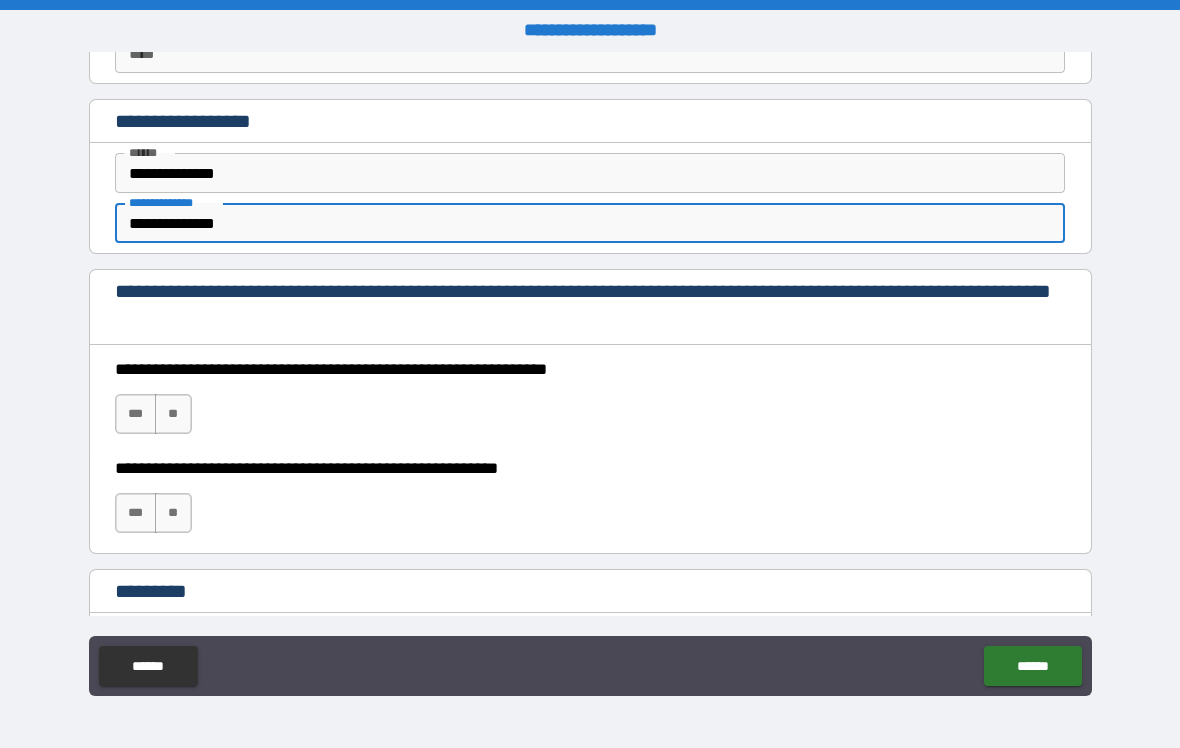 type on "**********" 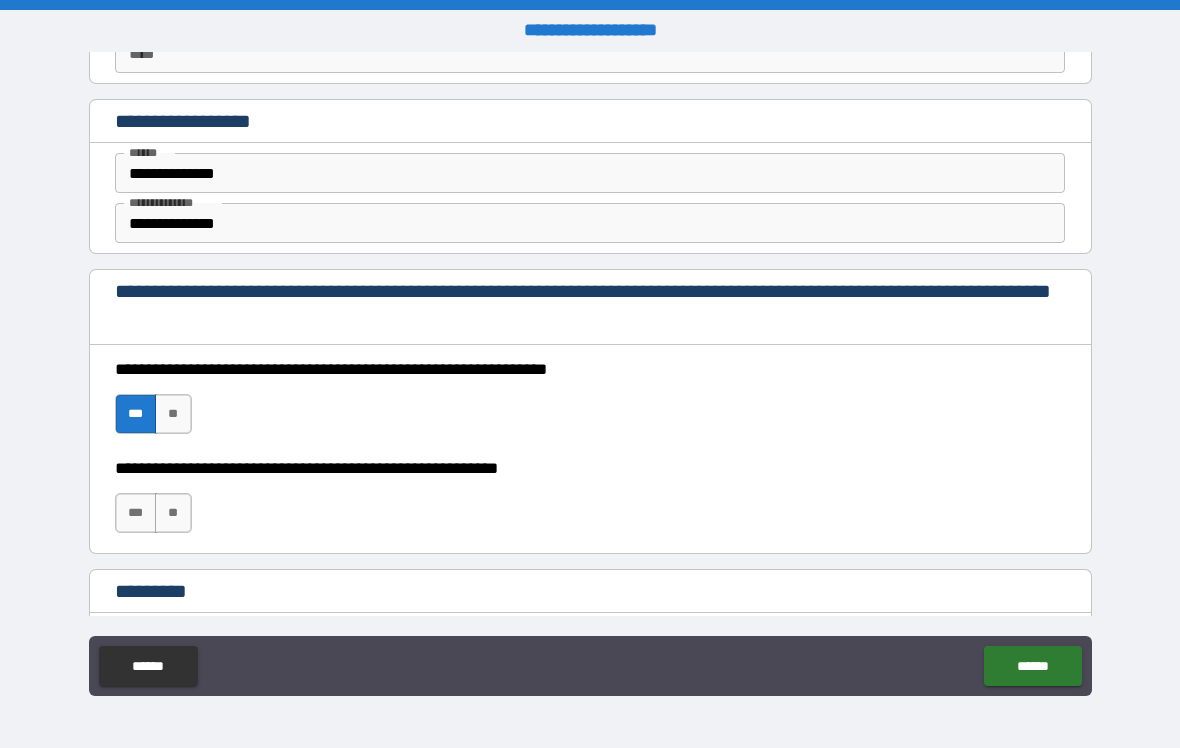 click on "***" at bounding box center (136, 513) 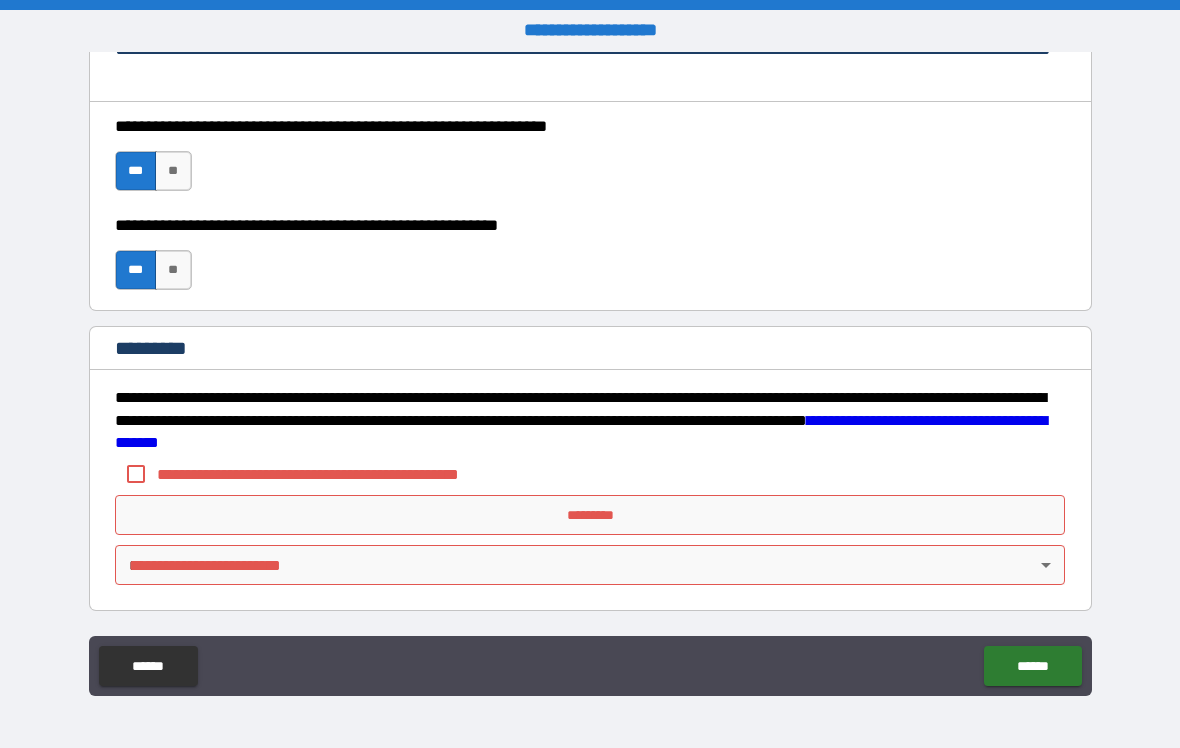scroll, scrollTop: 3158, scrollLeft: 0, axis: vertical 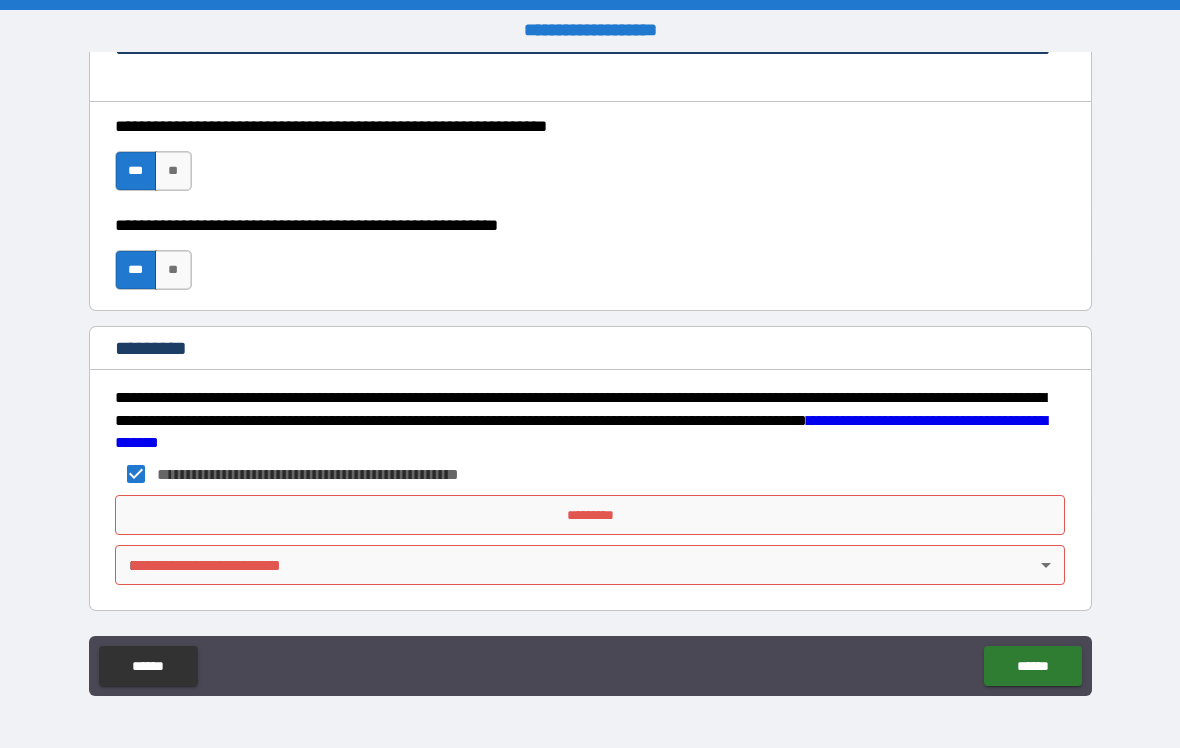 click on "*********" at bounding box center (590, 515) 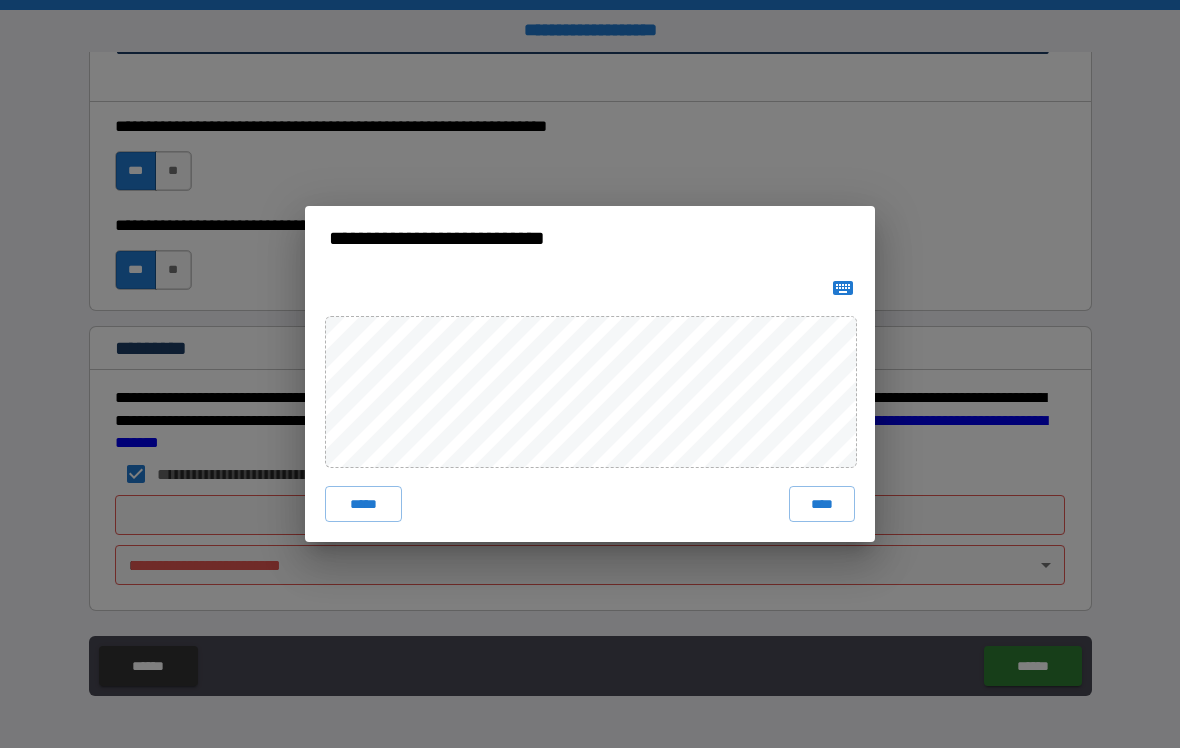 click on "****" at bounding box center [822, 504] 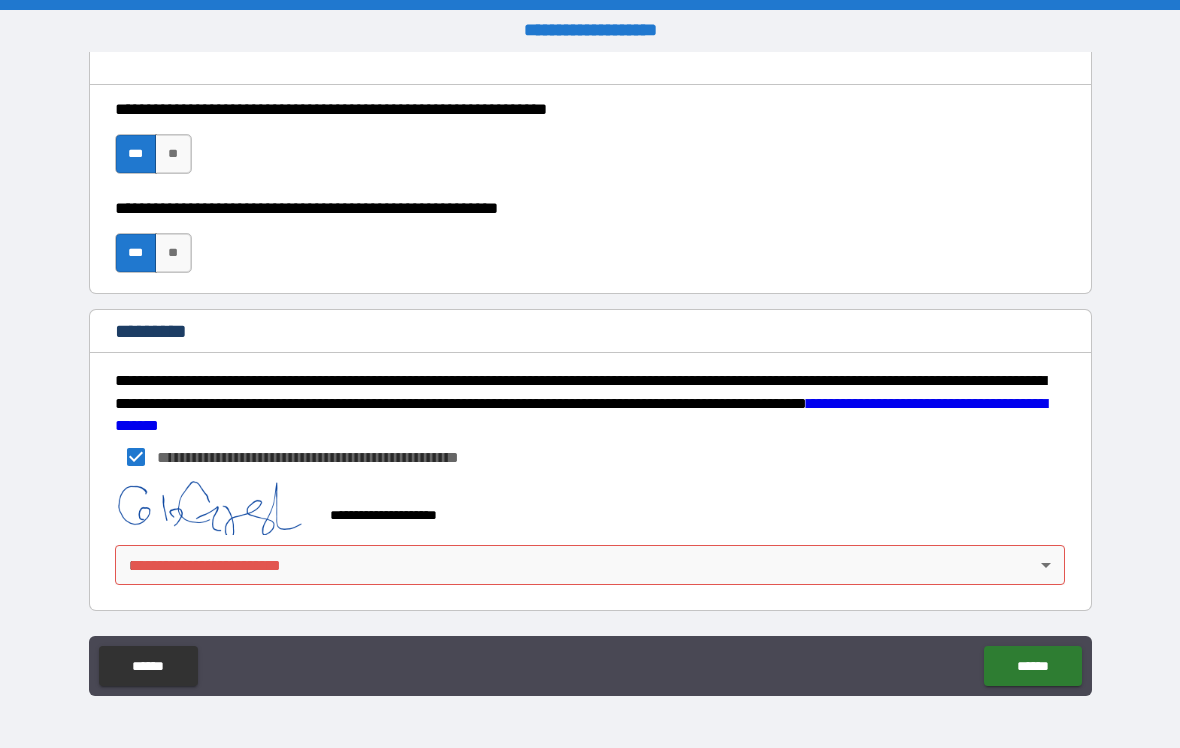 scroll, scrollTop: 3175, scrollLeft: 0, axis: vertical 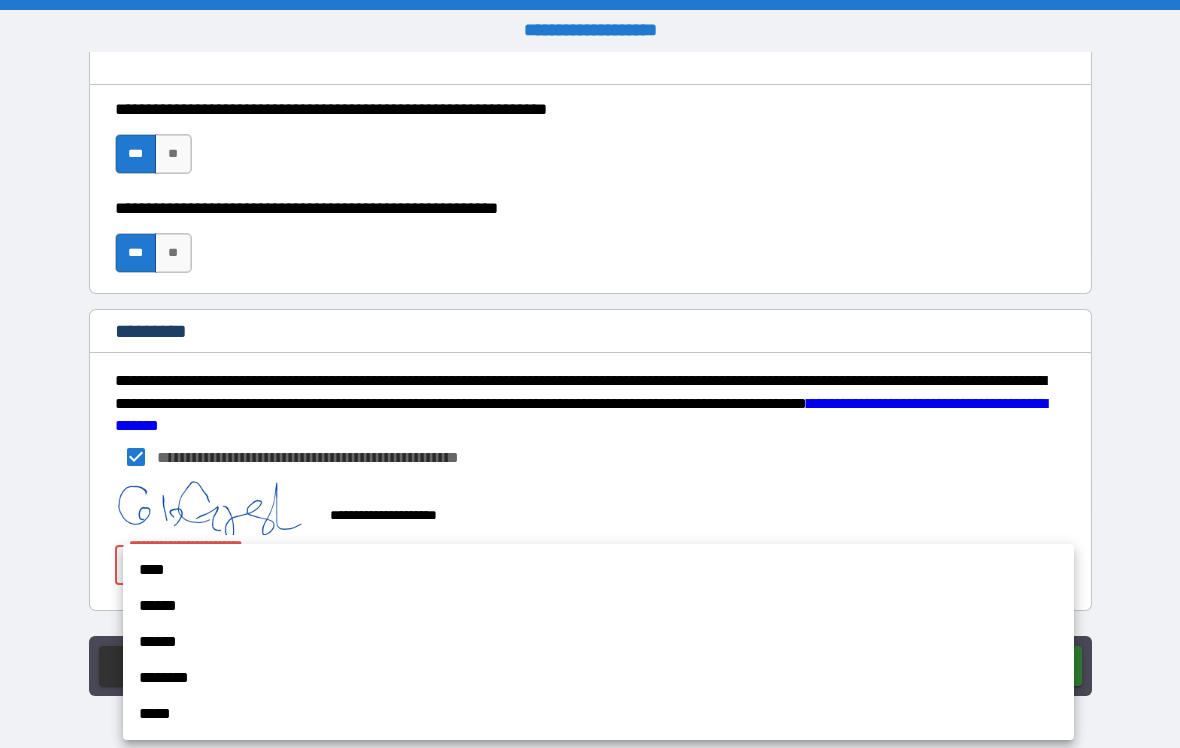 click on "******" at bounding box center (598, 642) 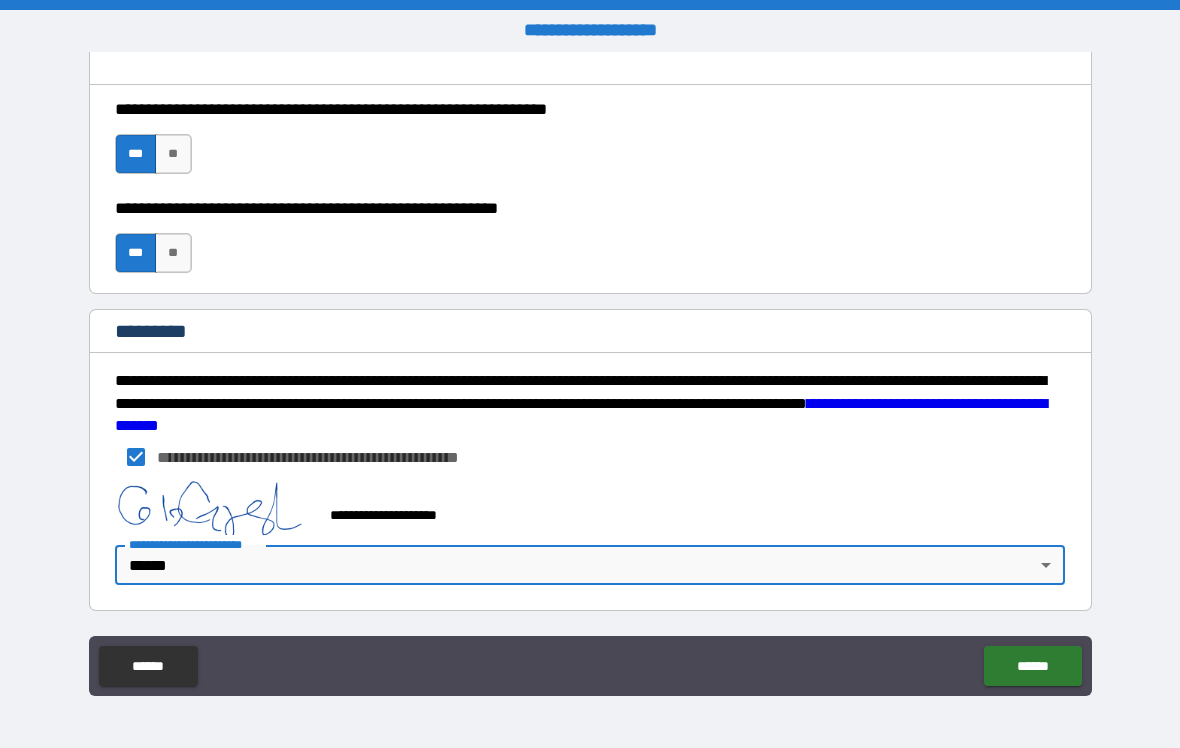 click on "******" at bounding box center (1032, 666) 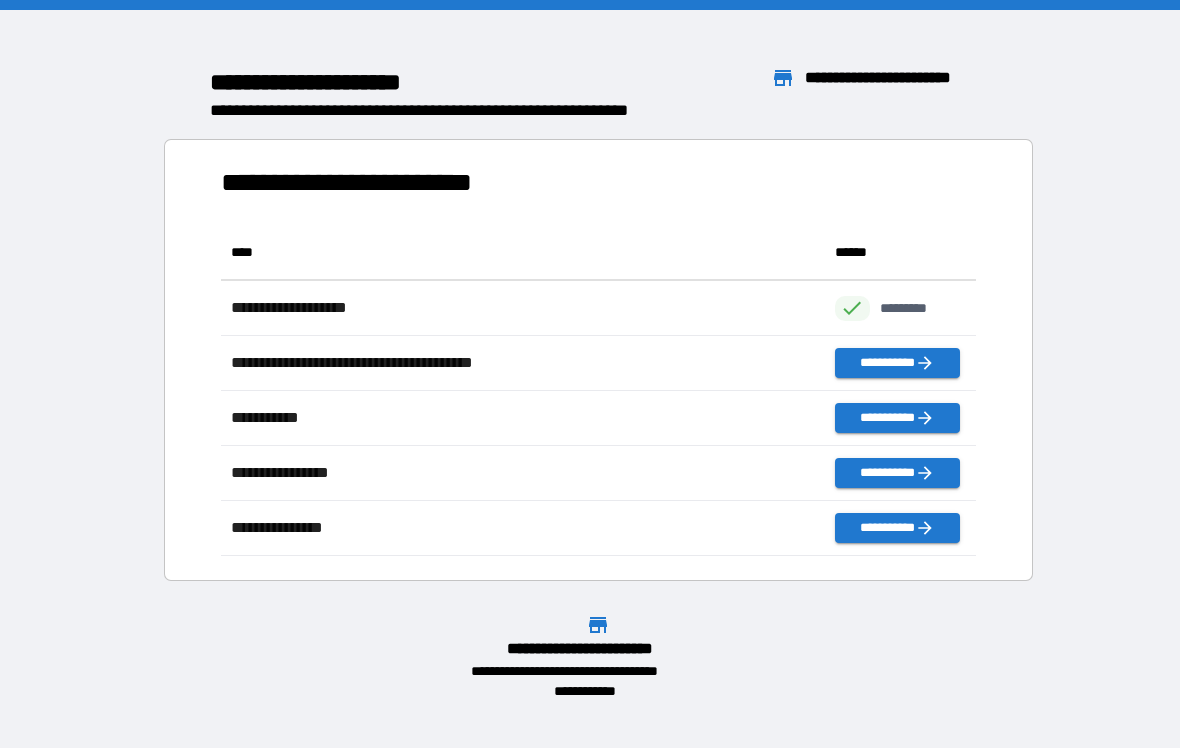 scroll, scrollTop: 331, scrollLeft: 755, axis: both 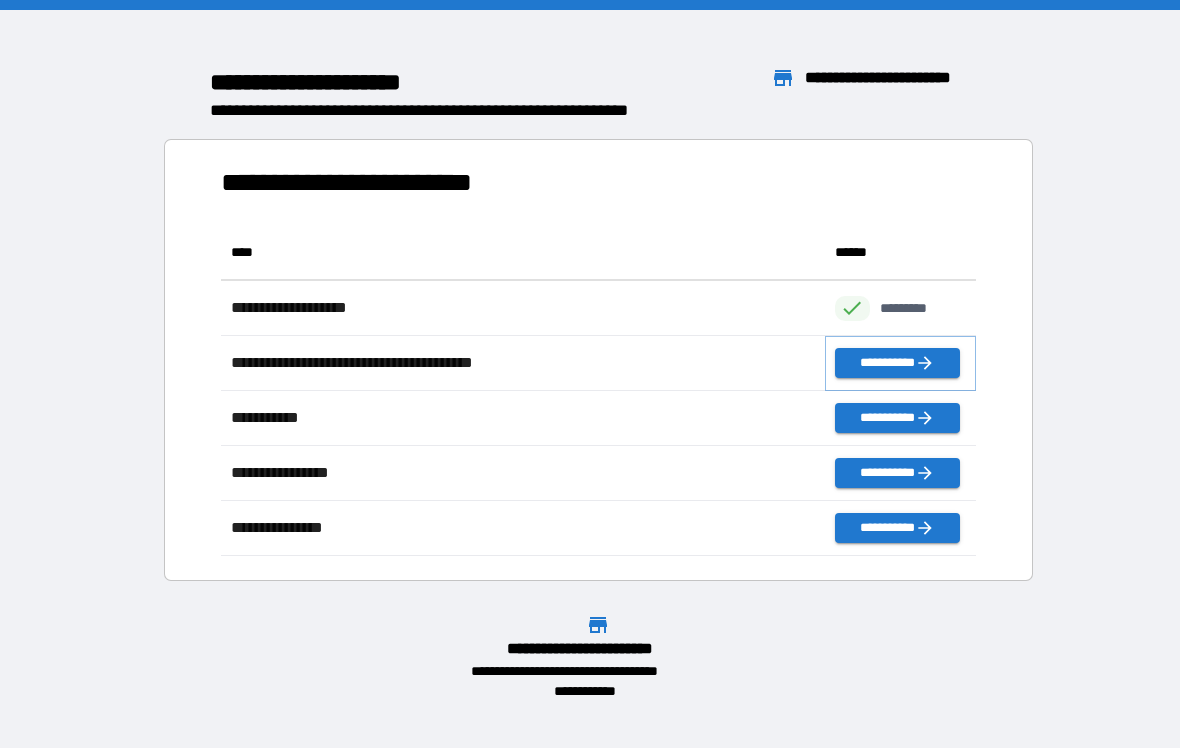 click on "**********" at bounding box center (897, 363) 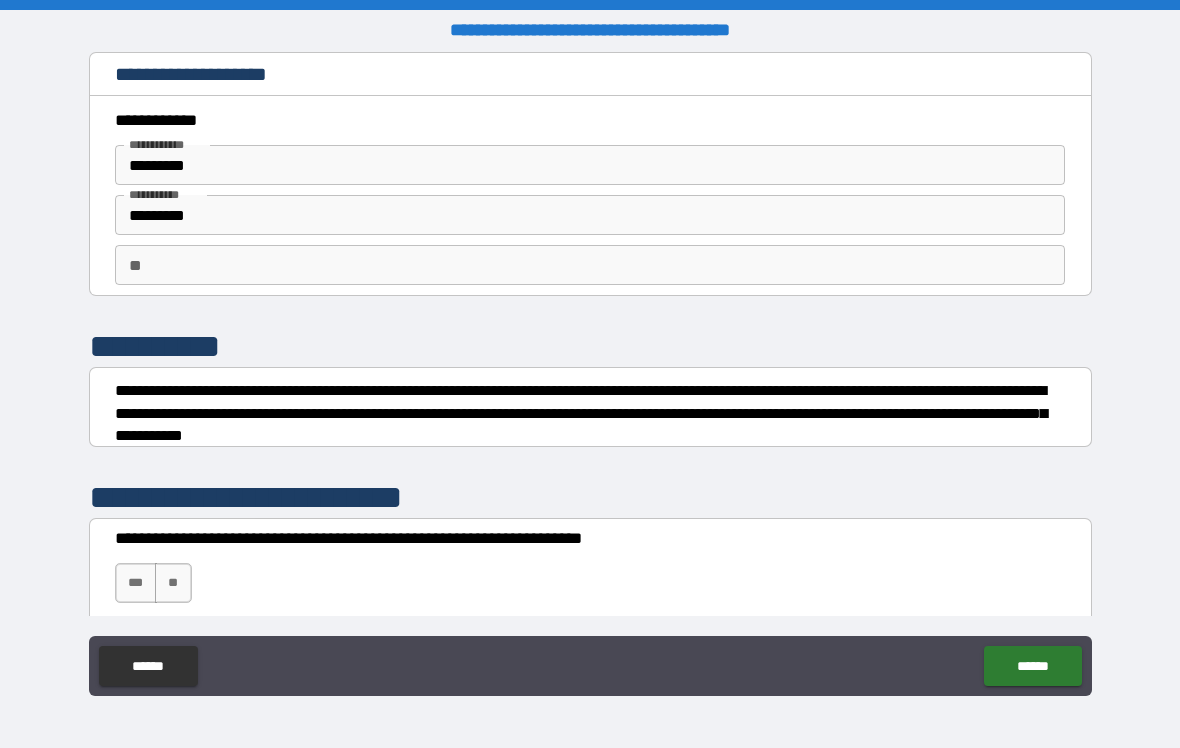 click on "**" at bounding box center (590, 265) 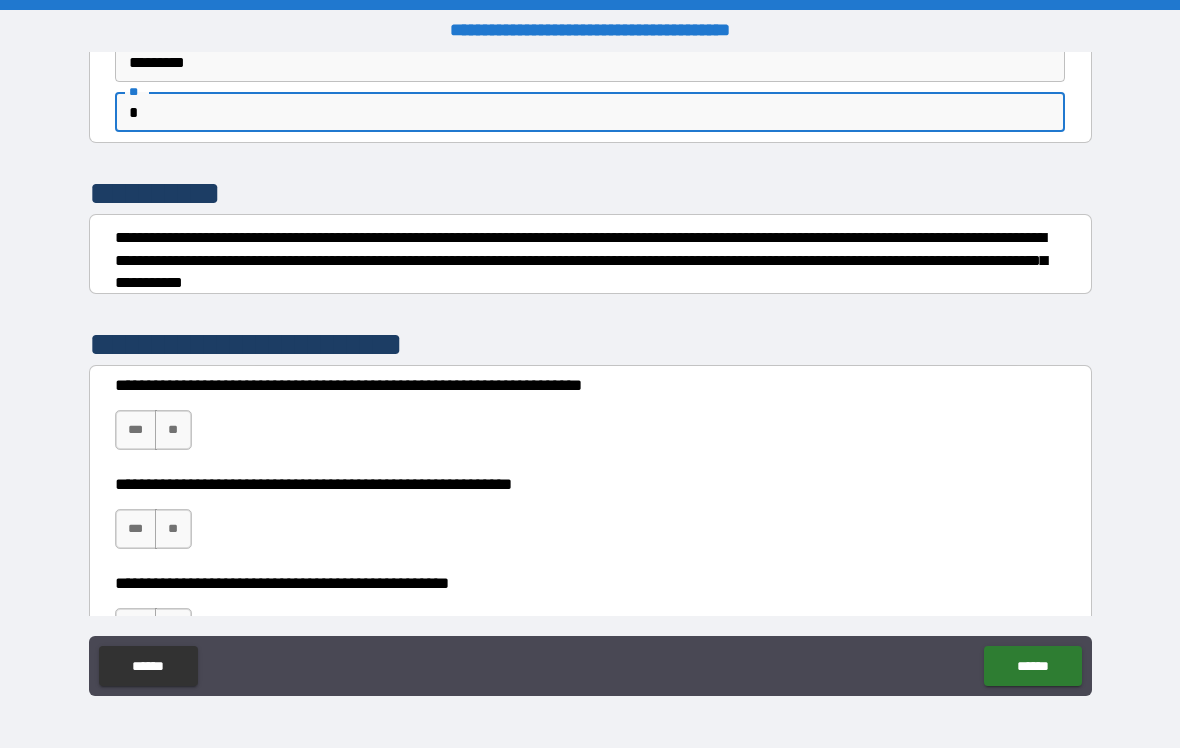 scroll, scrollTop: 157, scrollLeft: 0, axis: vertical 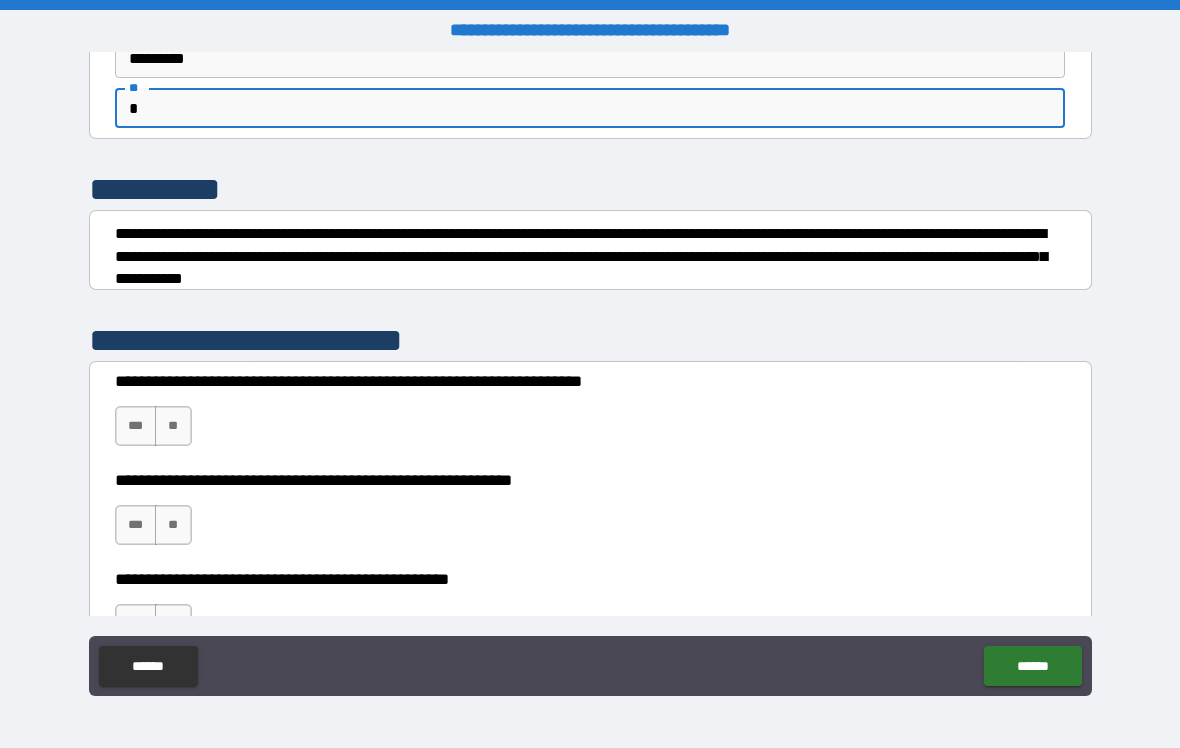 type on "*" 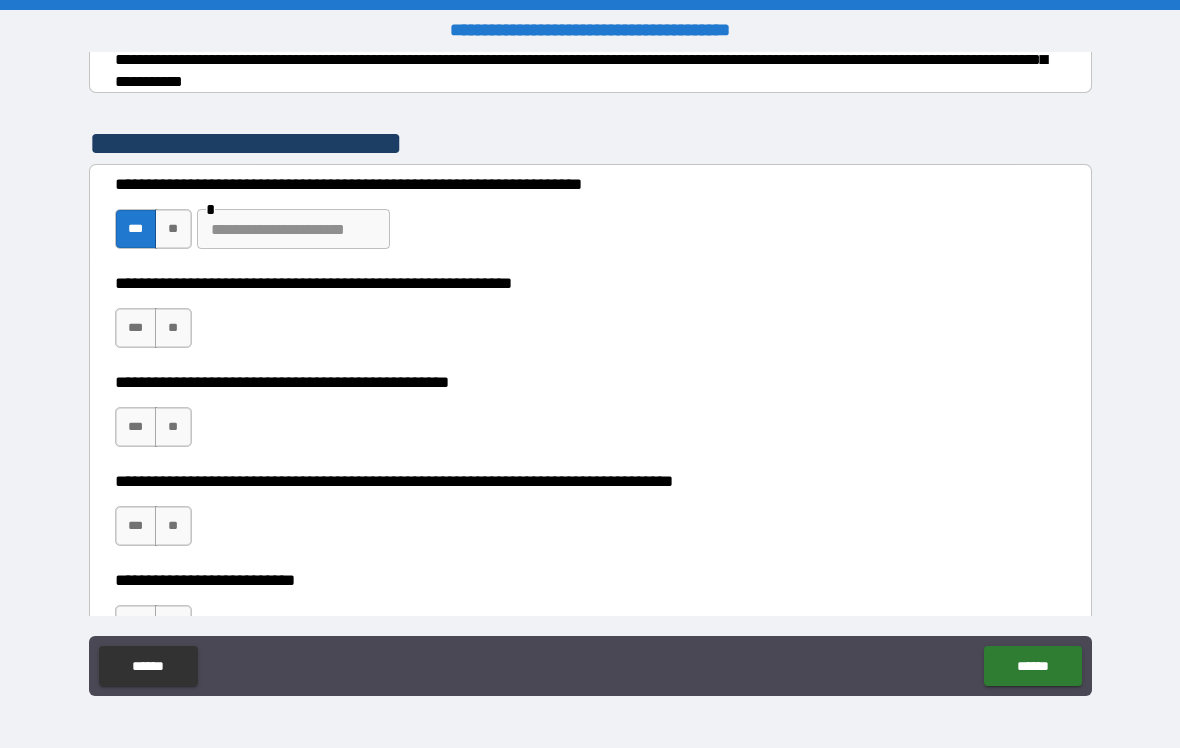 scroll, scrollTop: 355, scrollLeft: 0, axis: vertical 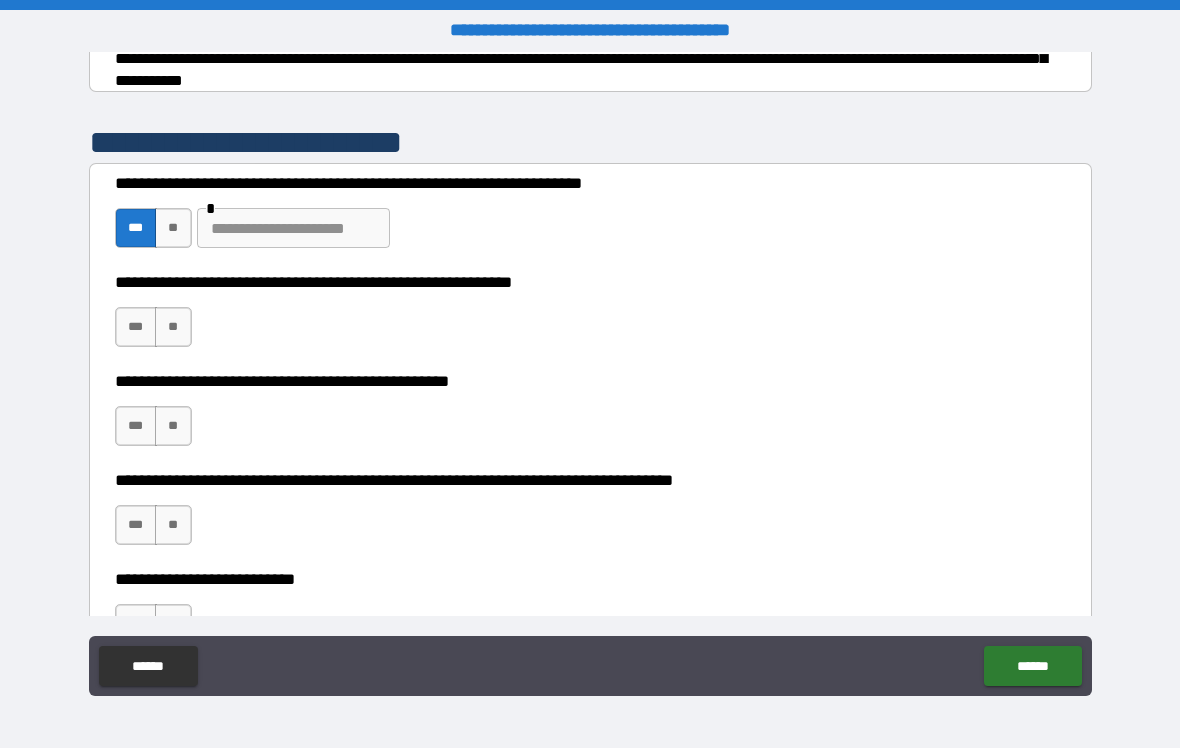 click at bounding box center (293, 228) 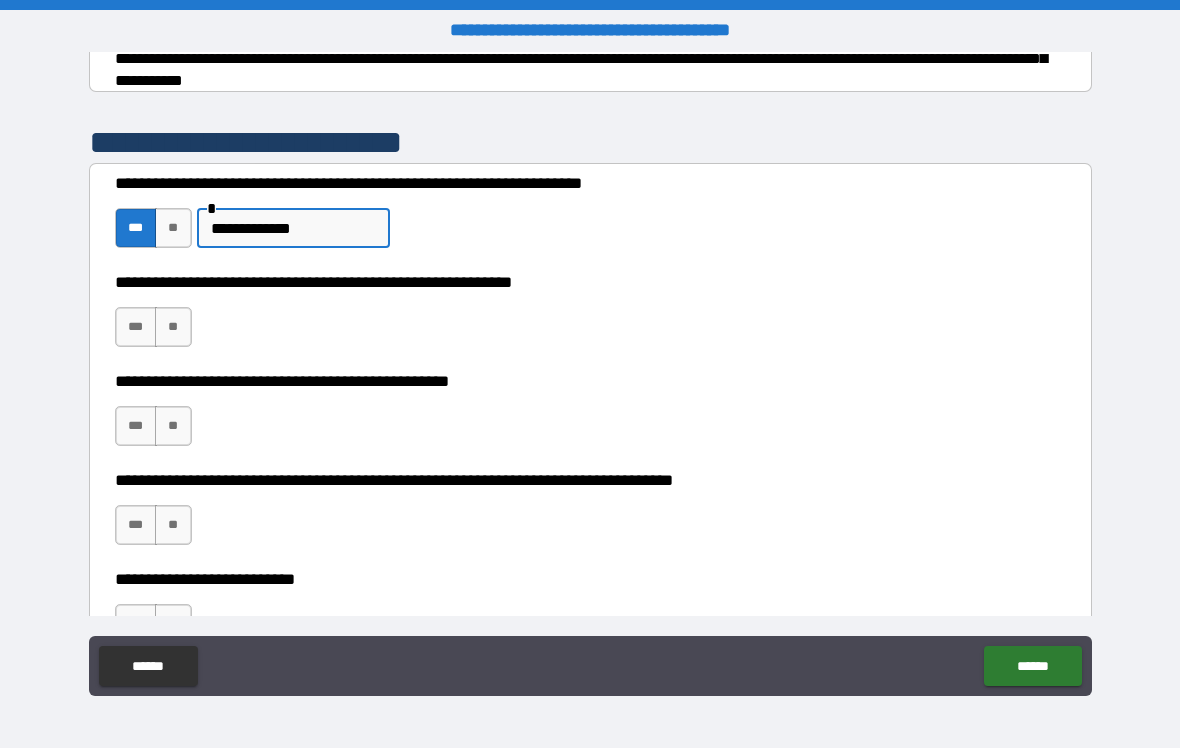 type on "**********" 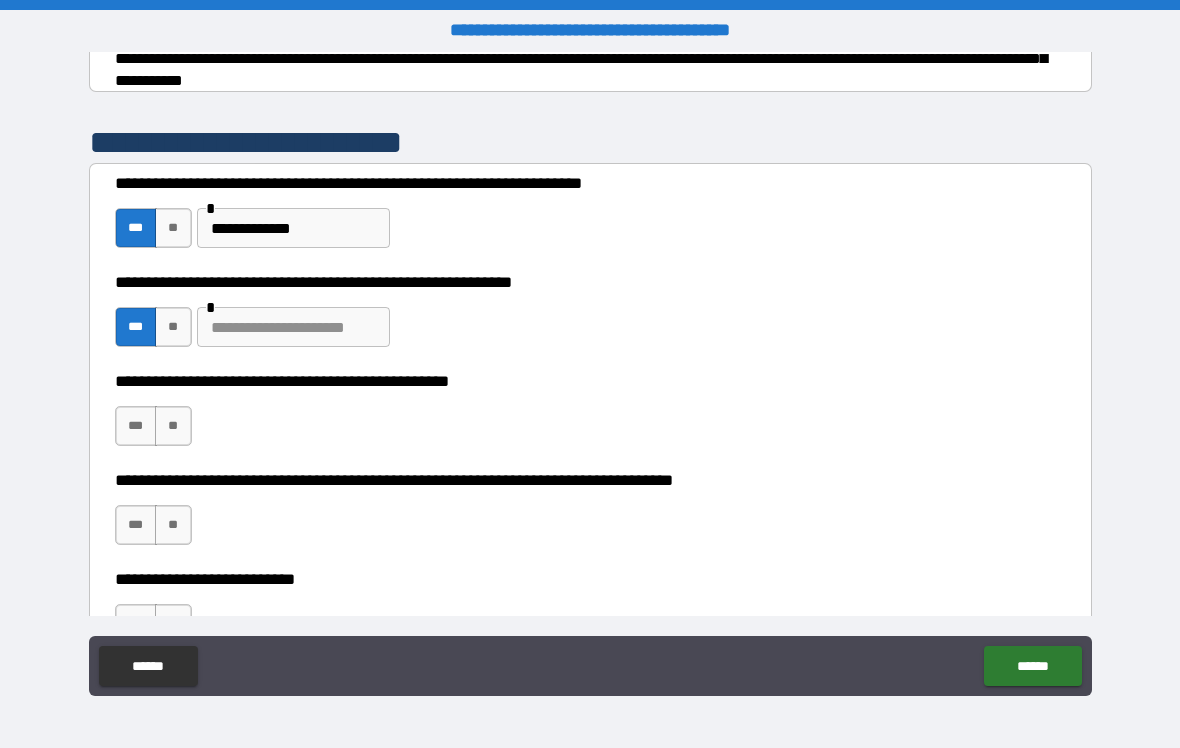 click at bounding box center (293, 327) 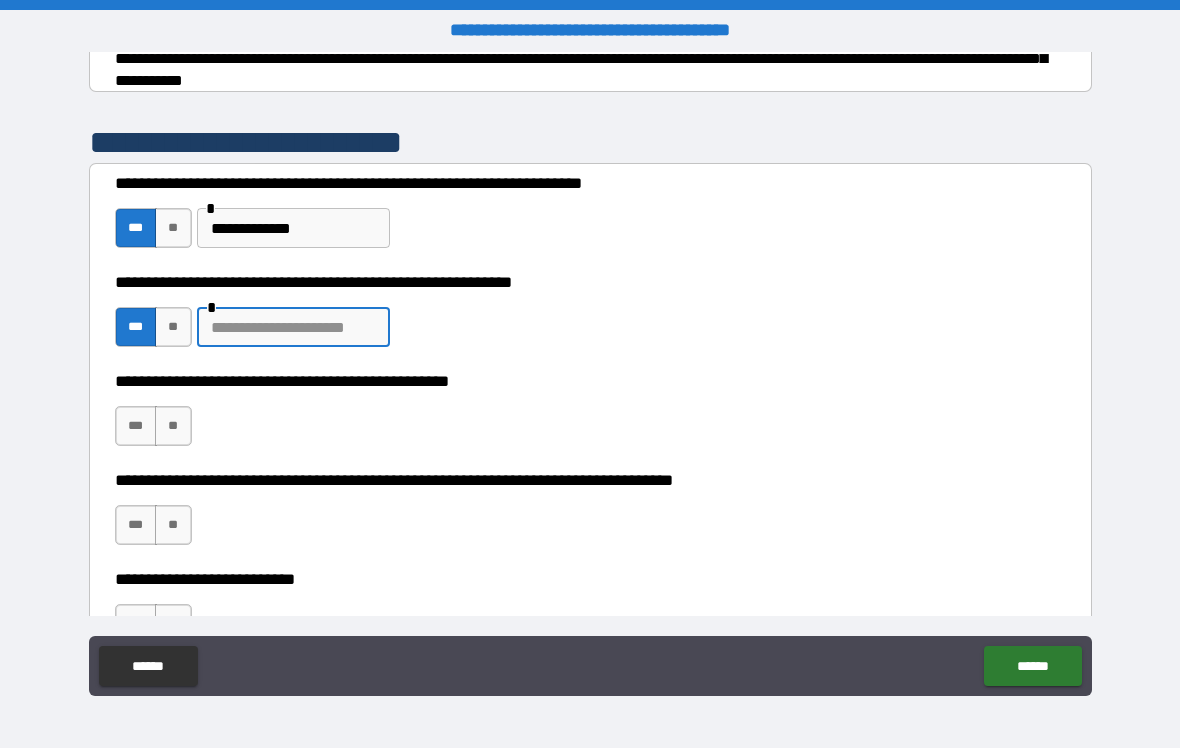 click on "**" at bounding box center (173, 426) 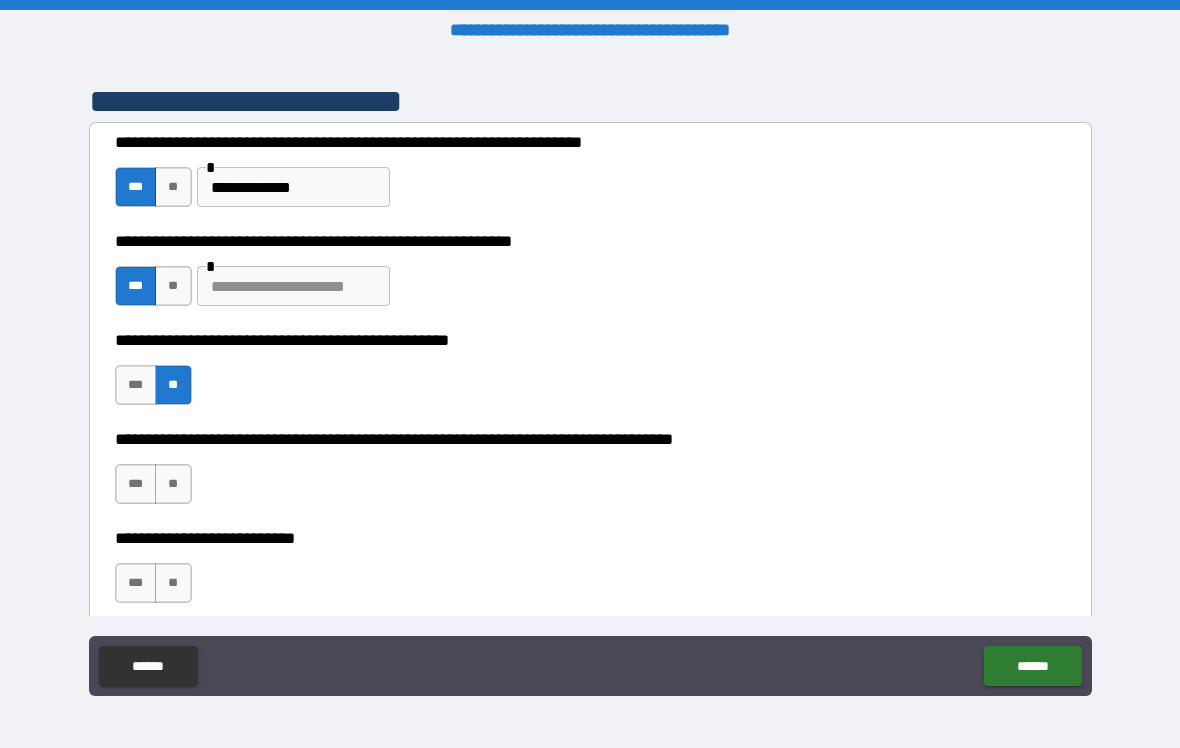scroll, scrollTop: 397, scrollLeft: 0, axis: vertical 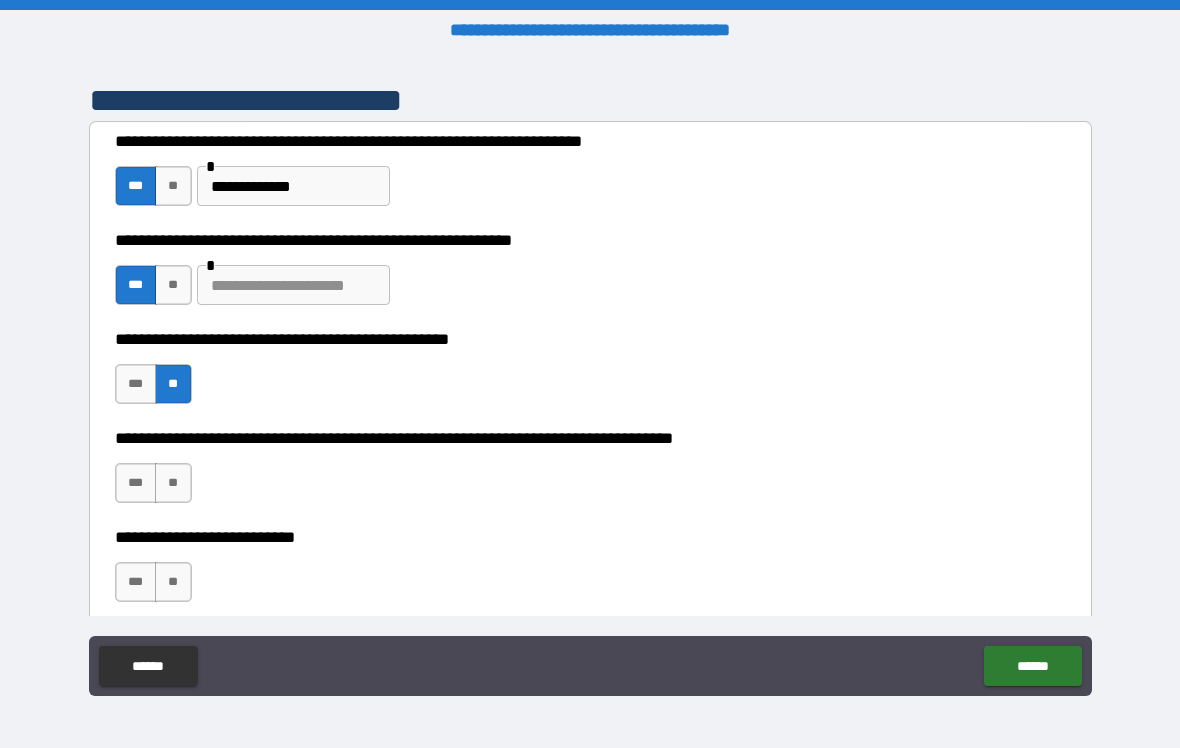click at bounding box center [293, 285] 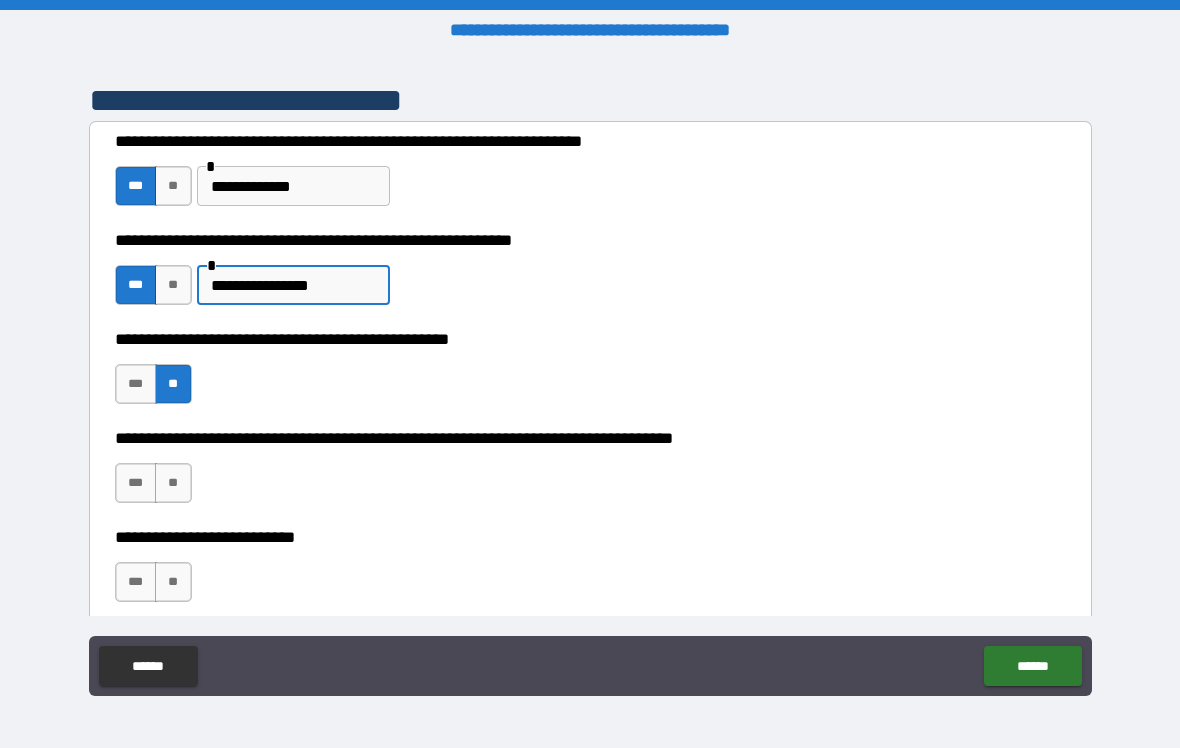 click on "**********" at bounding box center (293, 285) 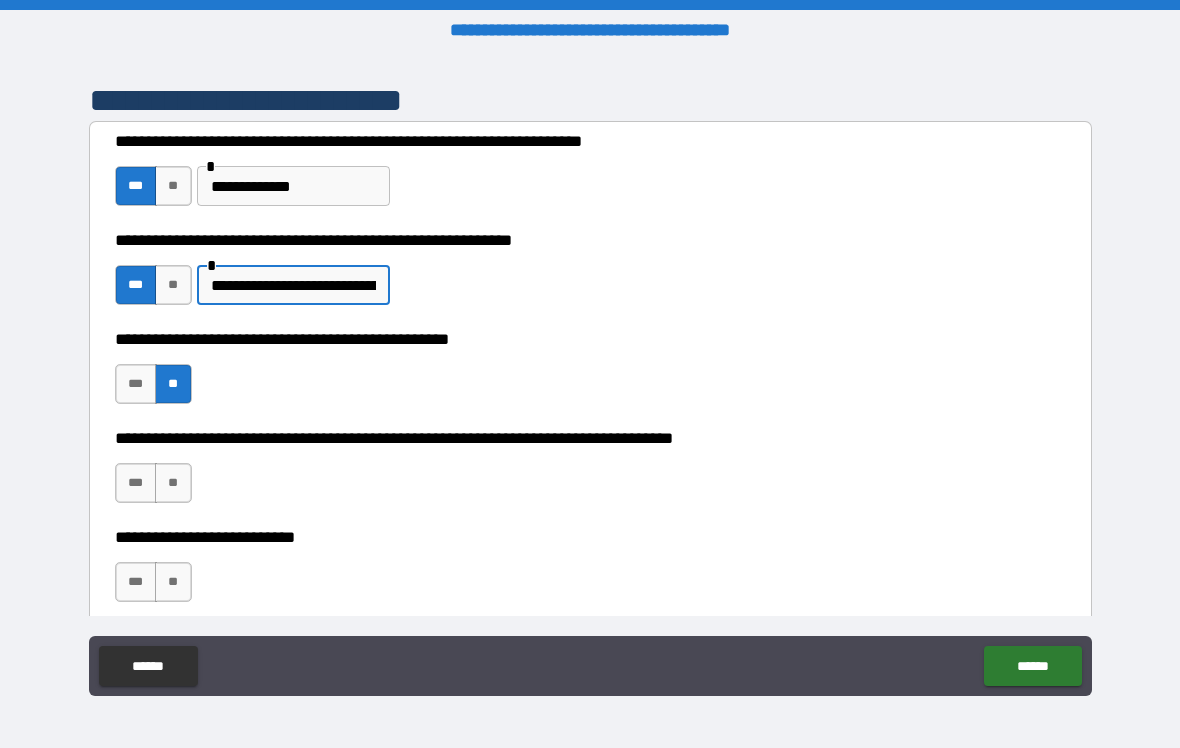 type on "**********" 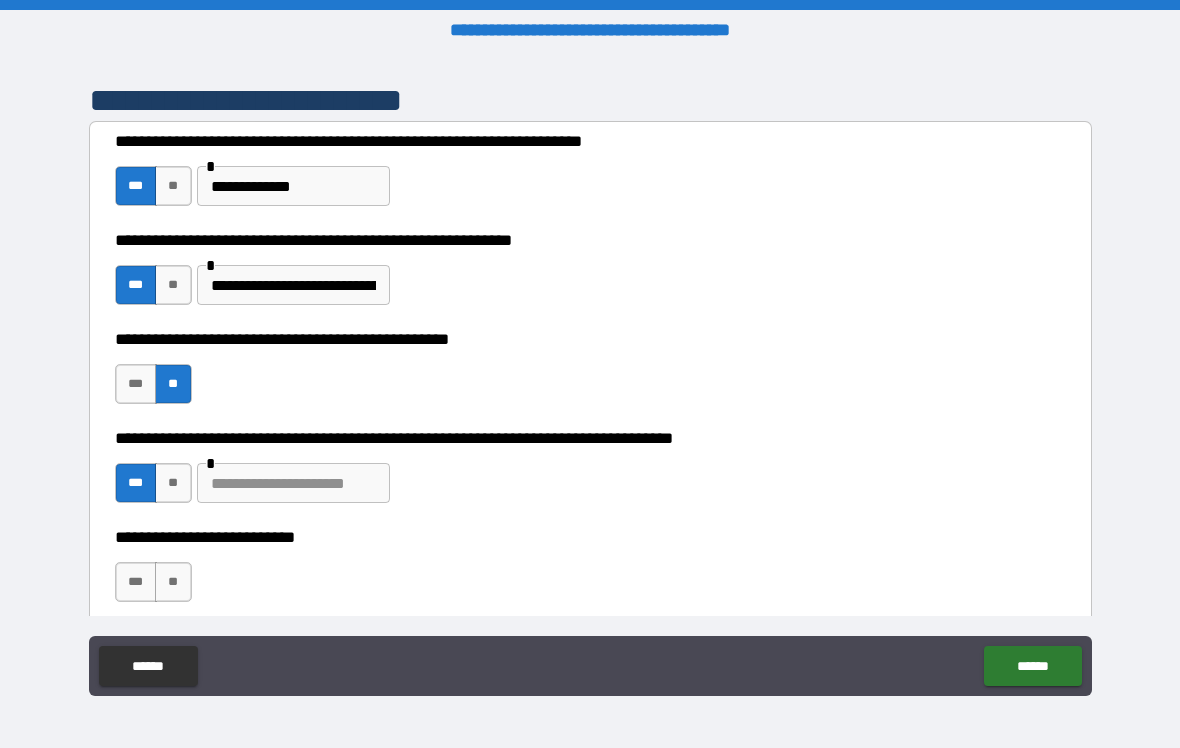click at bounding box center (293, 483) 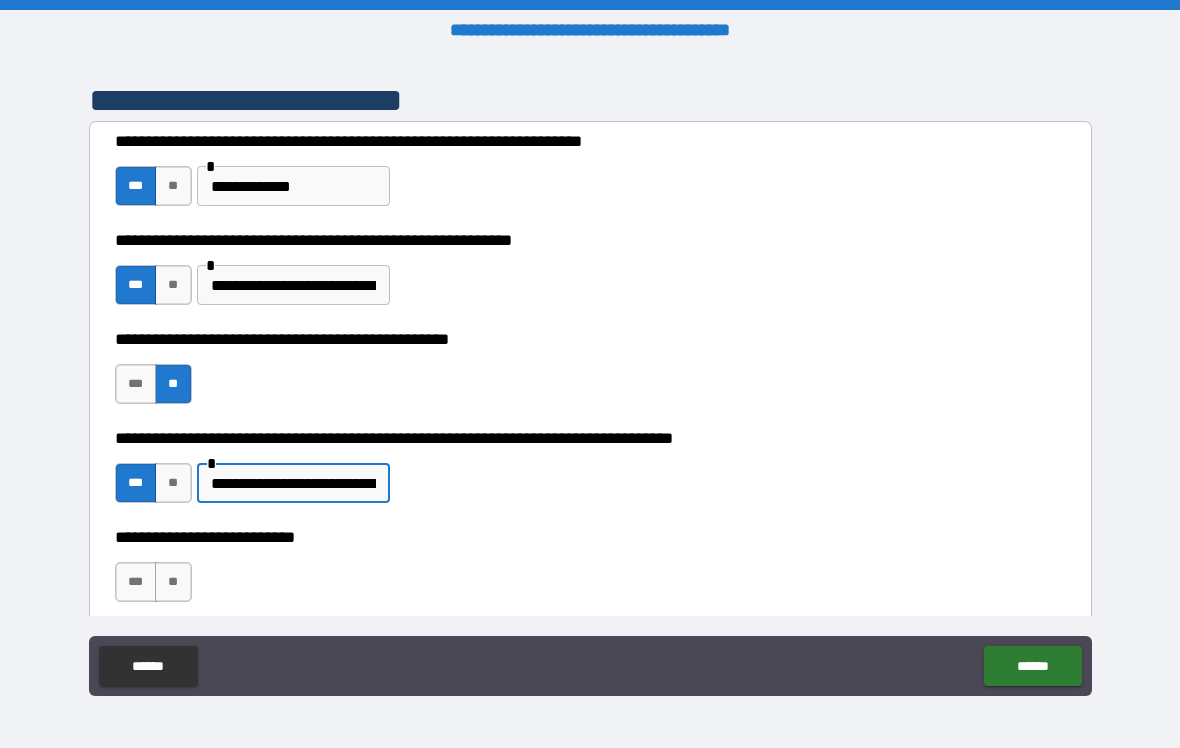 type on "**********" 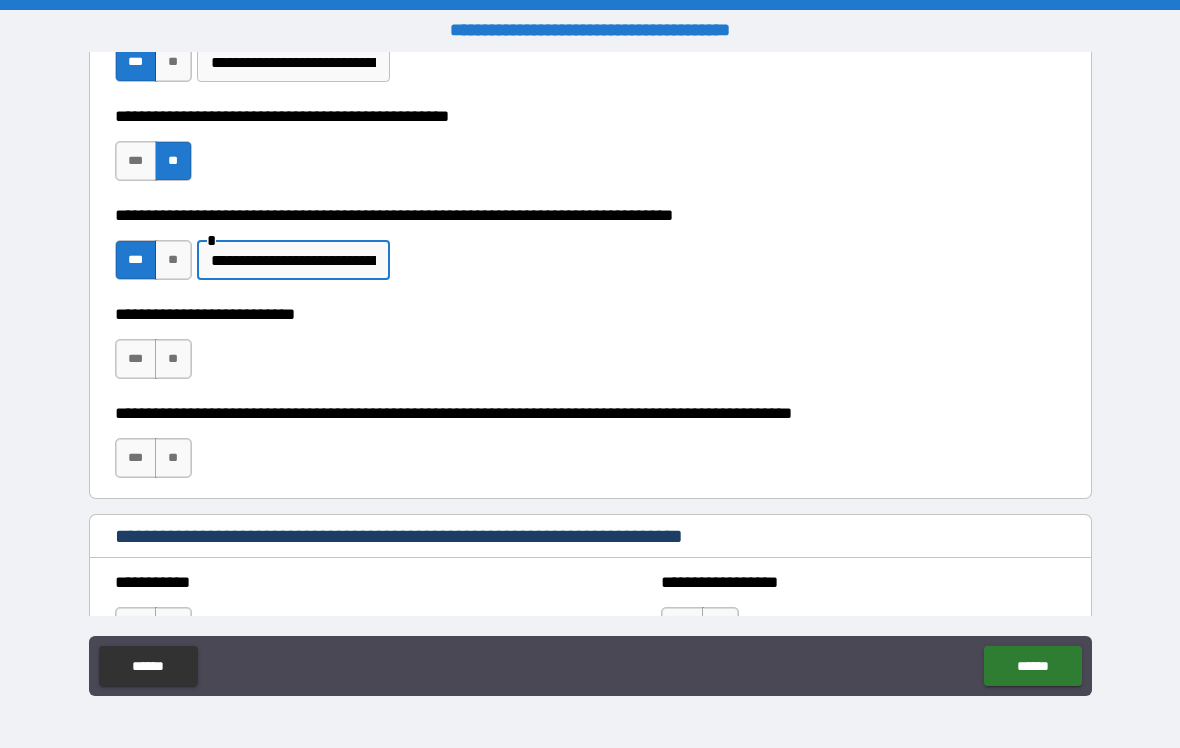 scroll, scrollTop: 623, scrollLeft: 0, axis: vertical 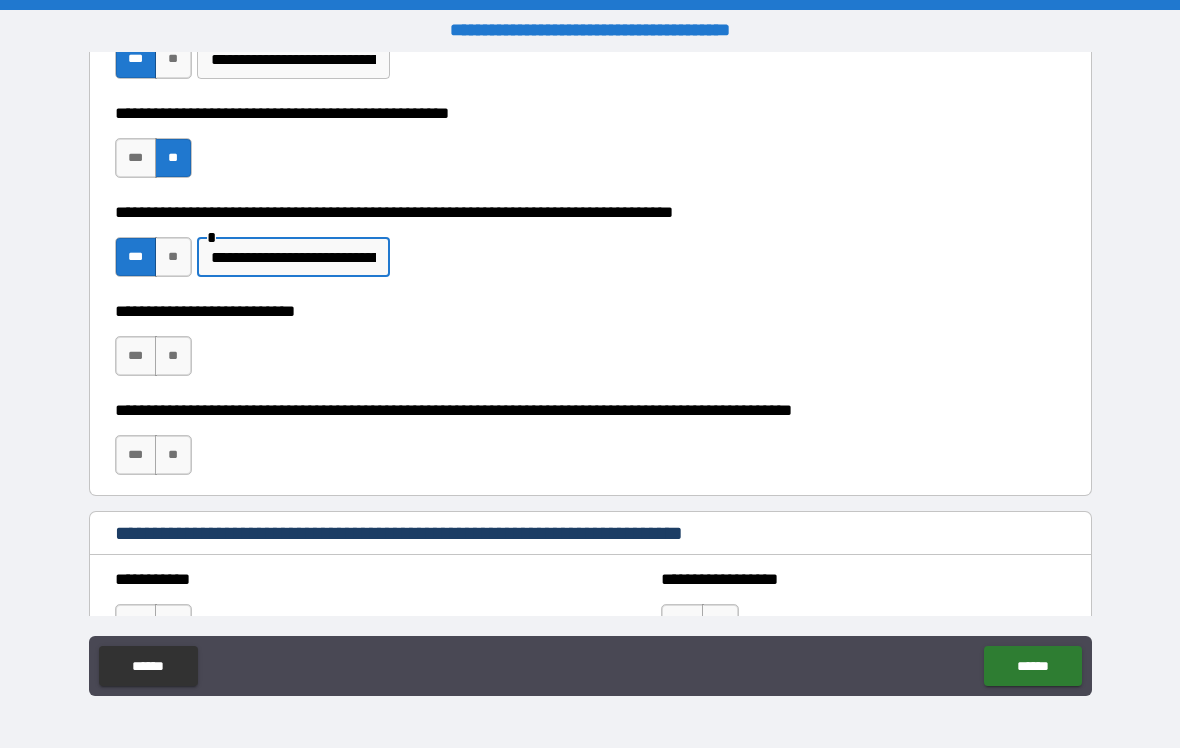click on "***" at bounding box center (136, 356) 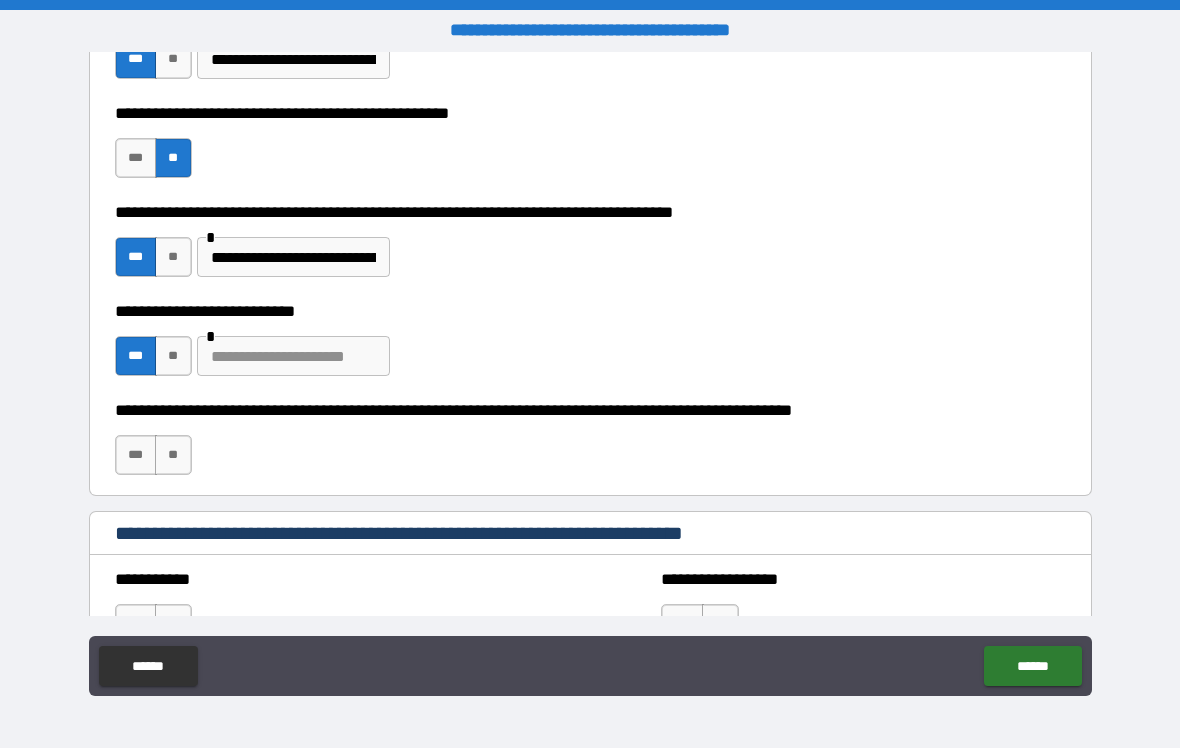 click at bounding box center [293, 356] 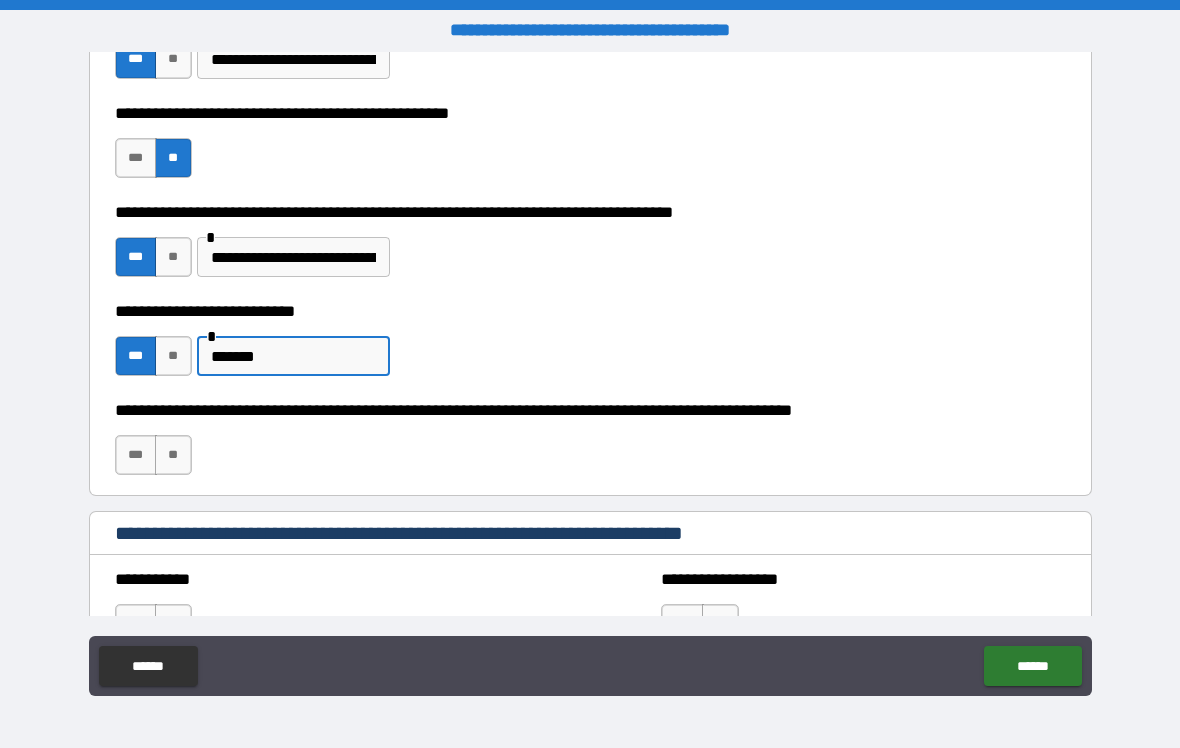 type on "*******" 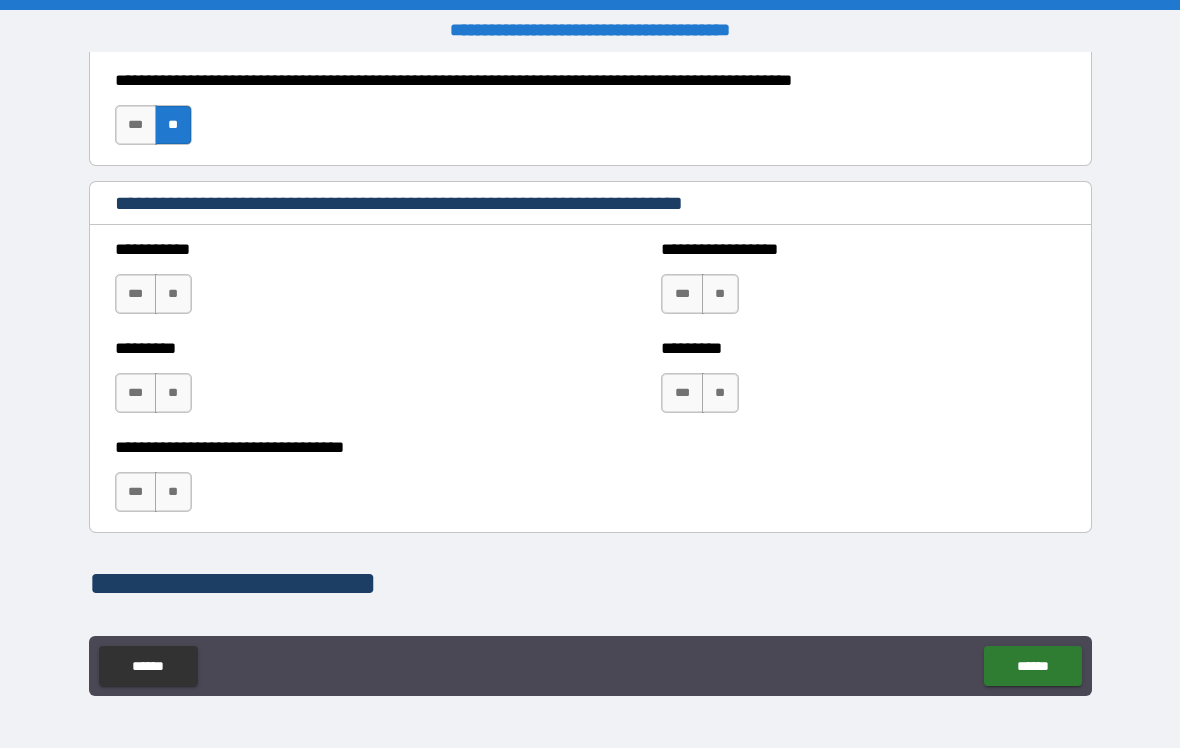 scroll, scrollTop: 958, scrollLeft: 0, axis: vertical 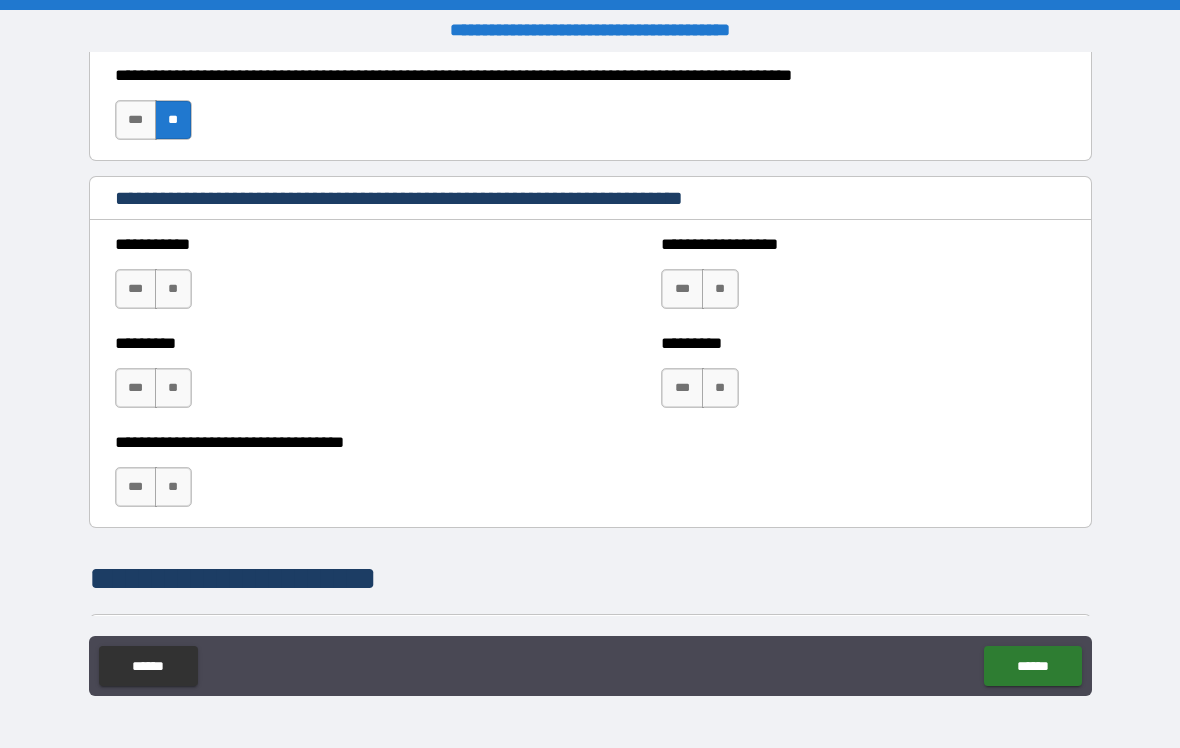 click on "**" at bounding box center [173, 289] 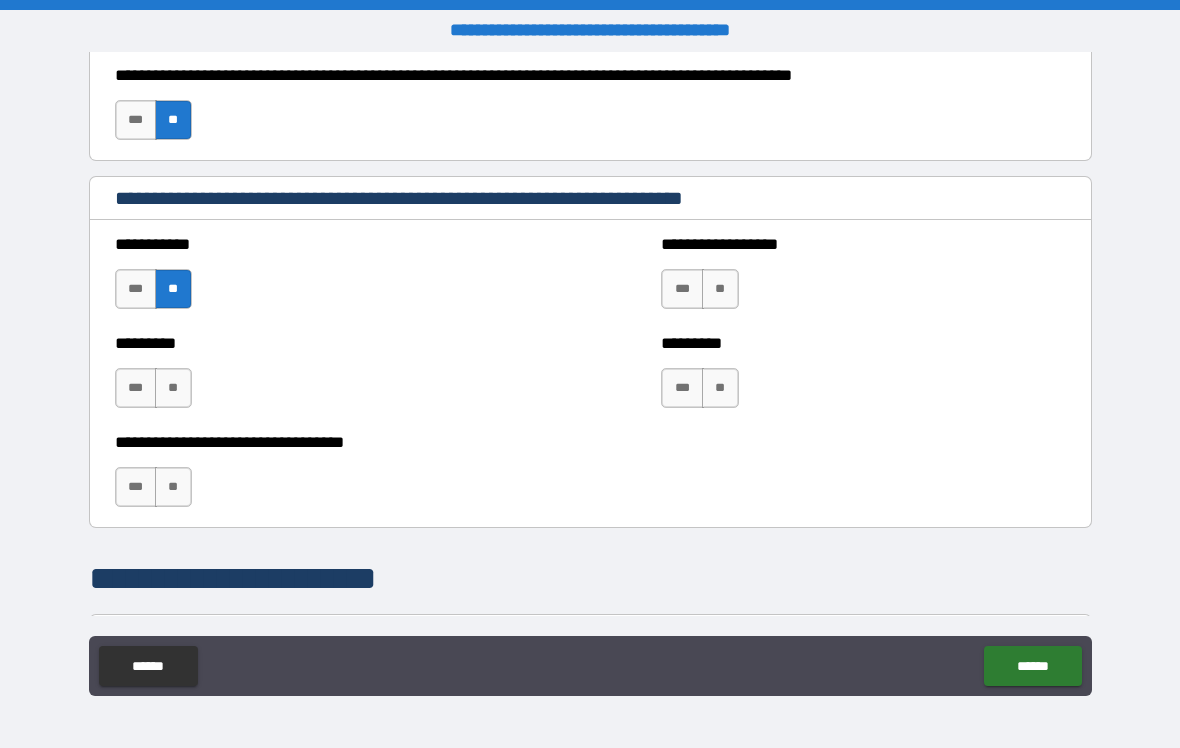 click on "**" at bounding box center [173, 388] 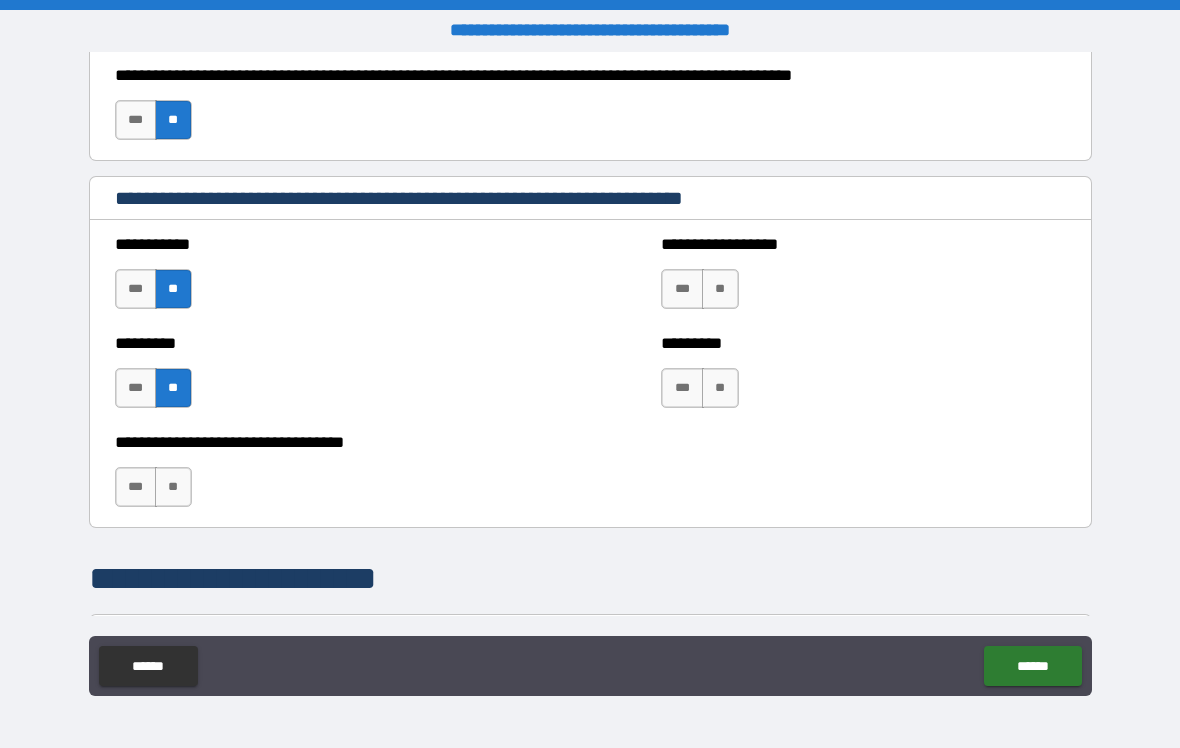 click on "**" at bounding box center (173, 487) 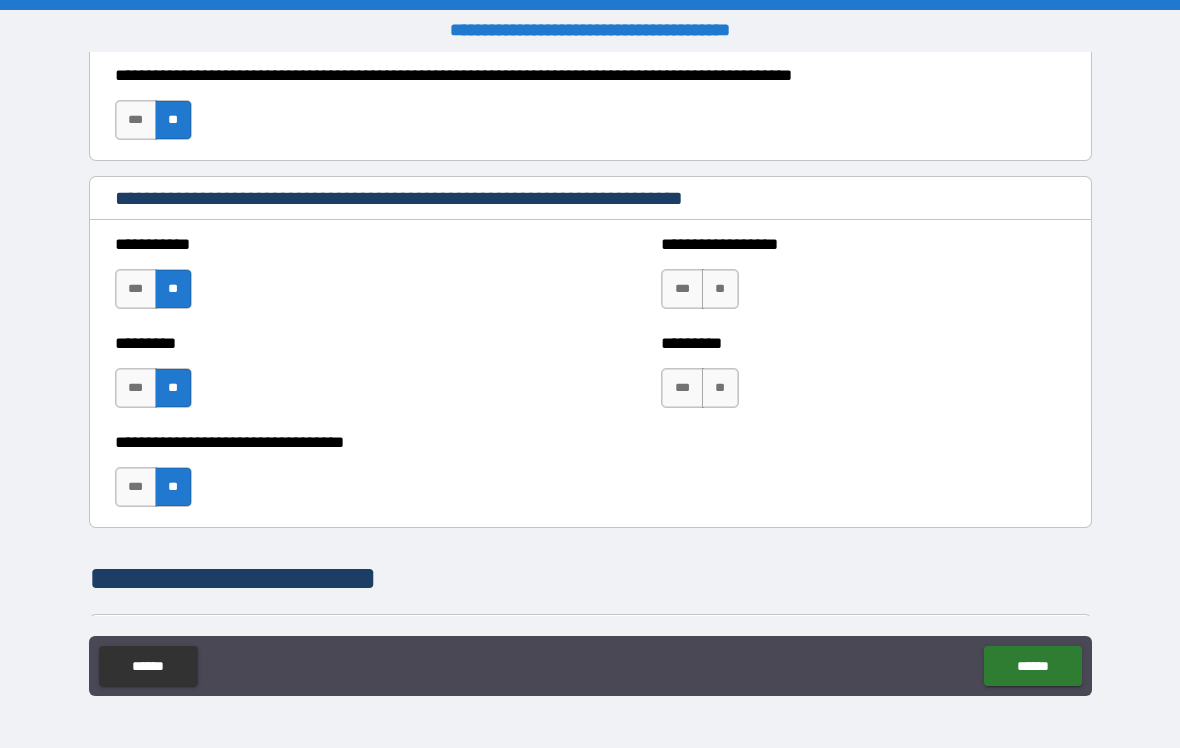 click on "**" at bounding box center (720, 289) 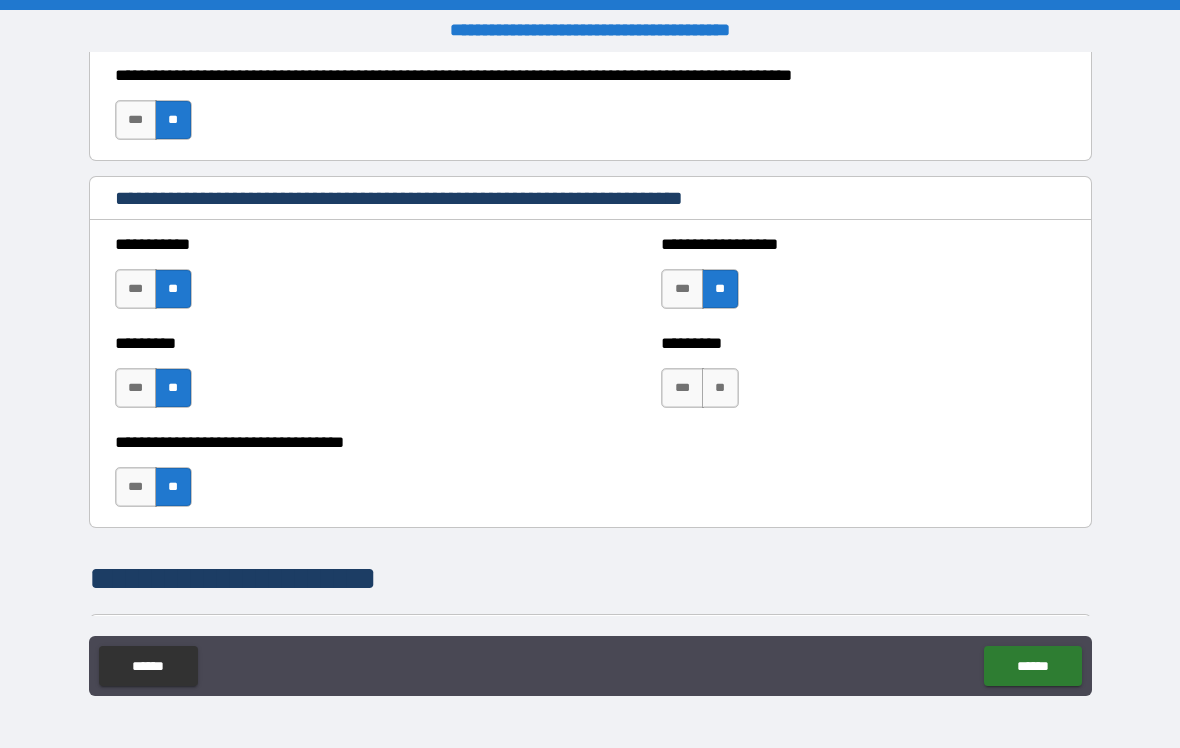 click on "**" at bounding box center [720, 388] 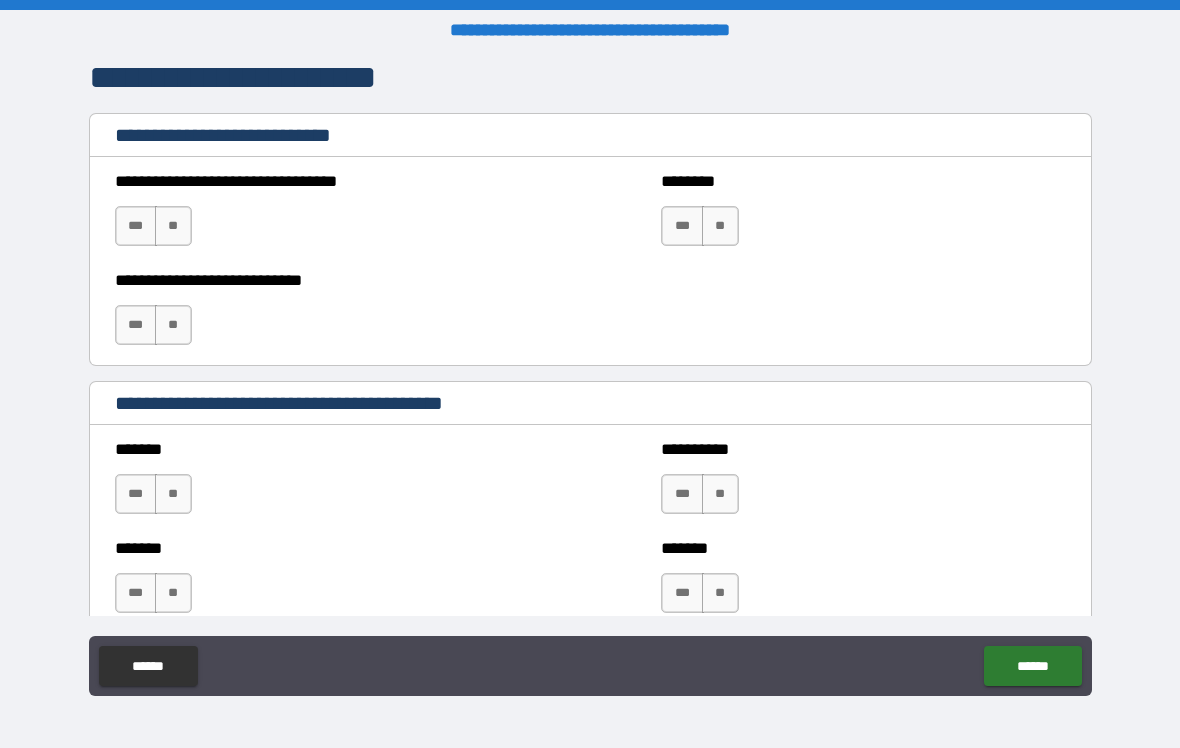 scroll, scrollTop: 1449, scrollLeft: 0, axis: vertical 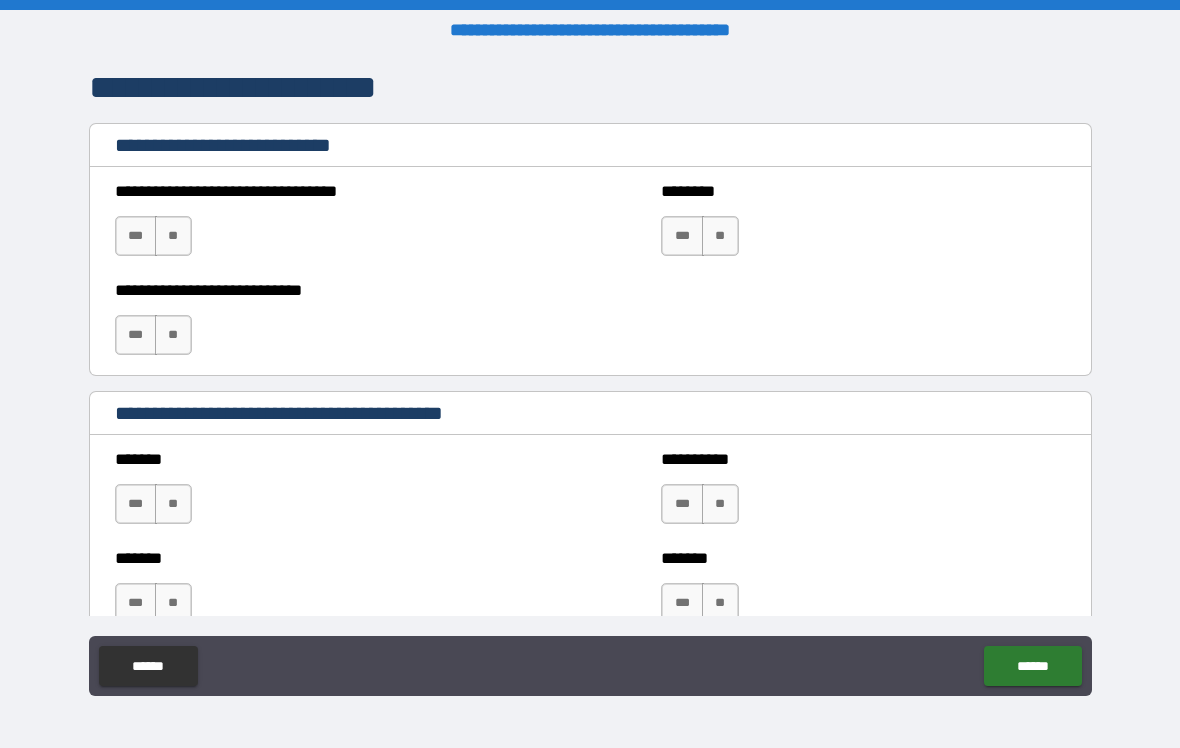 click on "**" at bounding box center (173, 236) 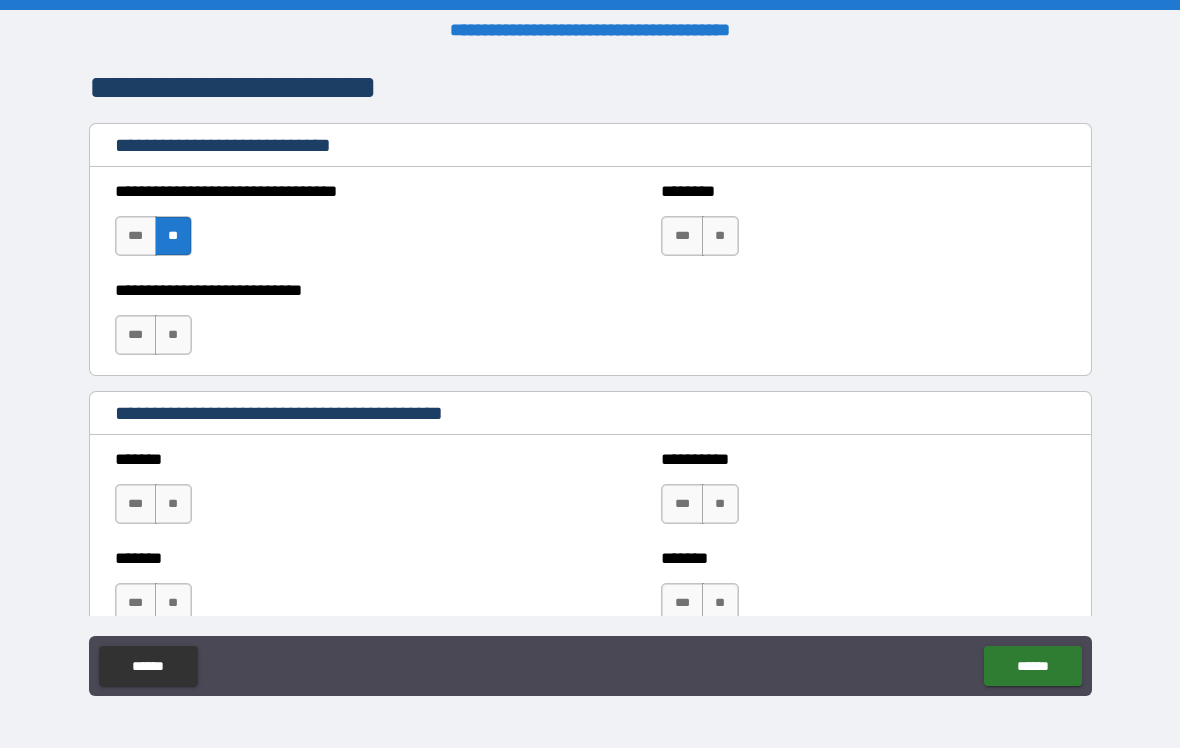 click on "**" at bounding box center [720, 236] 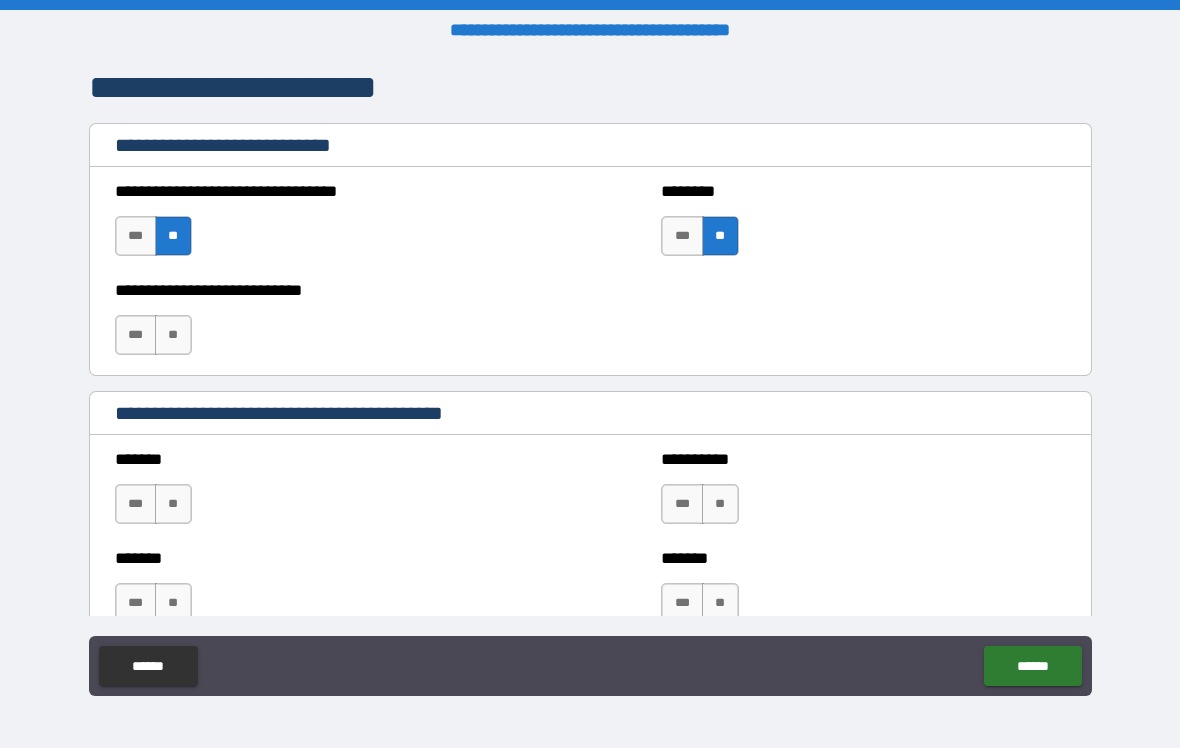 click on "**" at bounding box center (173, 335) 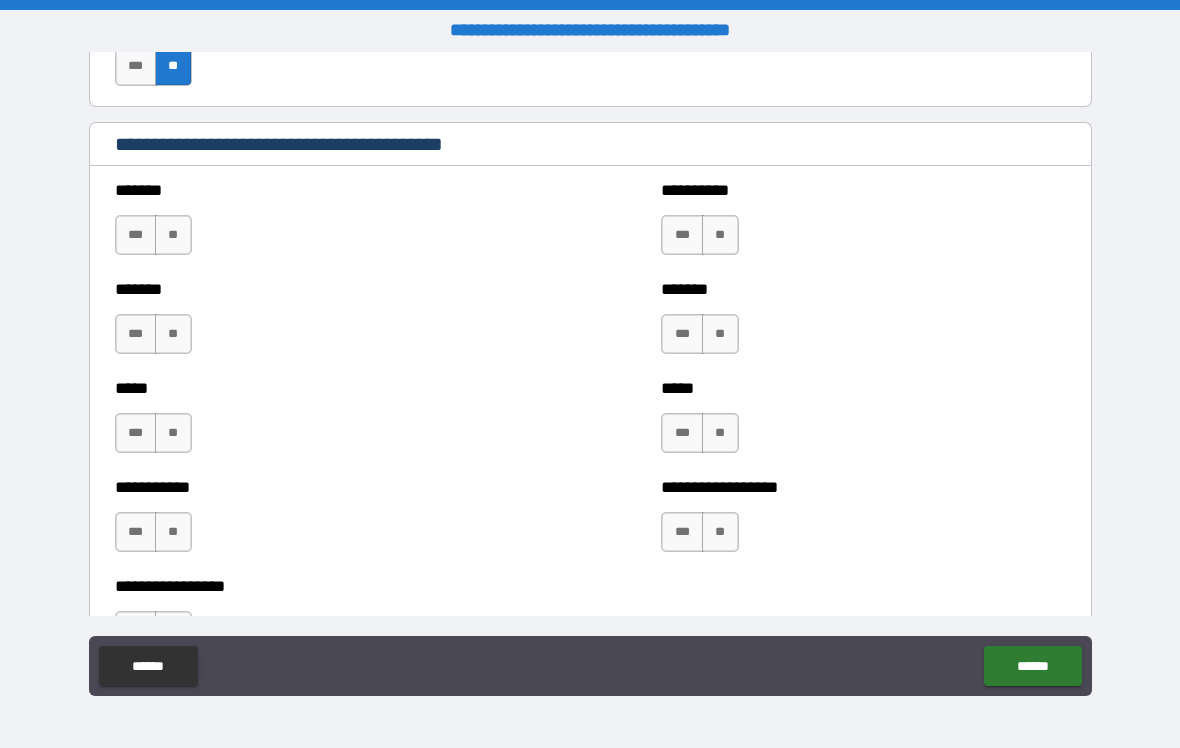scroll, scrollTop: 1716, scrollLeft: 0, axis: vertical 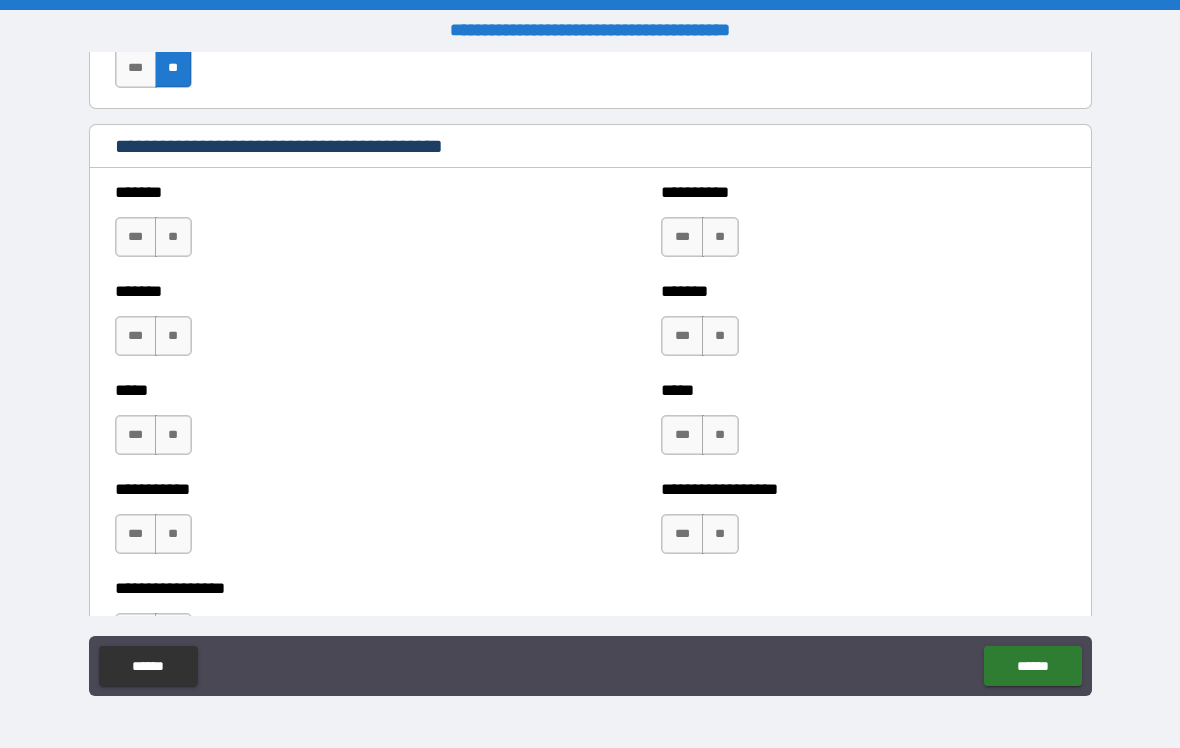 click on "**" at bounding box center (173, 237) 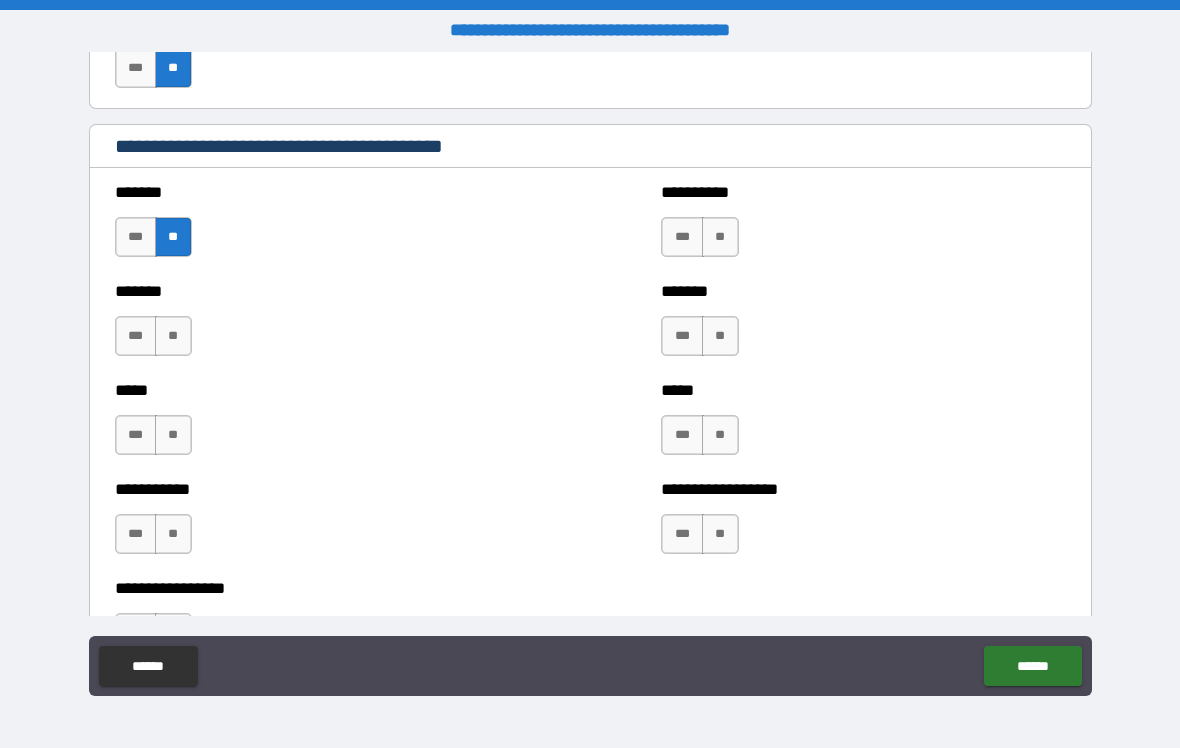 click on "**" at bounding box center [173, 336] 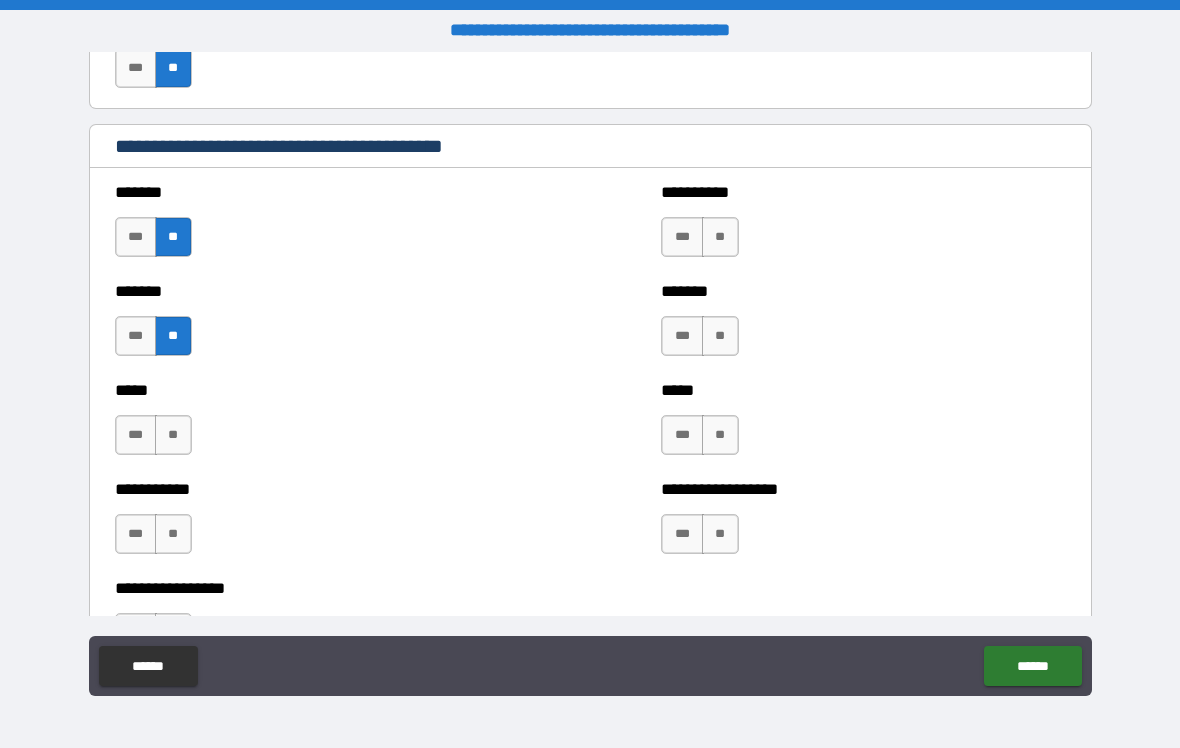 click on "**" at bounding box center (173, 435) 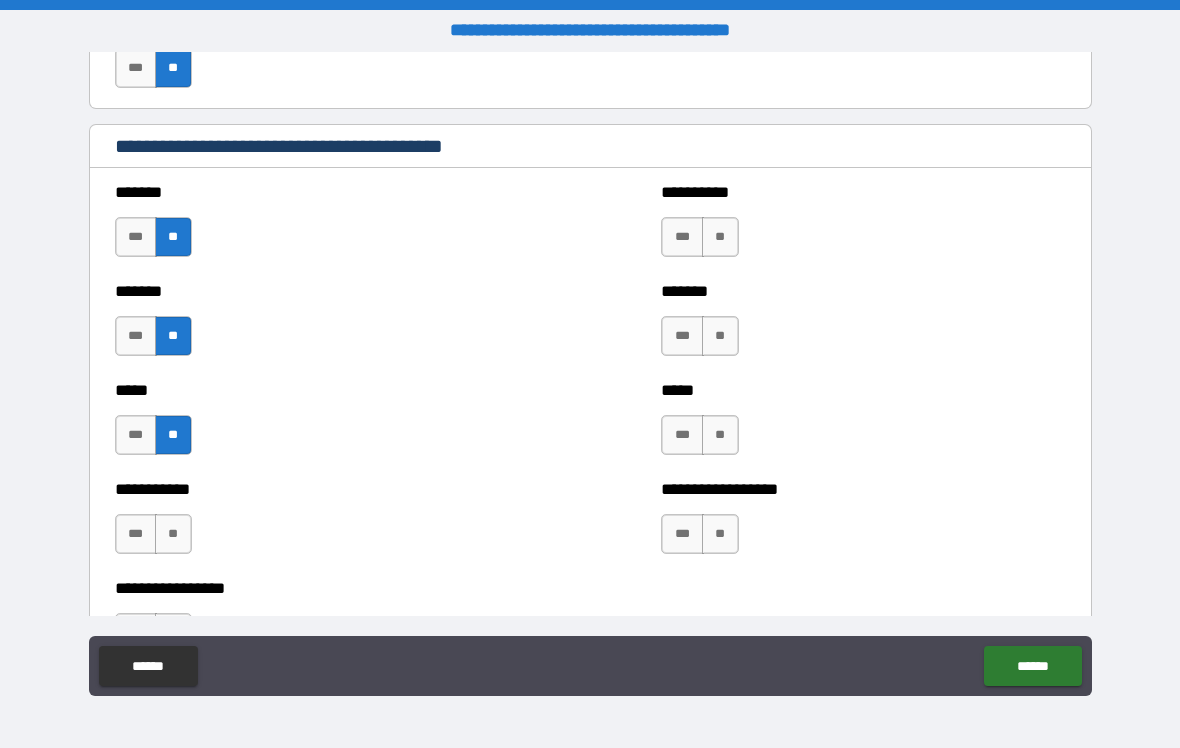 click on "**" at bounding box center [173, 534] 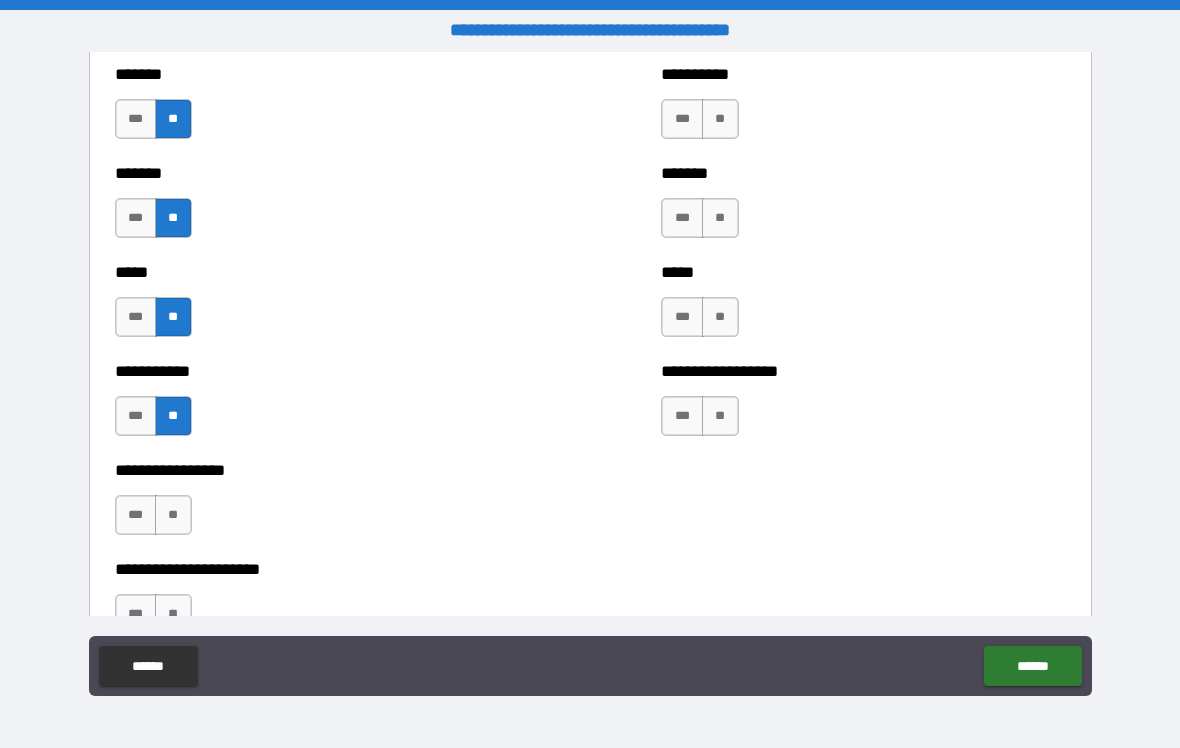 scroll, scrollTop: 1824, scrollLeft: 0, axis: vertical 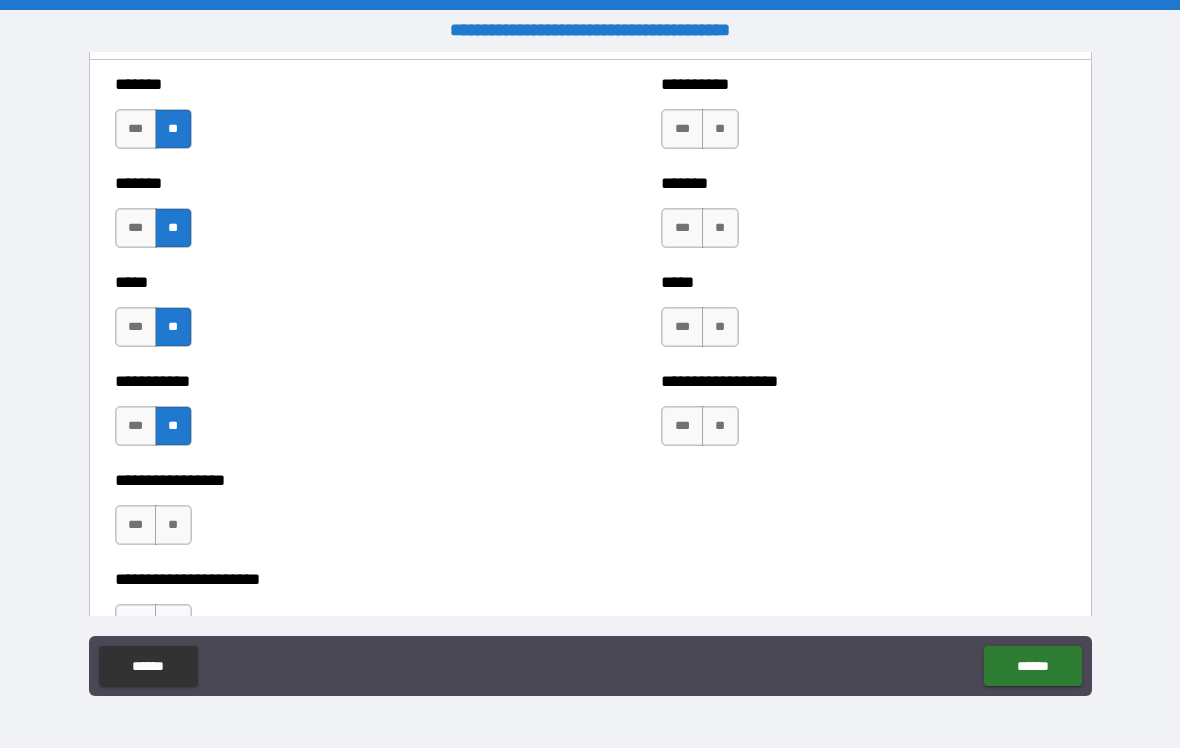 click on "***" at bounding box center (682, 129) 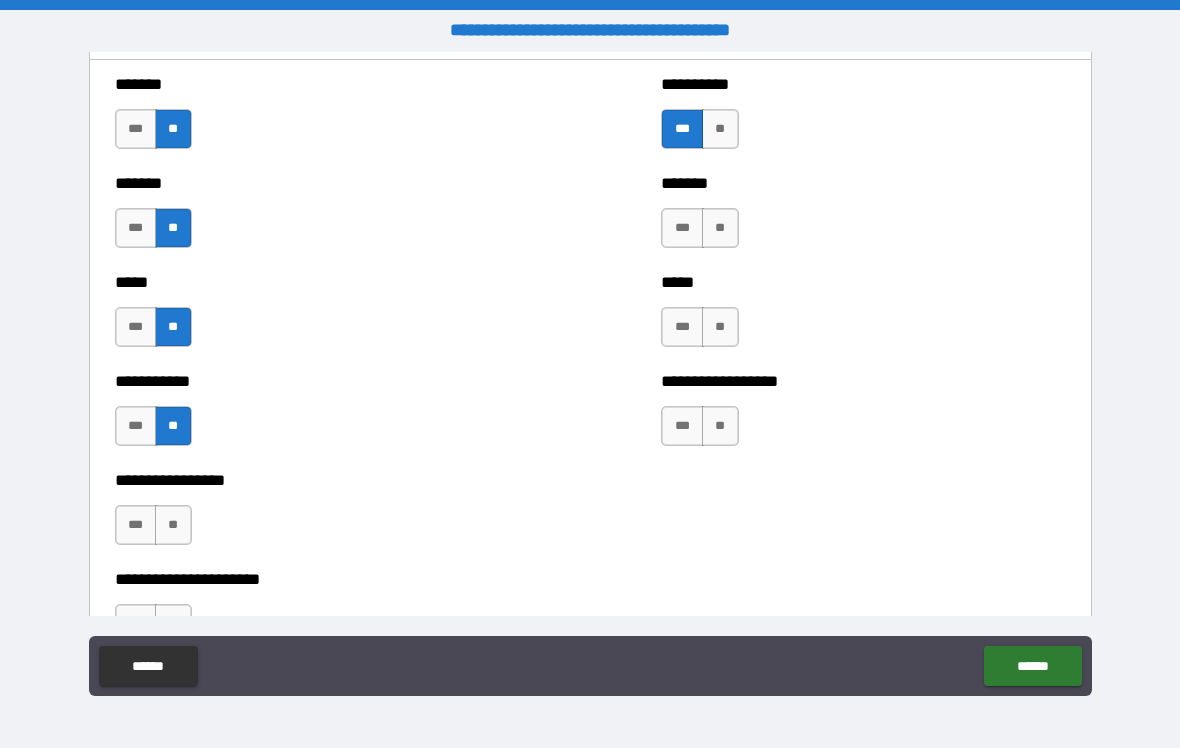 click on "**" at bounding box center (720, 228) 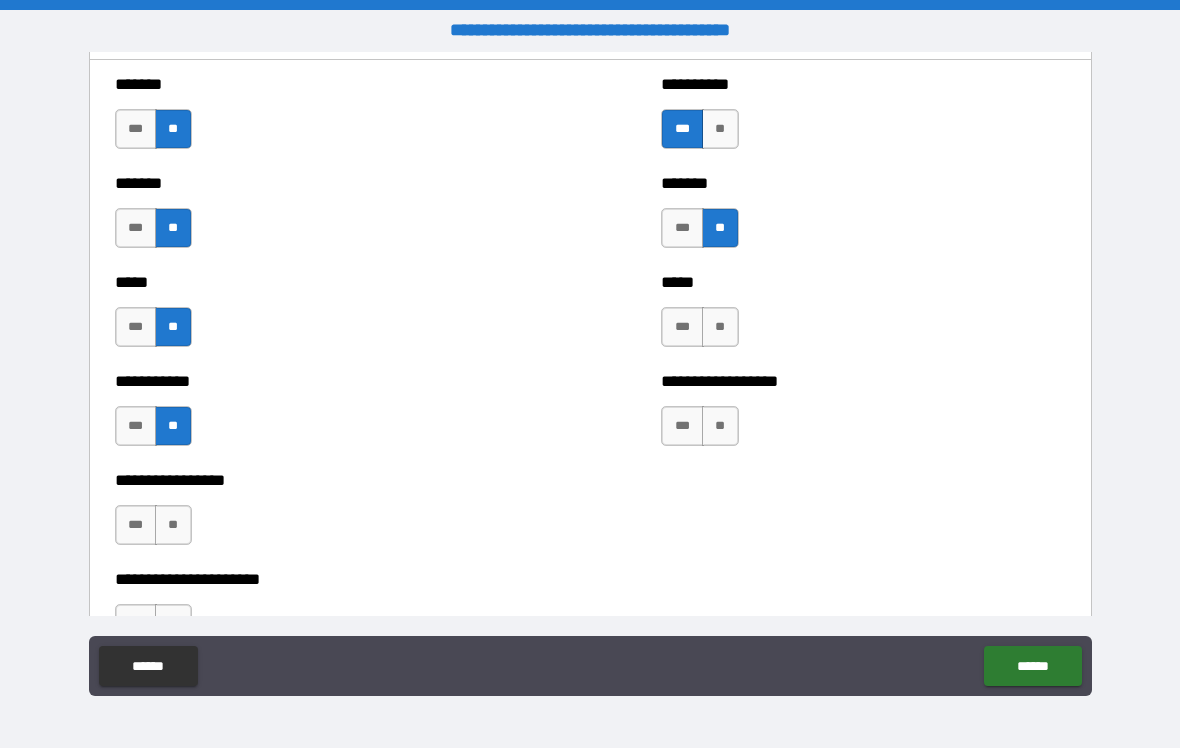 click on "**" at bounding box center [720, 327] 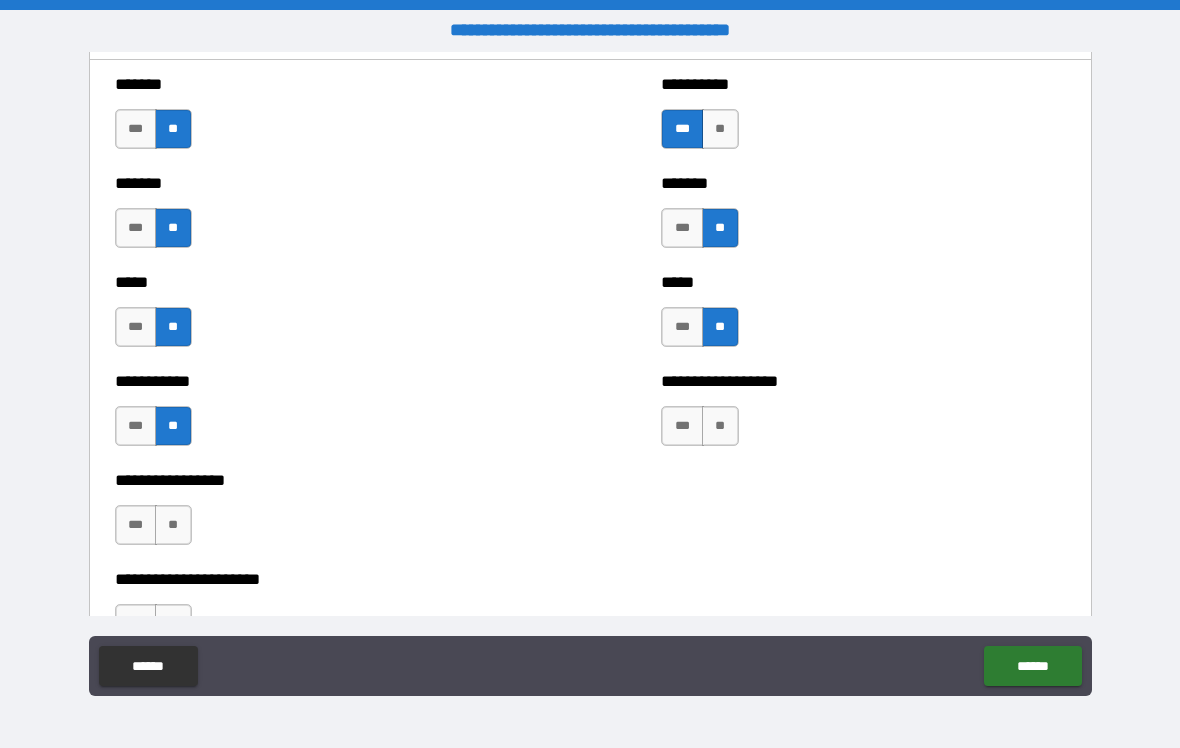 click on "**" at bounding box center (720, 426) 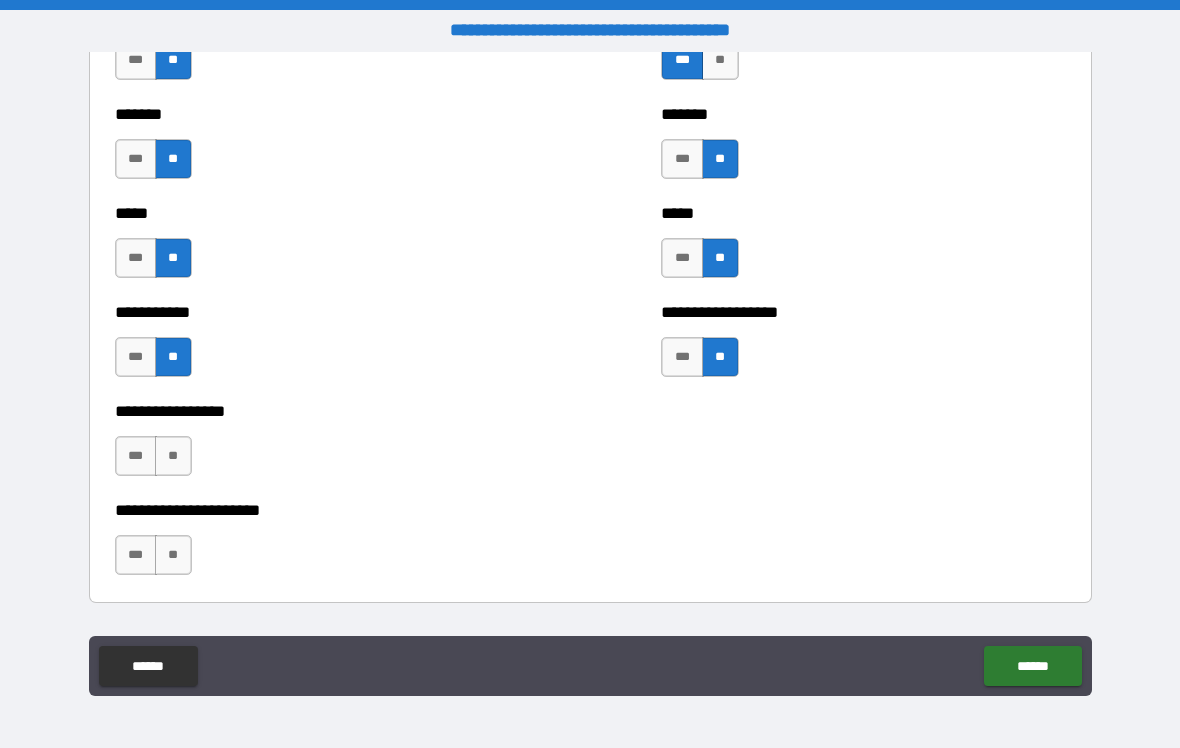 scroll, scrollTop: 2008, scrollLeft: 0, axis: vertical 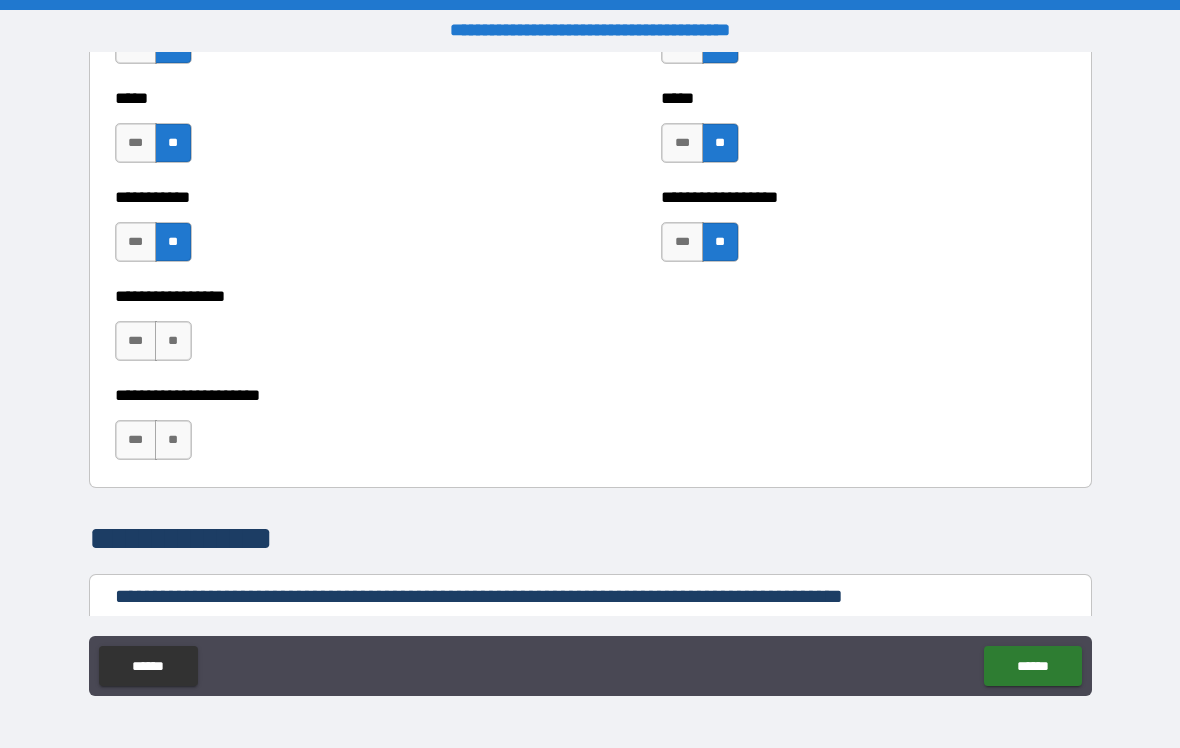 click on "**" at bounding box center [173, 341] 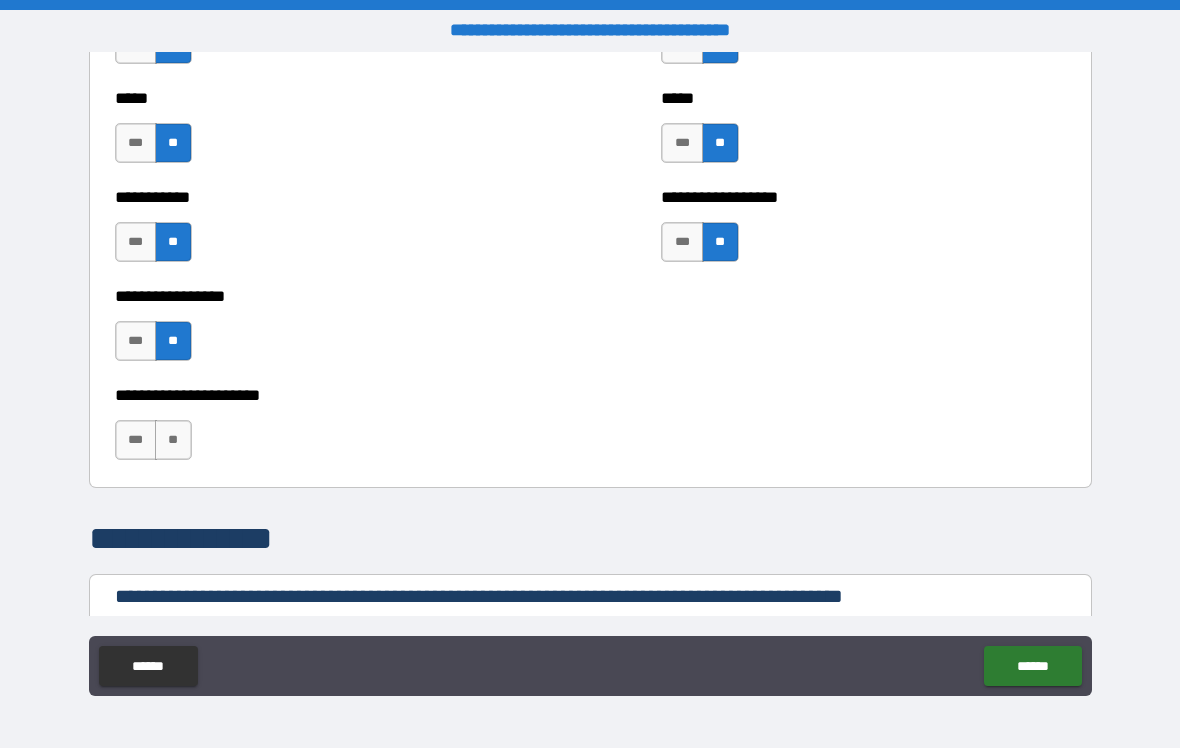 click on "**" at bounding box center (173, 440) 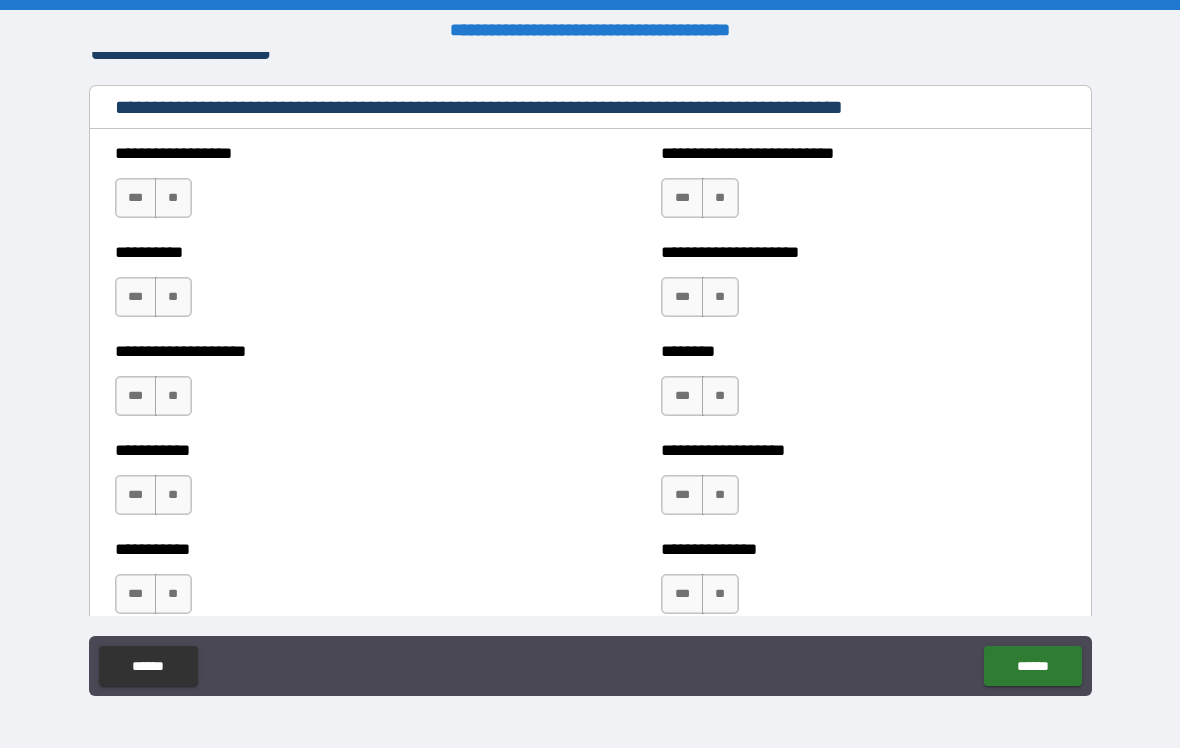 scroll, scrollTop: 2495, scrollLeft: 0, axis: vertical 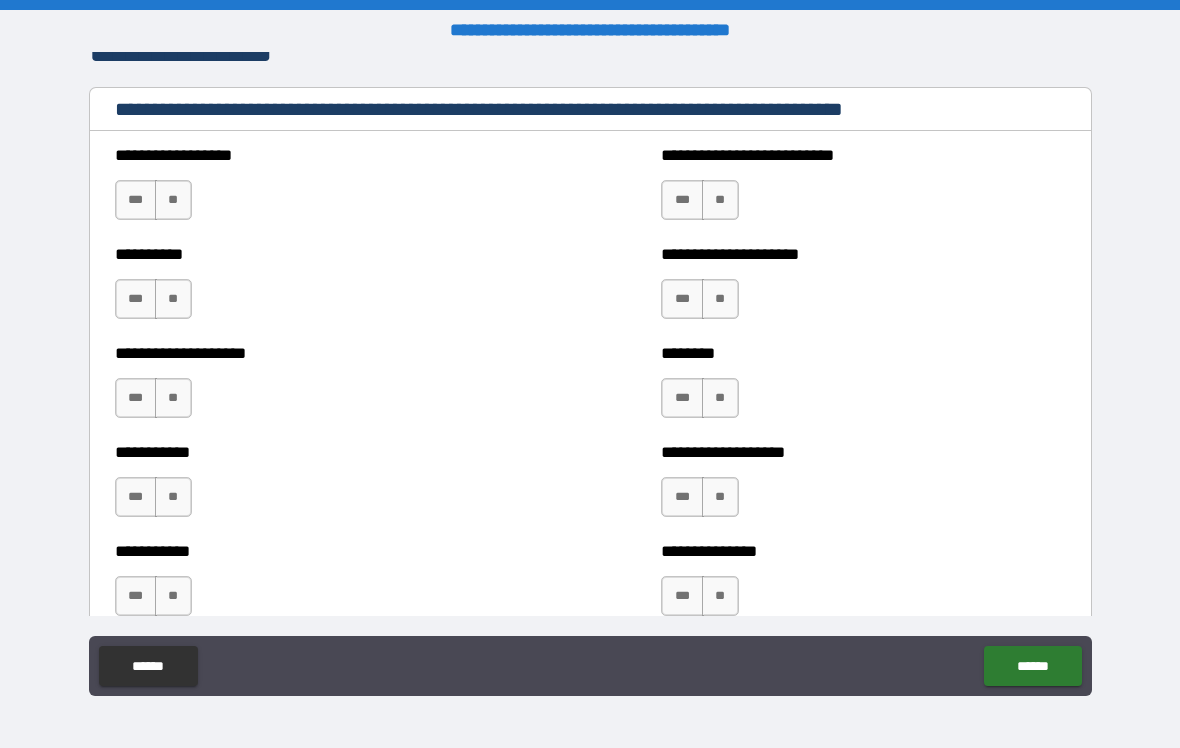 click on "**" at bounding box center [173, 200] 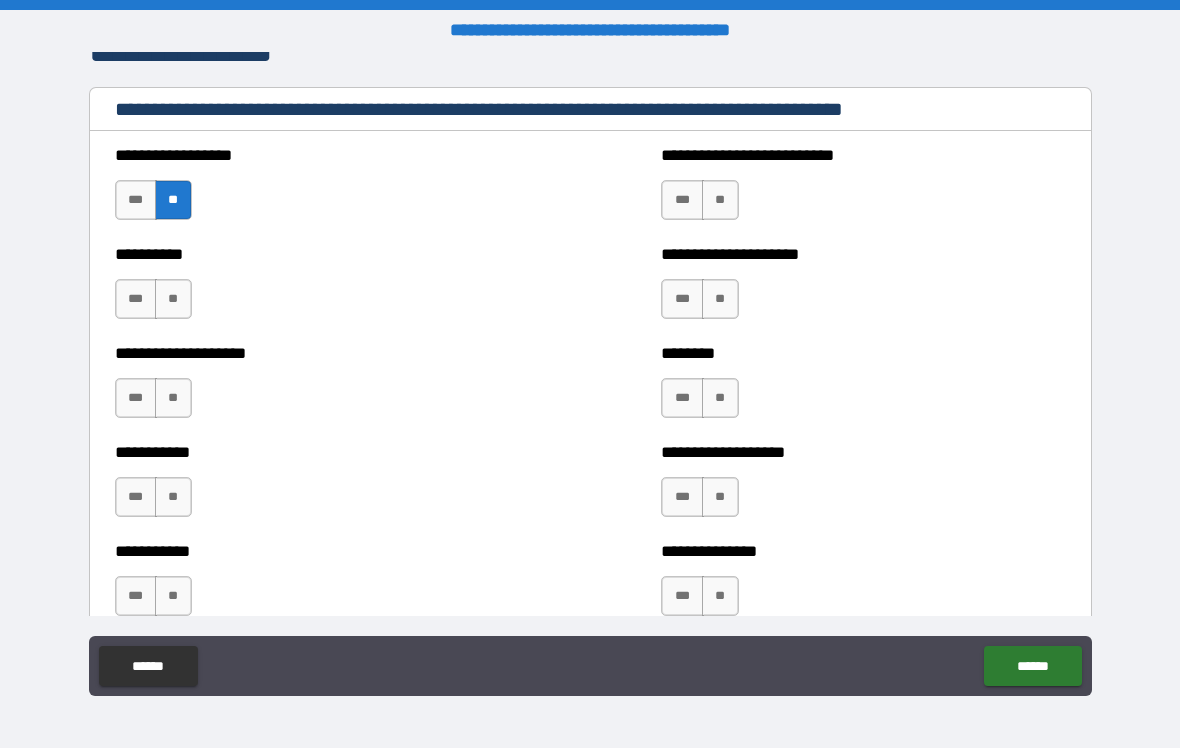click on "**" at bounding box center [173, 299] 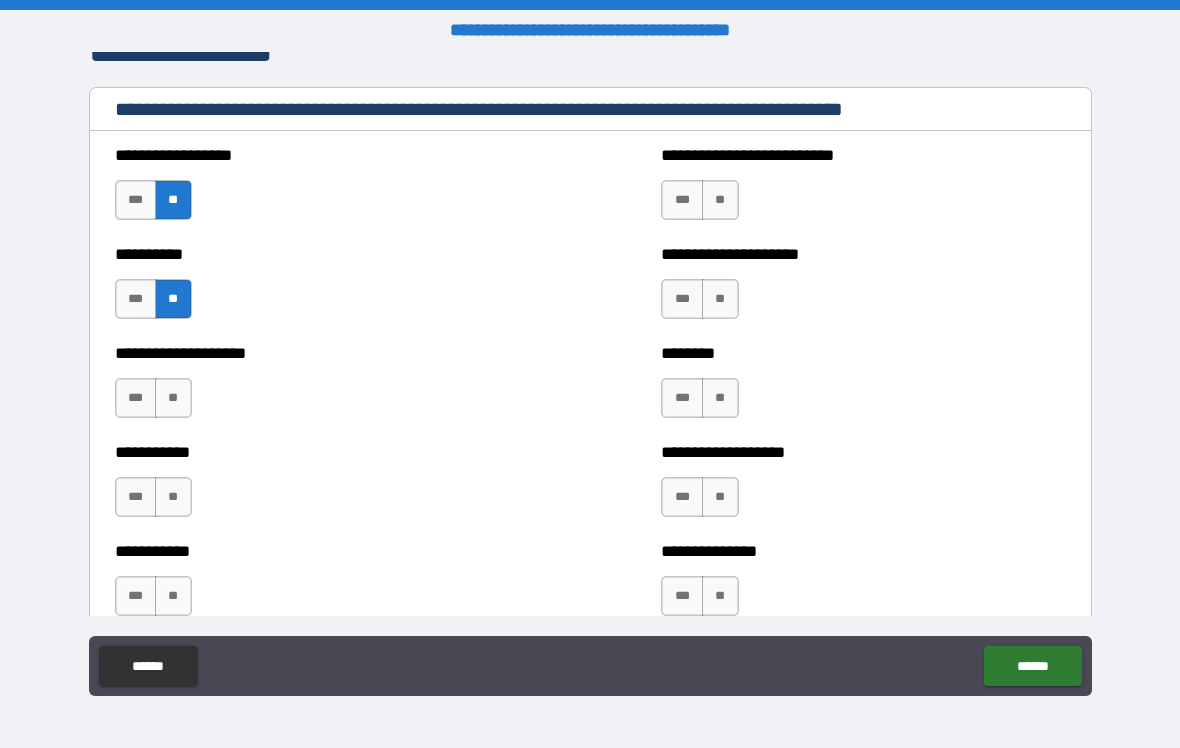 click on "**" at bounding box center (173, 398) 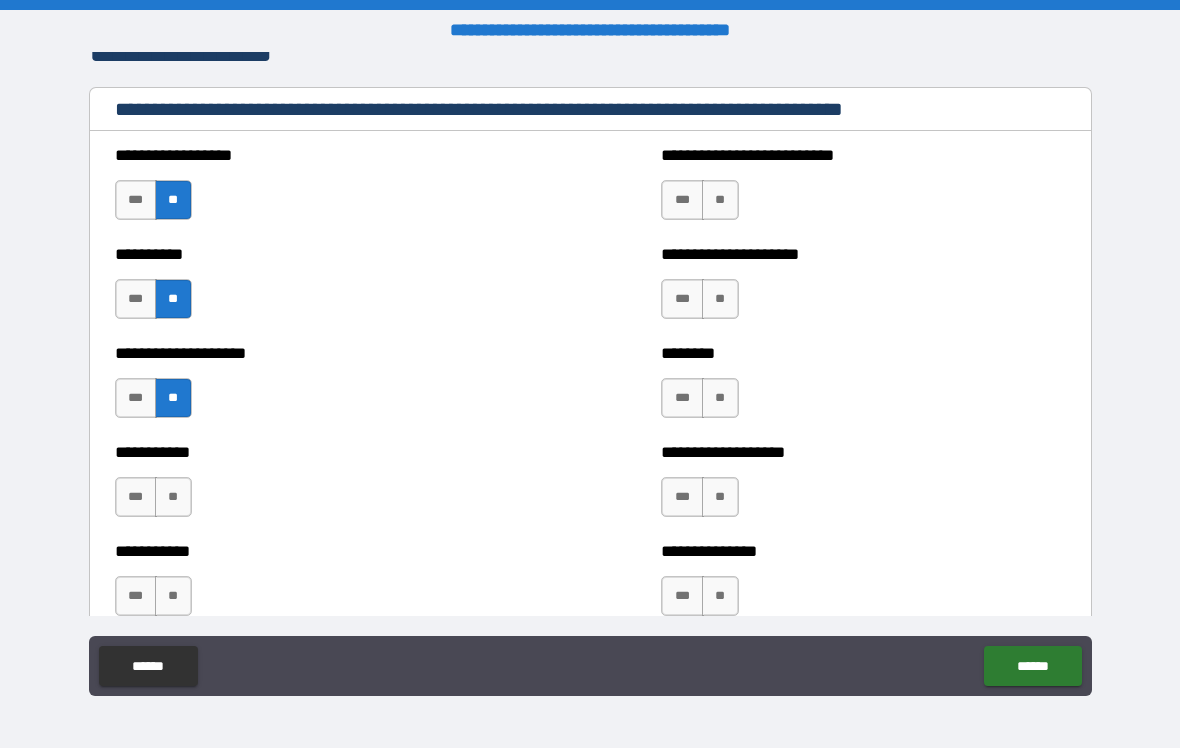 click on "**" at bounding box center [173, 497] 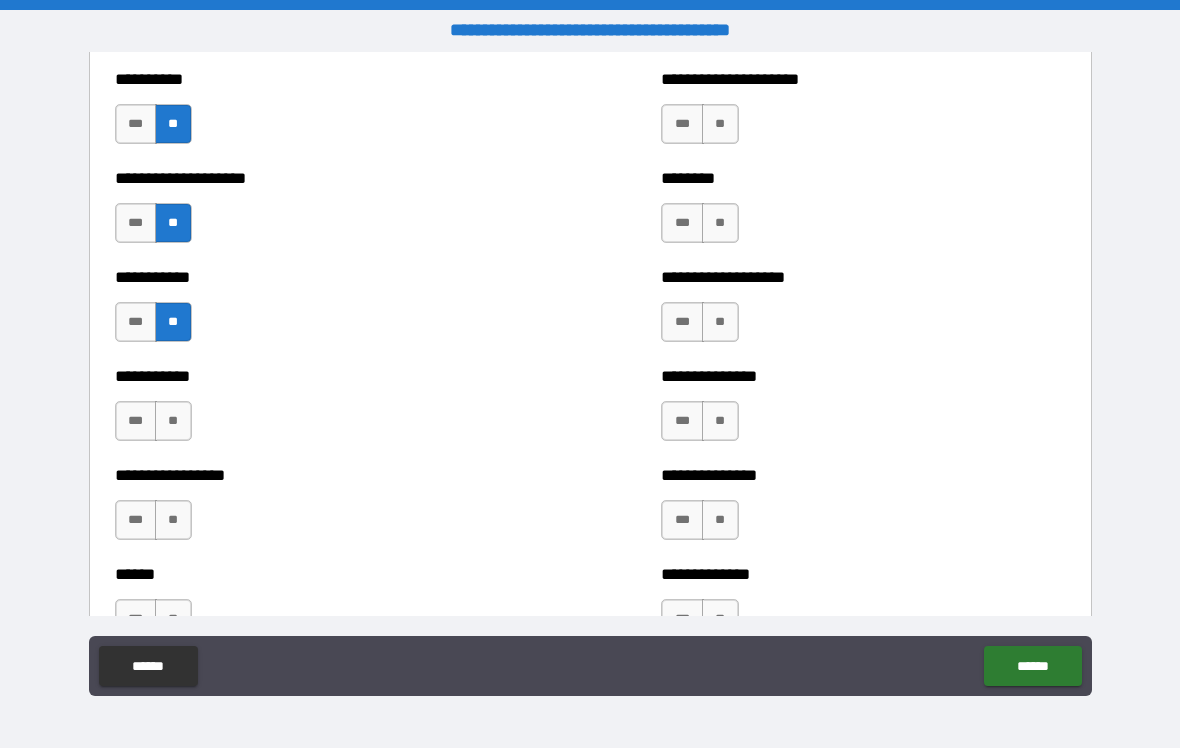 scroll, scrollTop: 2669, scrollLeft: 0, axis: vertical 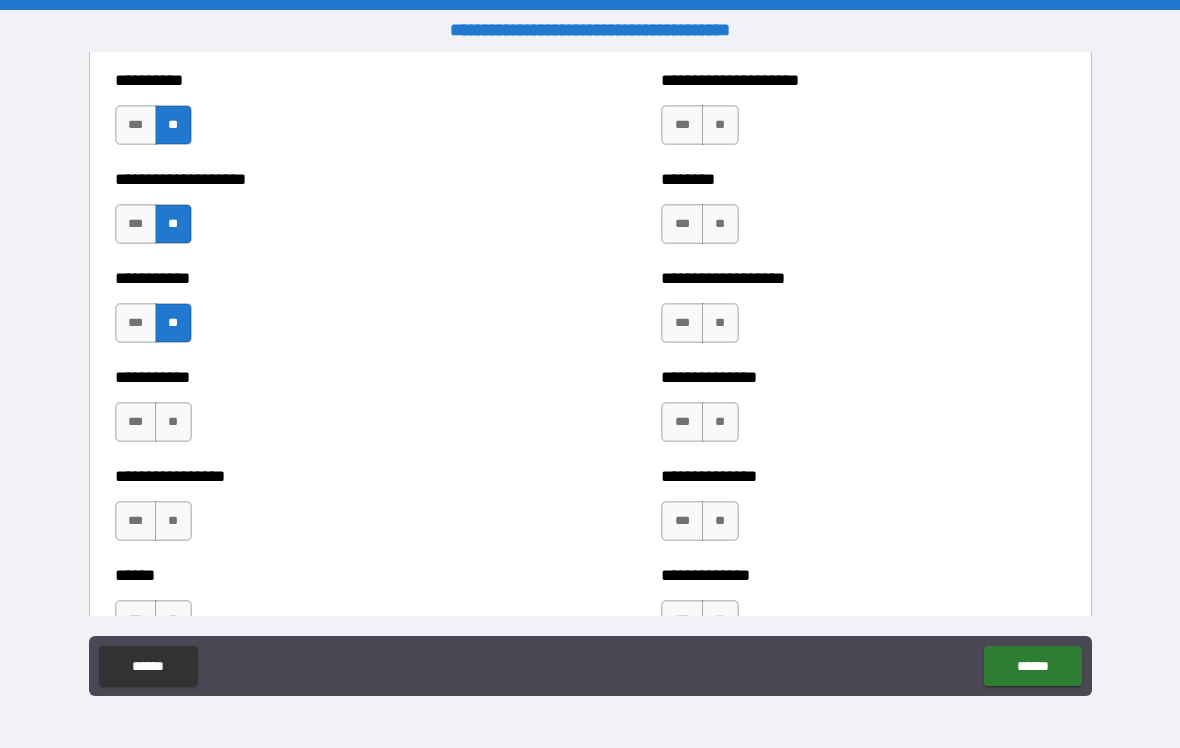 click on "**" at bounding box center [173, 422] 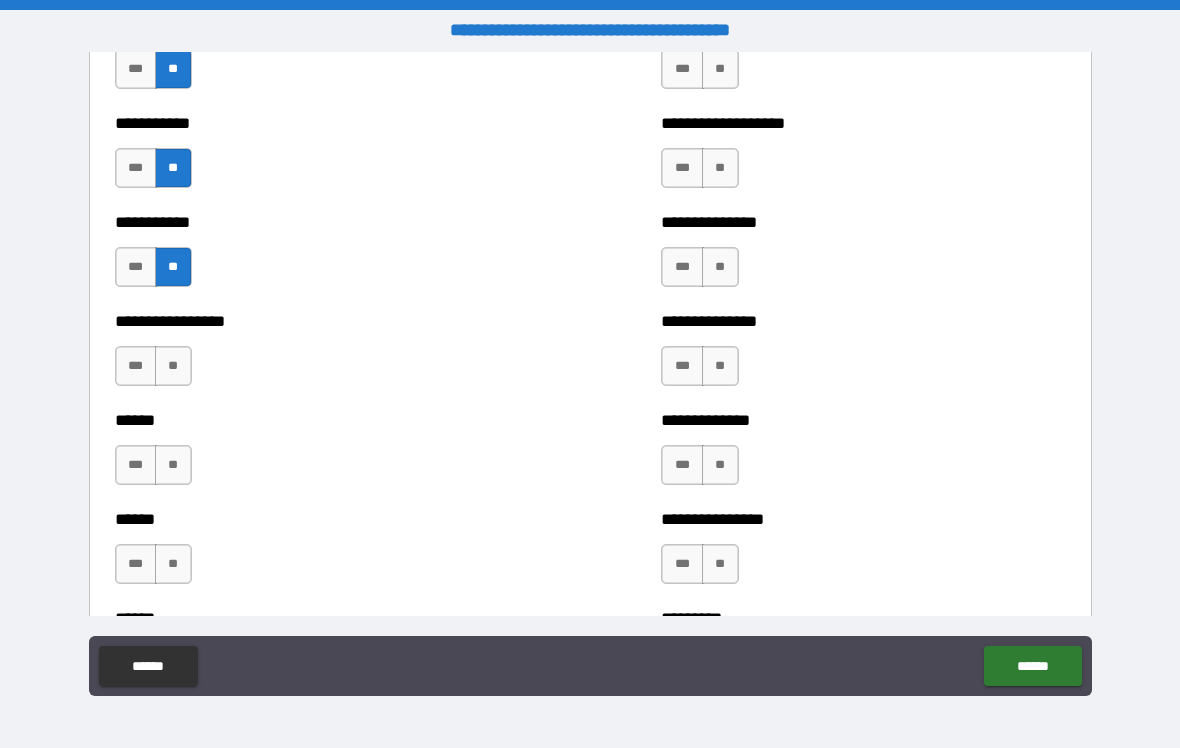 scroll, scrollTop: 2823, scrollLeft: 0, axis: vertical 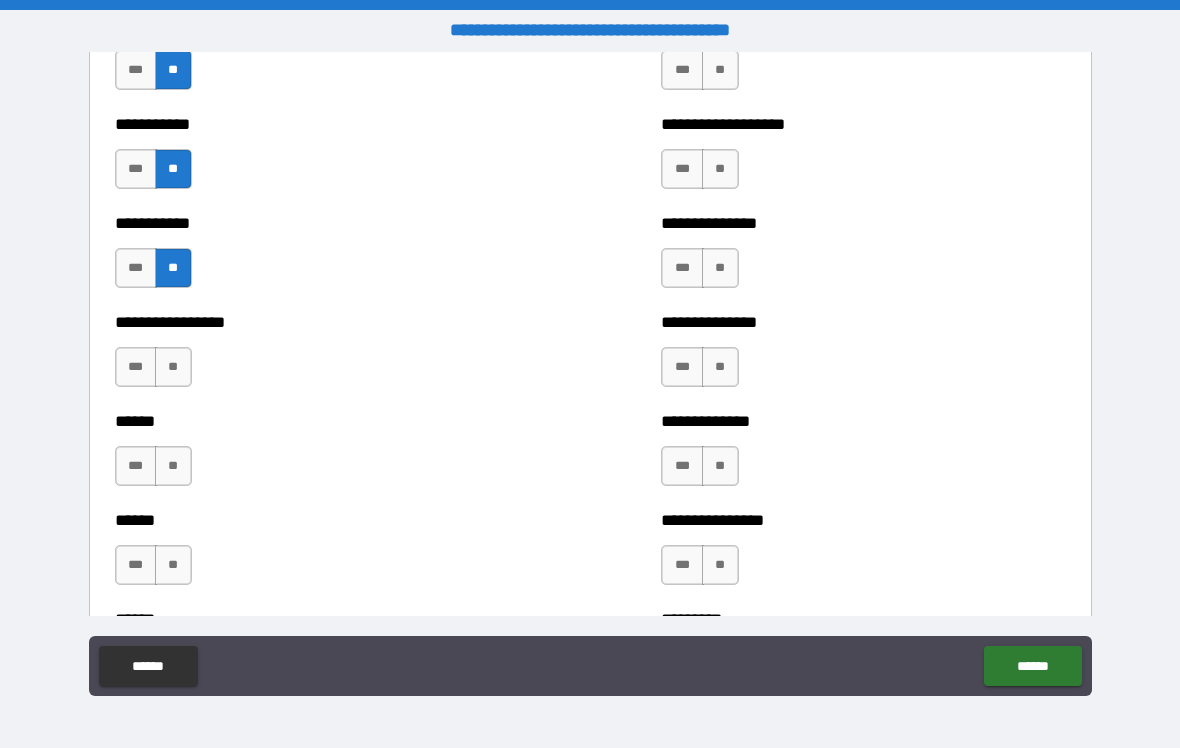 click on "**" at bounding box center (173, 367) 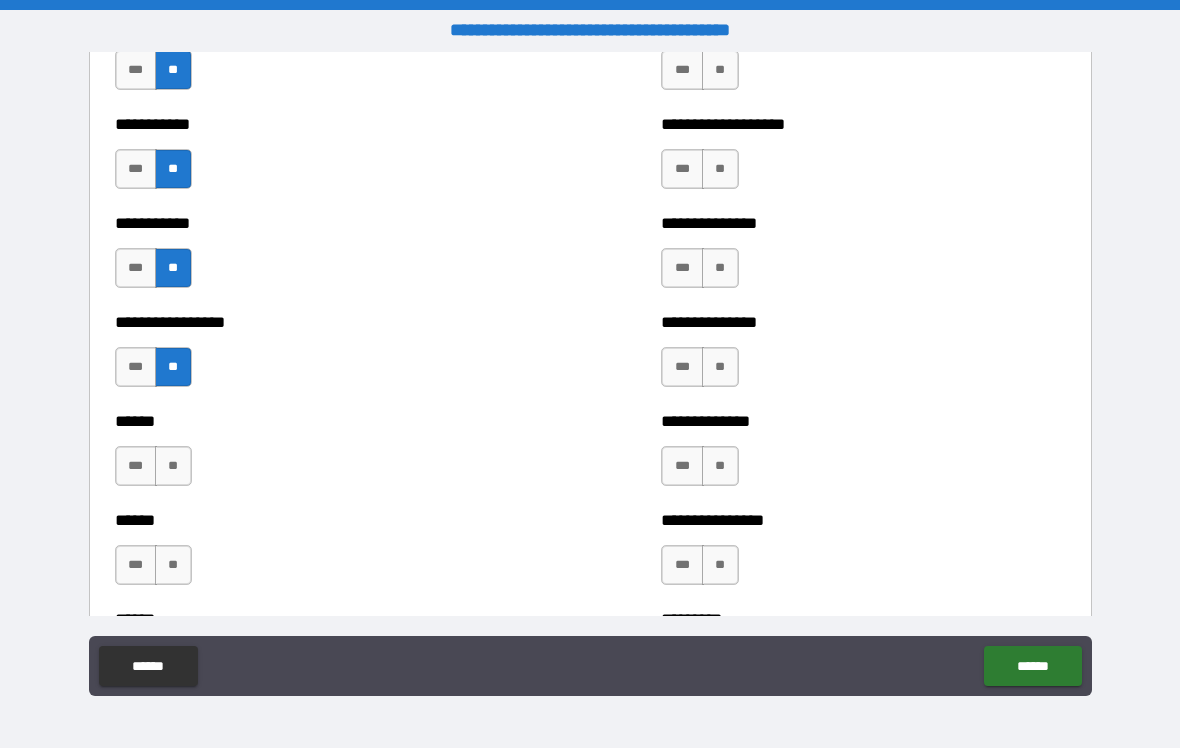 click on "**" at bounding box center (173, 466) 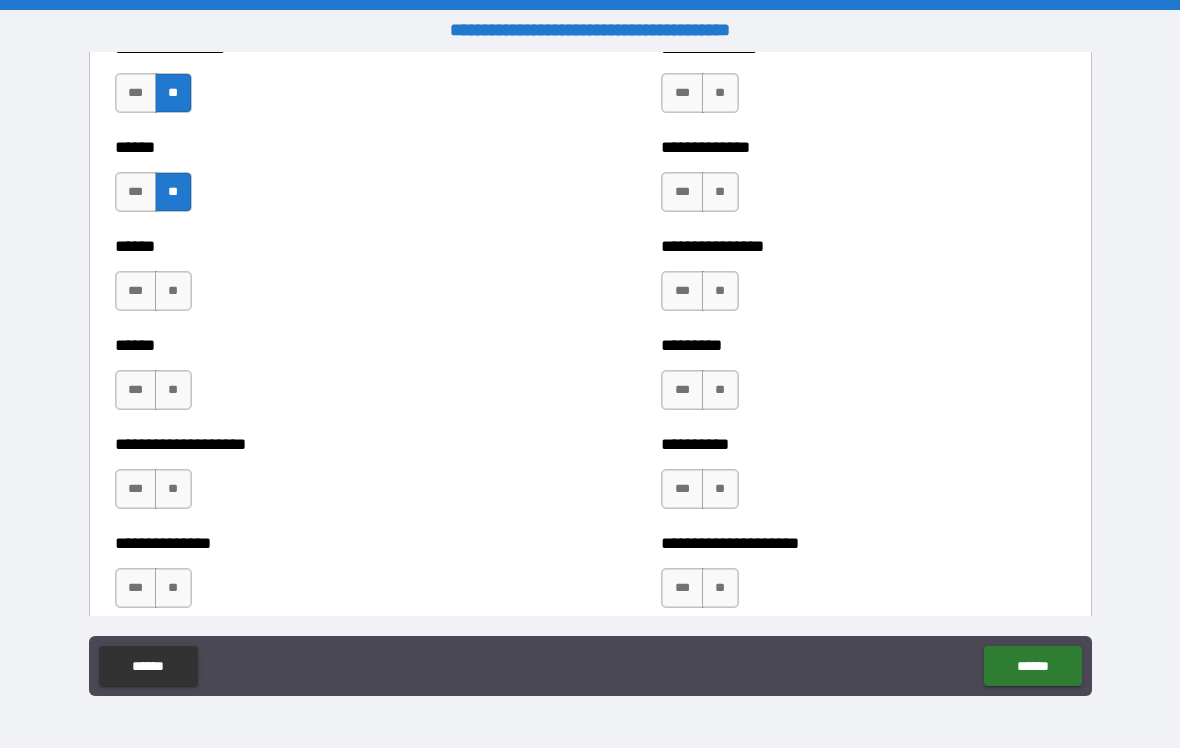 scroll, scrollTop: 3095, scrollLeft: 0, axis: vertical 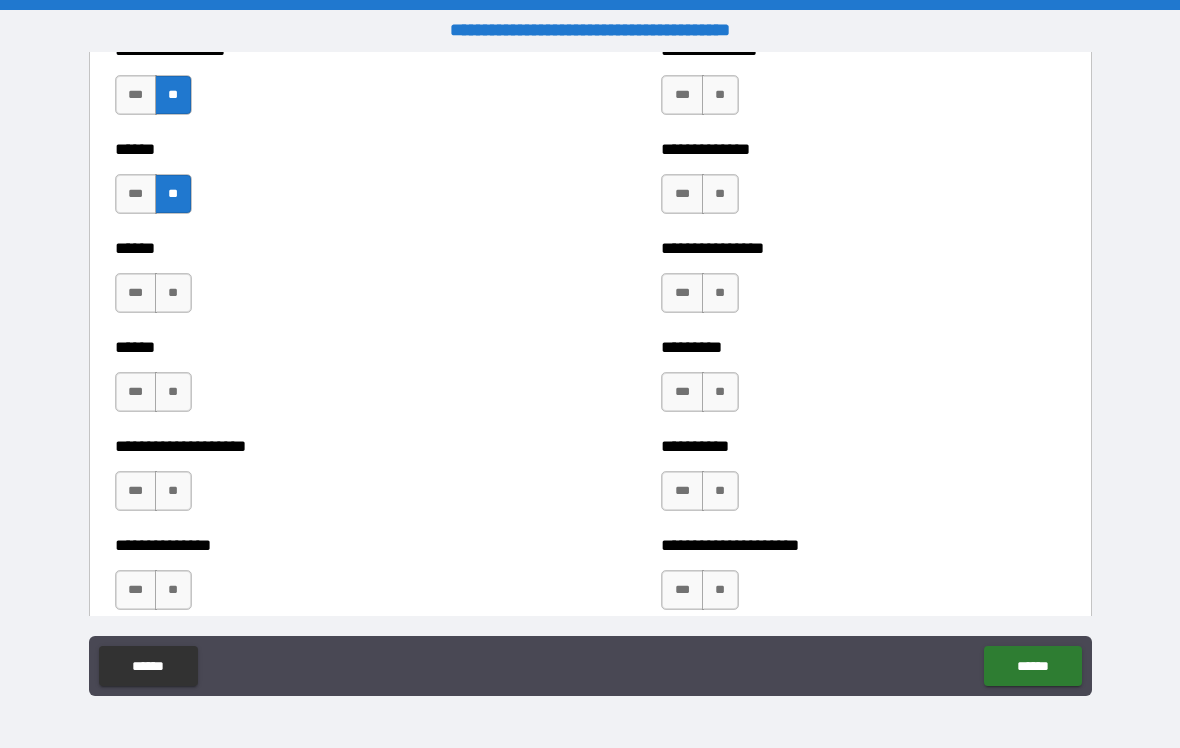 click on "**" at bounding box center (173, 293) 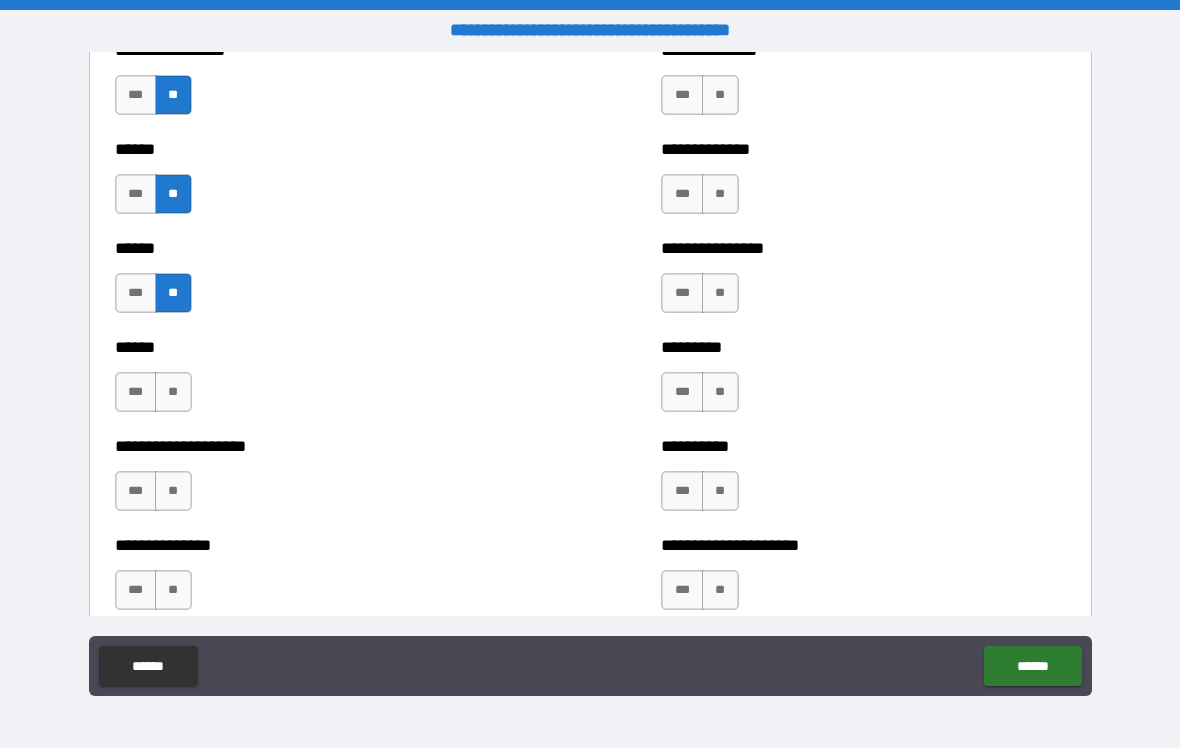 click on "**" at bounding box center (173, 392) 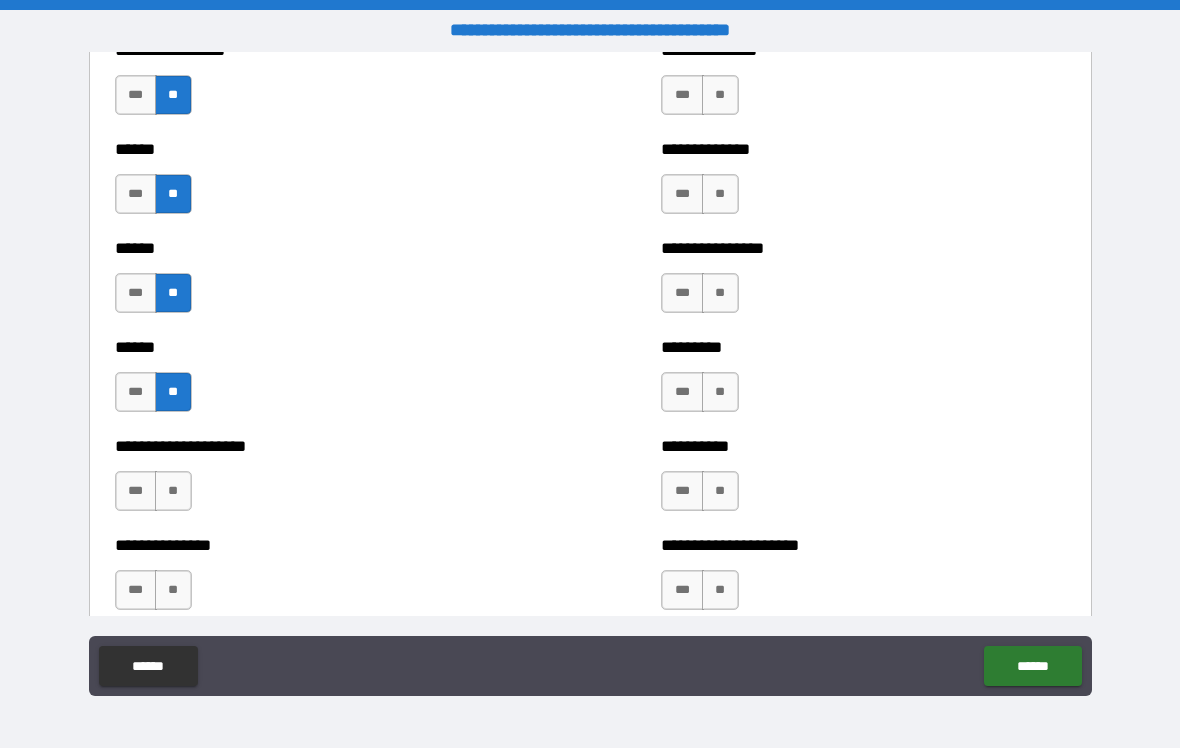 click on "***" at bounding box center [136, 491] 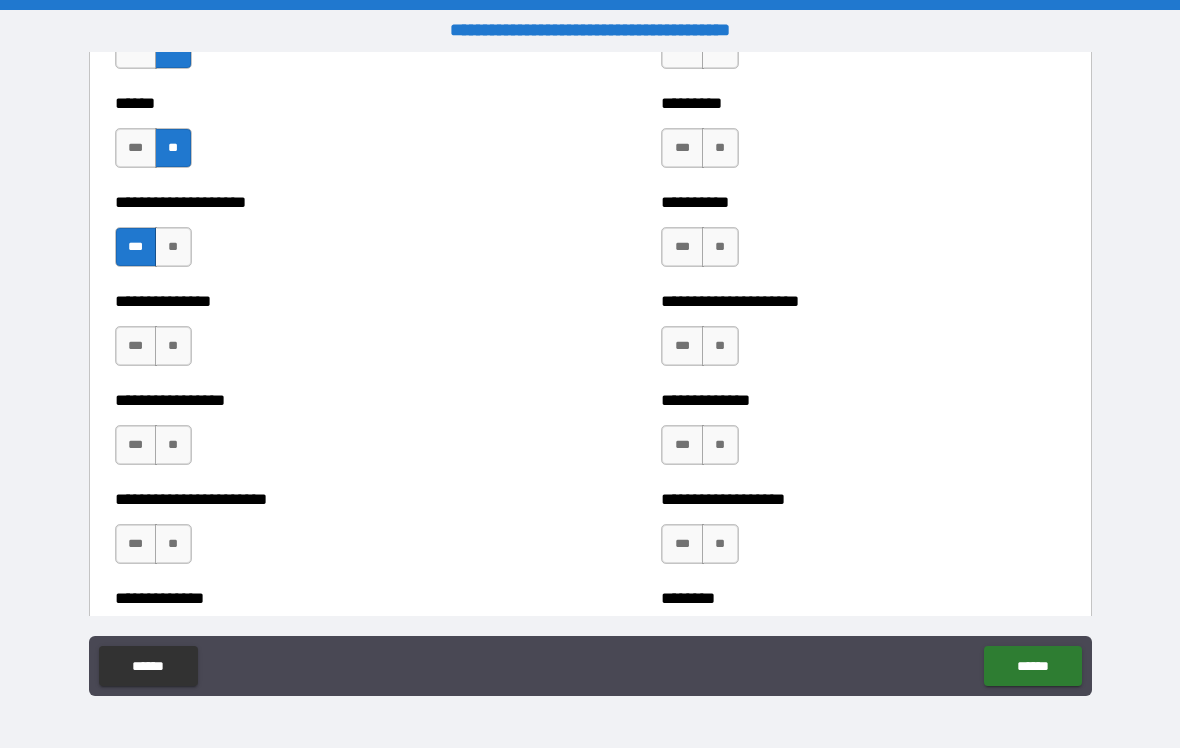scroll, scrollTop: 3337, scrollLeft: 0, axis: vertical 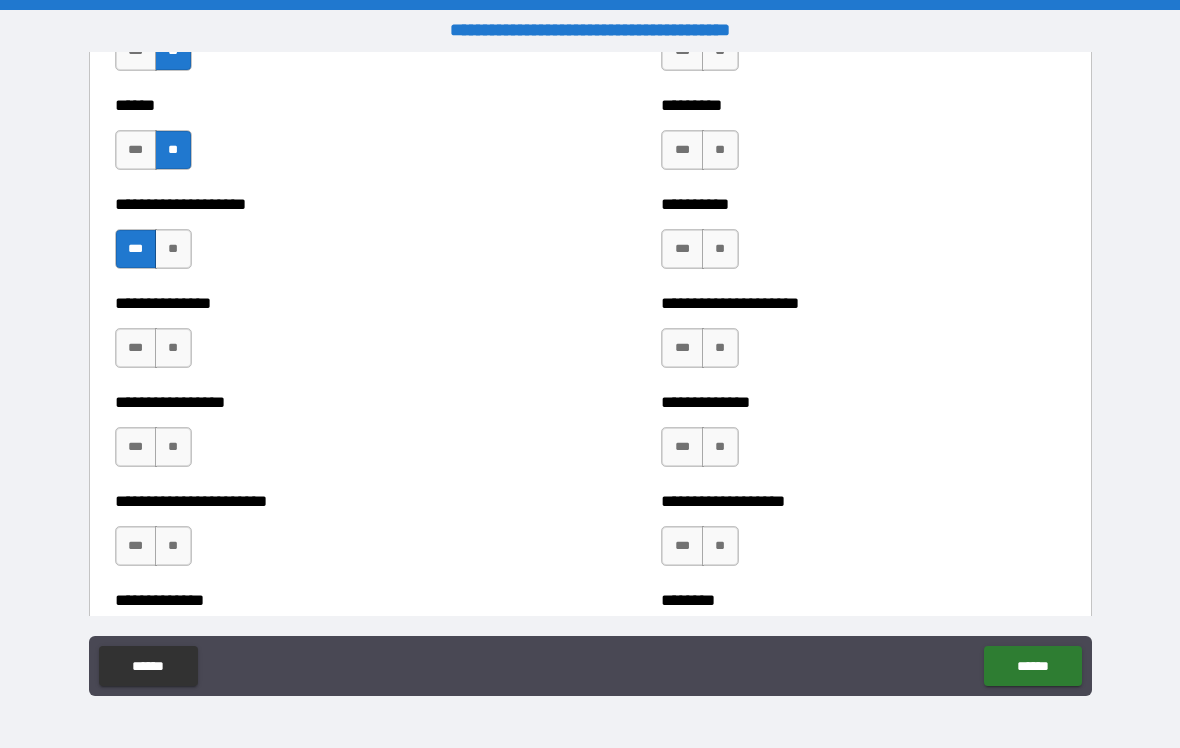 click on "***" at bounding box center [136, 348] 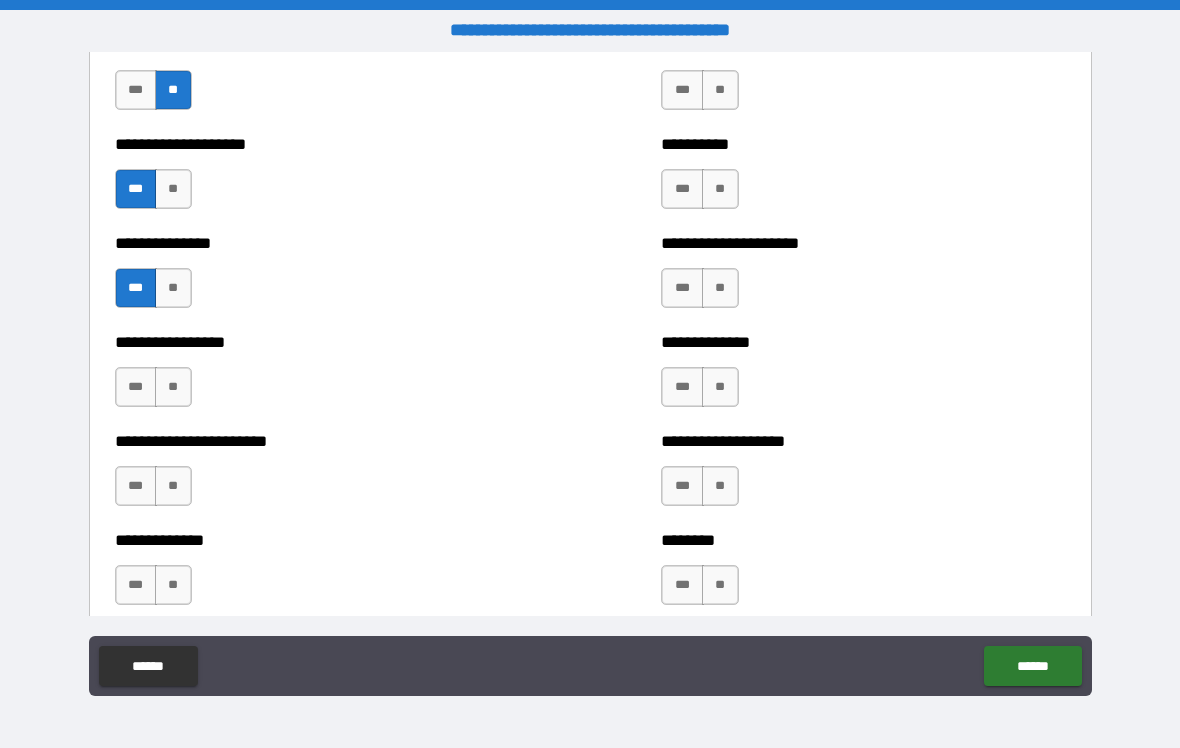 scroll, scrollTop: 3446, scrollLeft: 0, axis: vertical 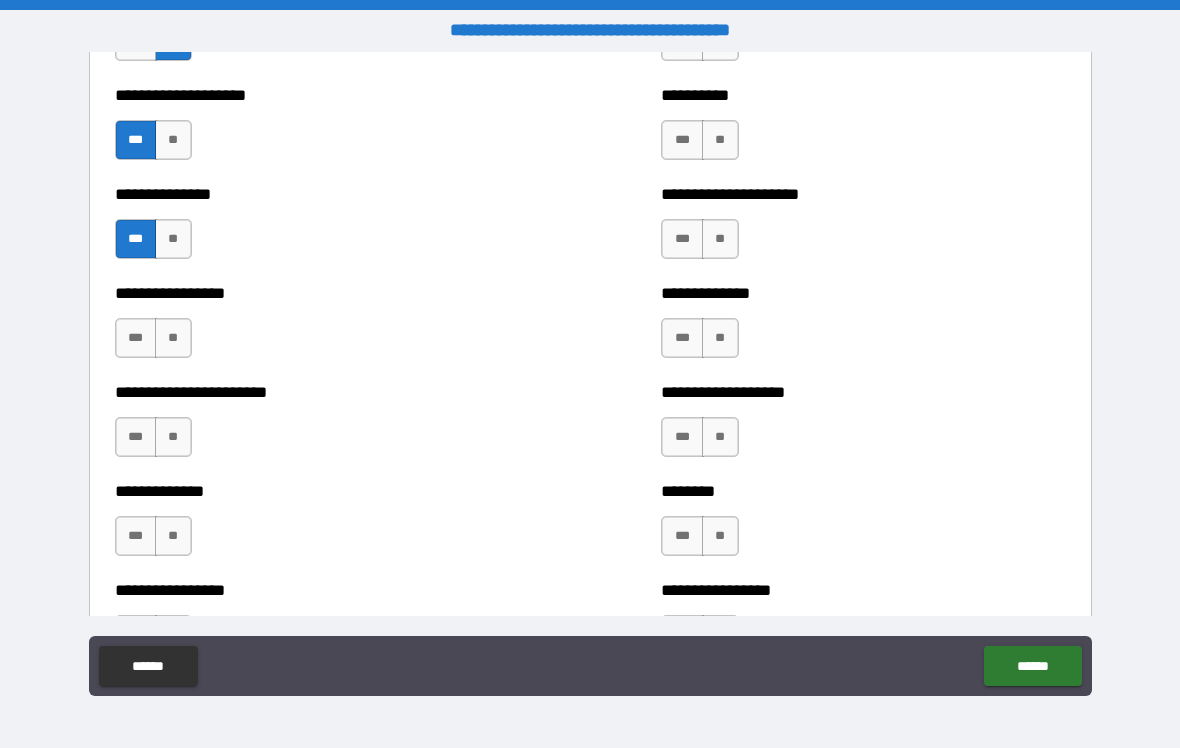 click on "**" at bounding box center [173, 338] 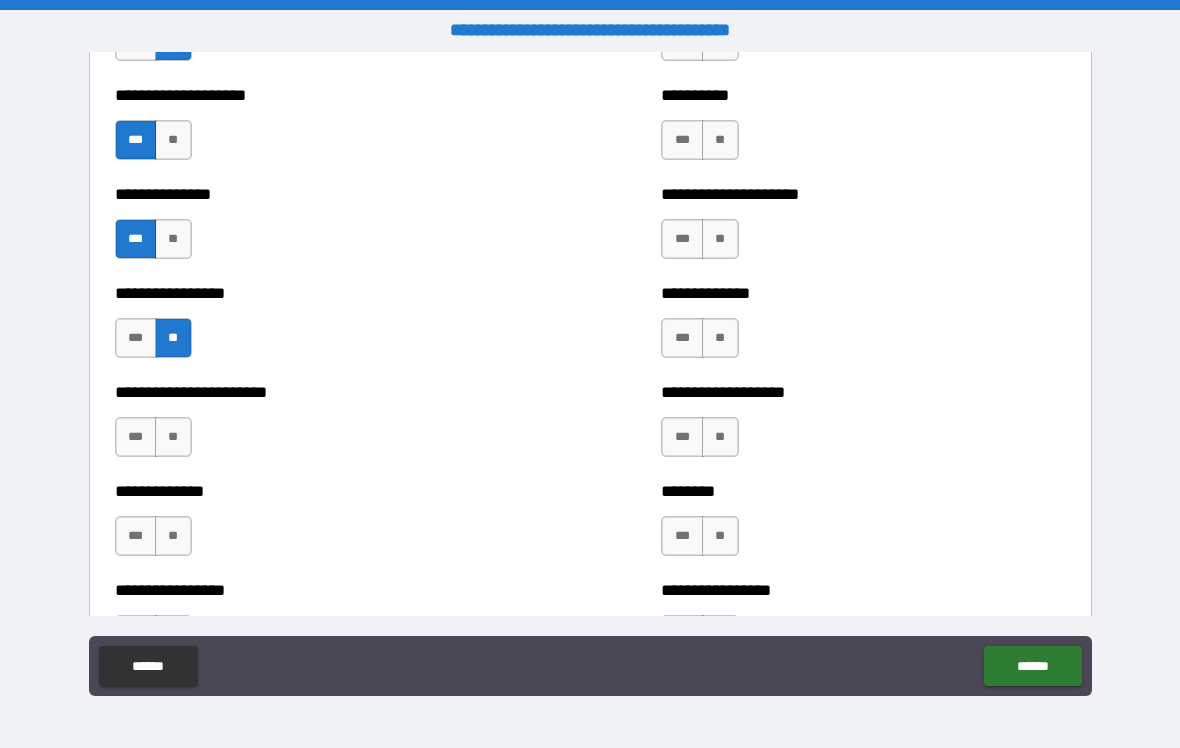 click on "**" at bounding box center (173, 437) 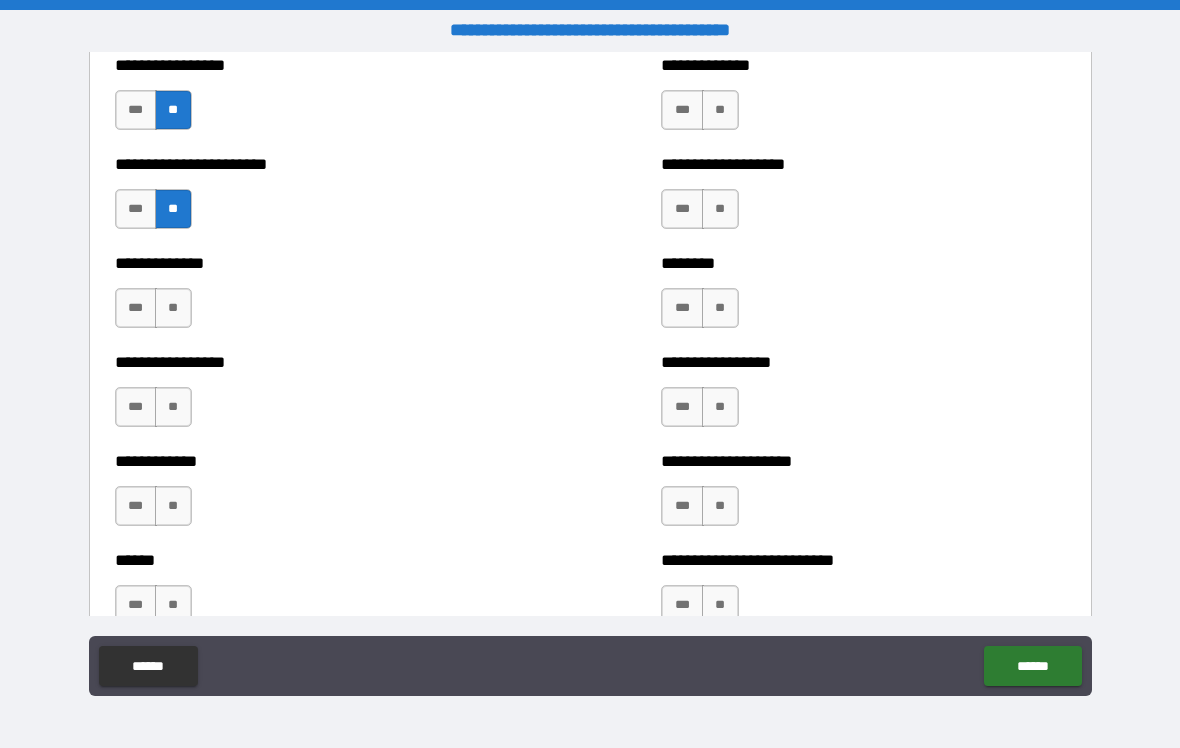 scroll, scrollTop: 3678, scrollLeft: 0, axis: vertical 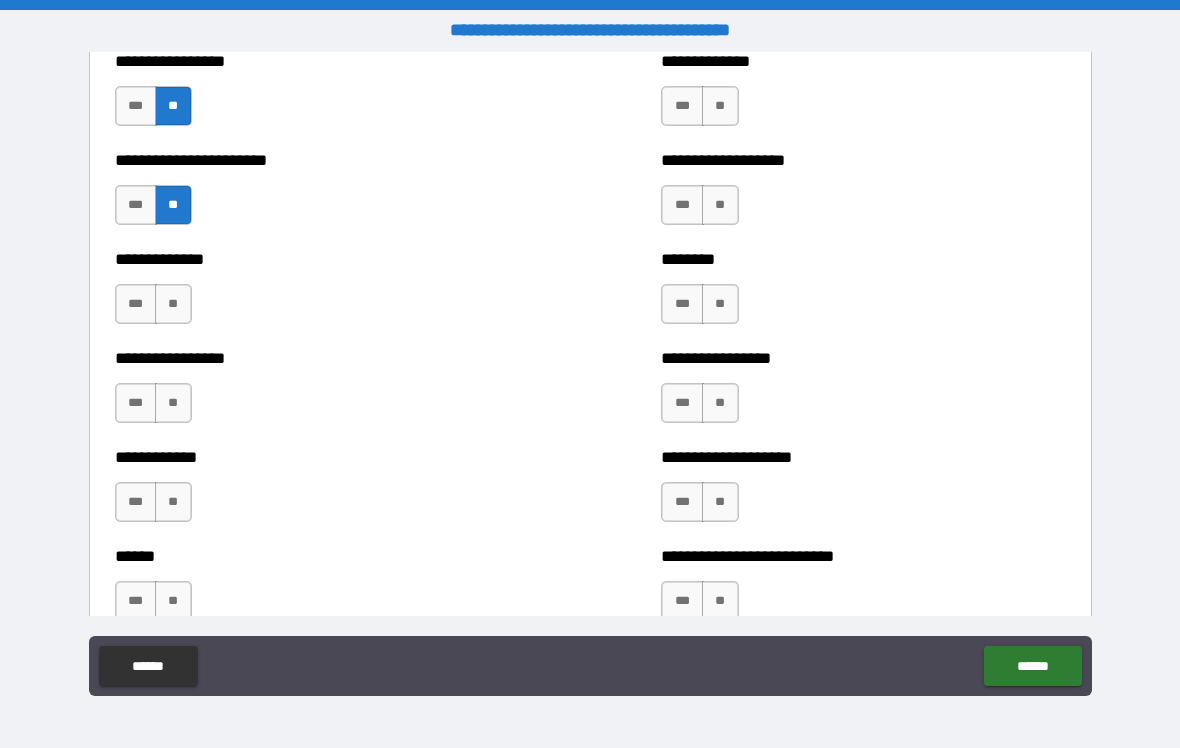 click on "**" at bounding box center (173, 304) 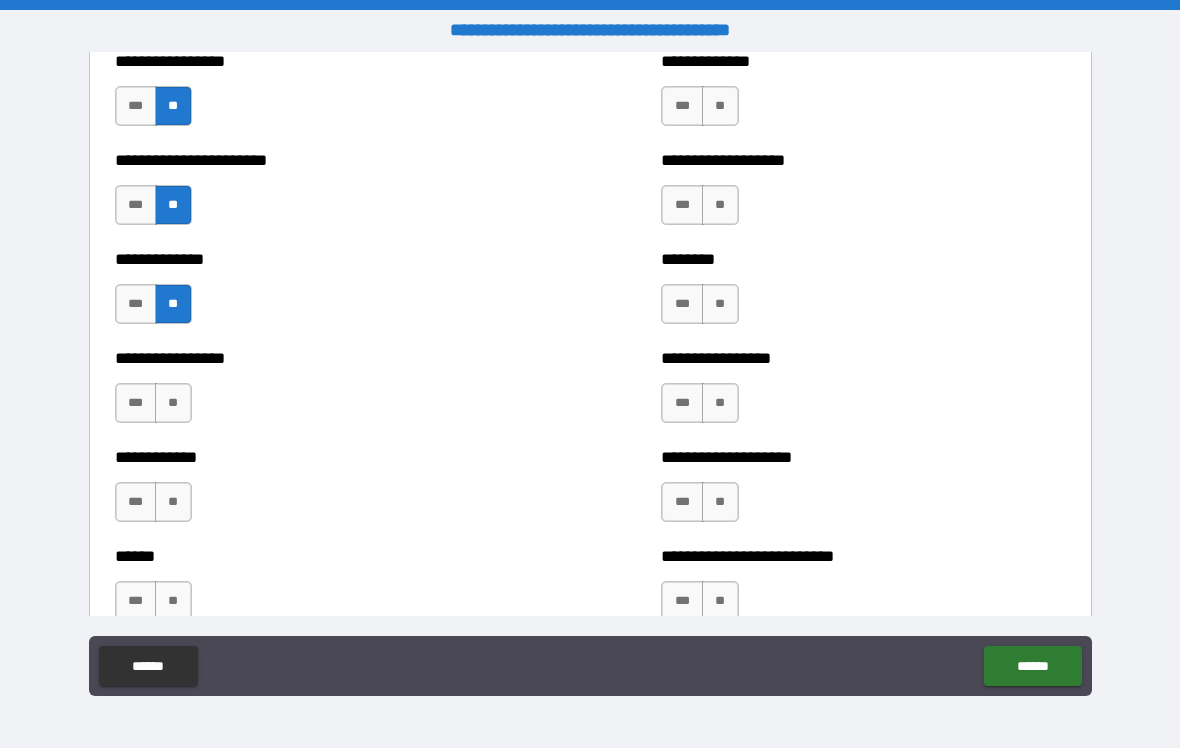 click on "***" at bounding box center (136, 403) 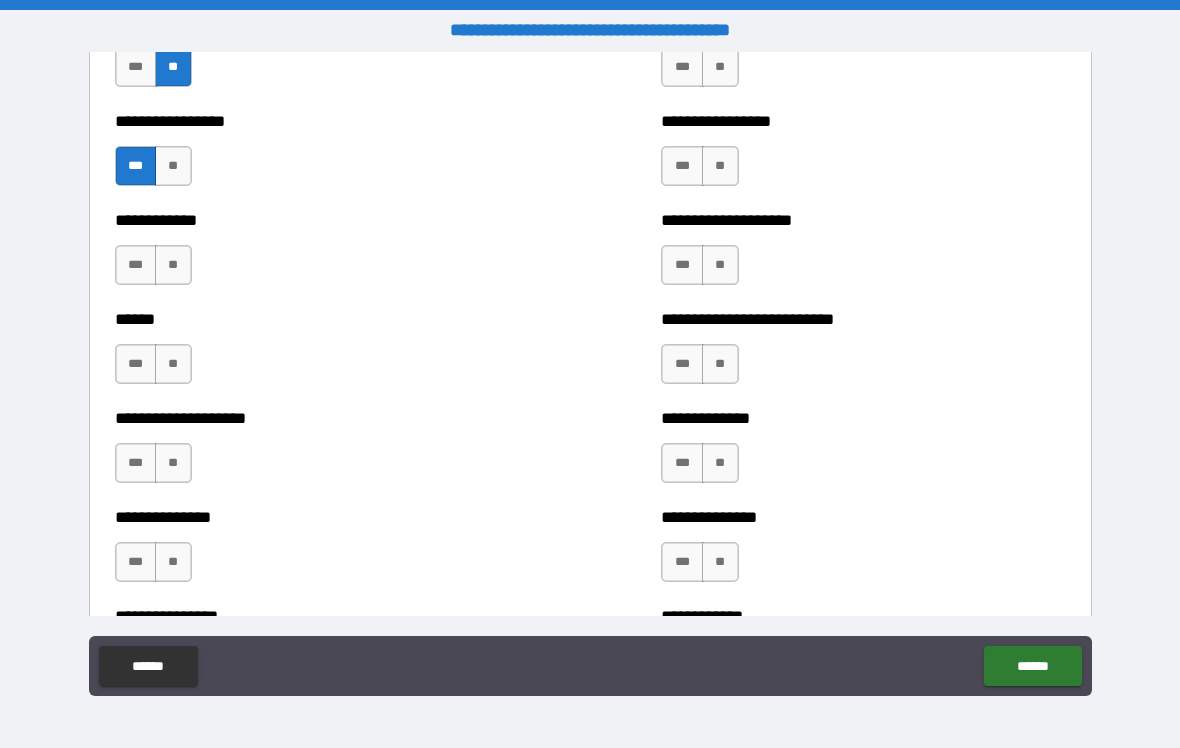 scroll, scrollTop: 3908, scrollLeft: 0, axis: vertical 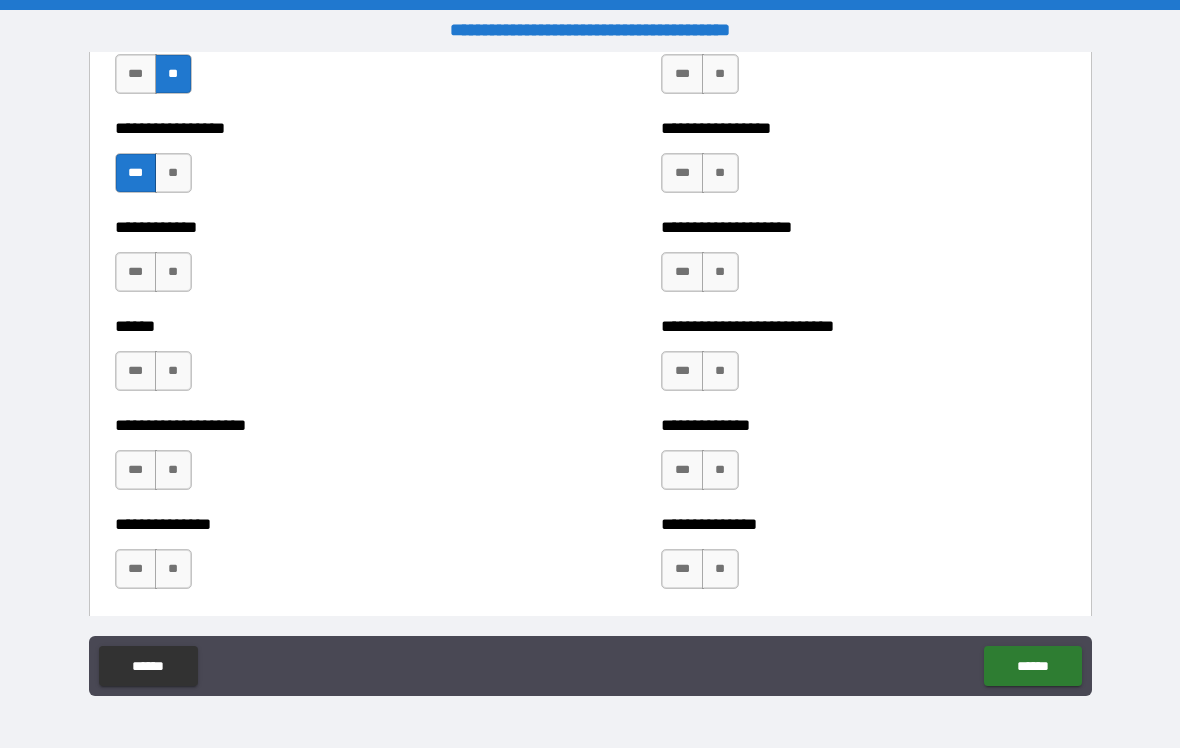 click on "**" at bounding box center [173, 272] 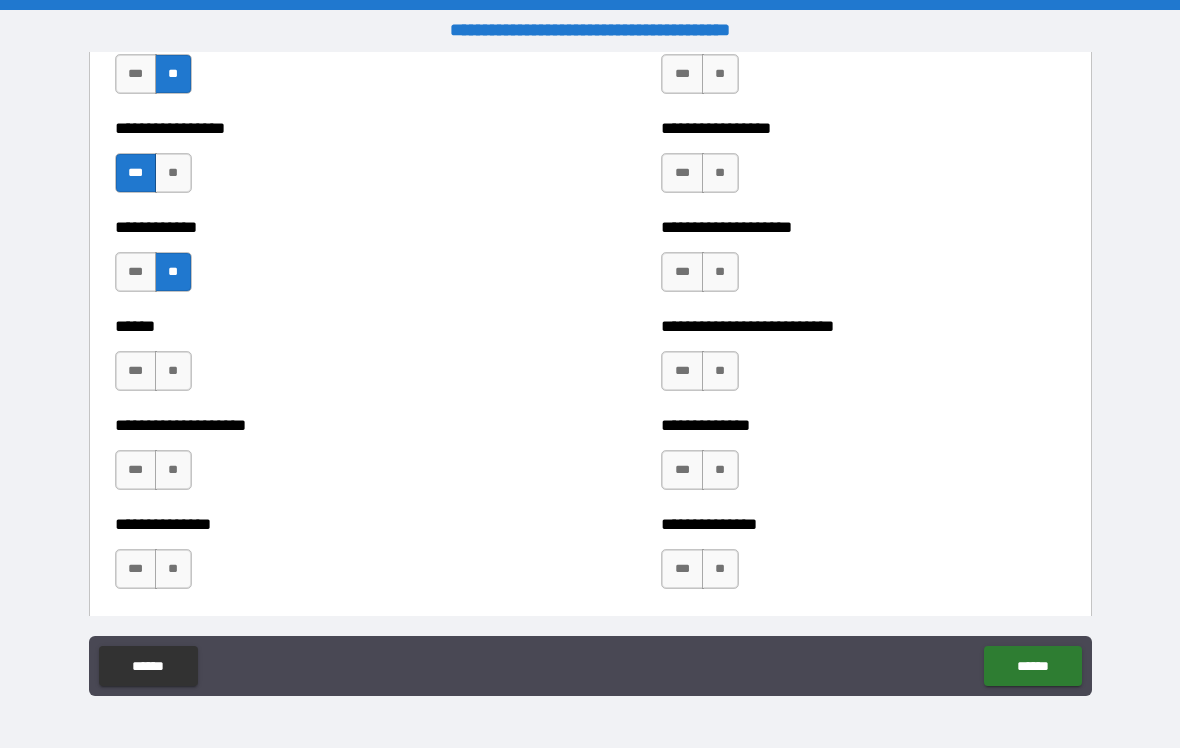 click on "***" at bounding box center (136, 371) 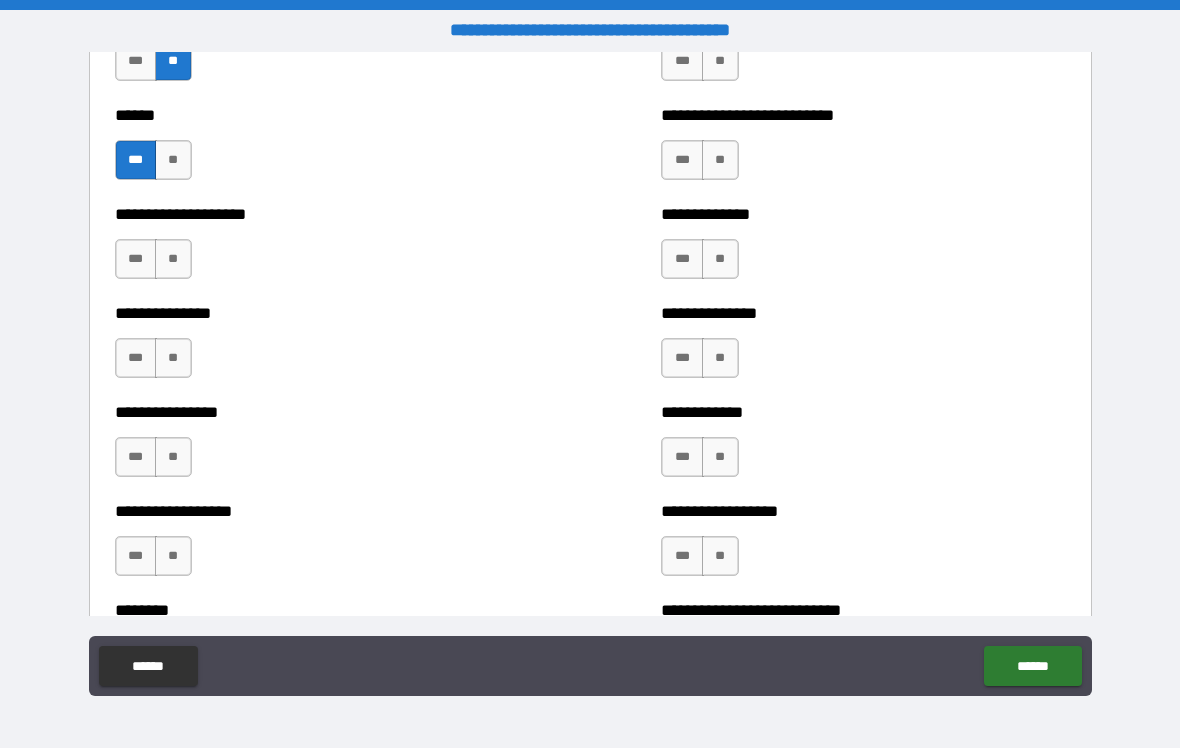 scroll, scrollTop: 4112, scrollLeft: 0, axis: vertical 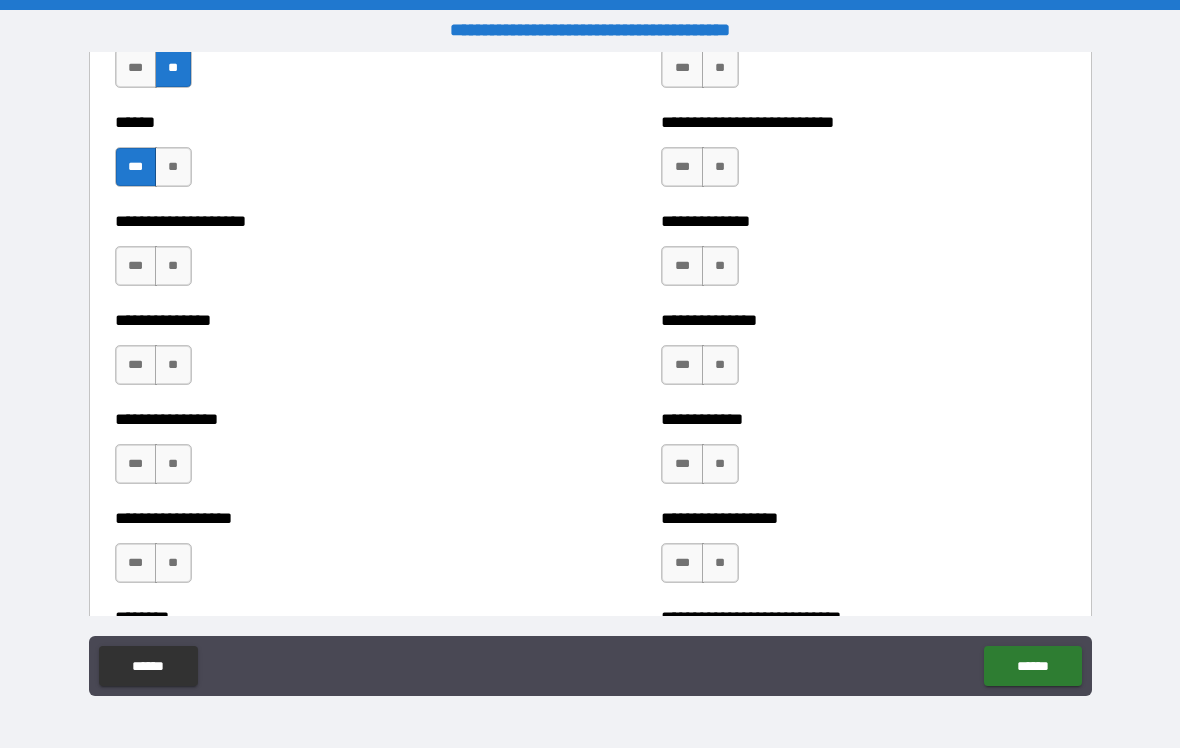 click on "**" at bounding box center [173, 266] 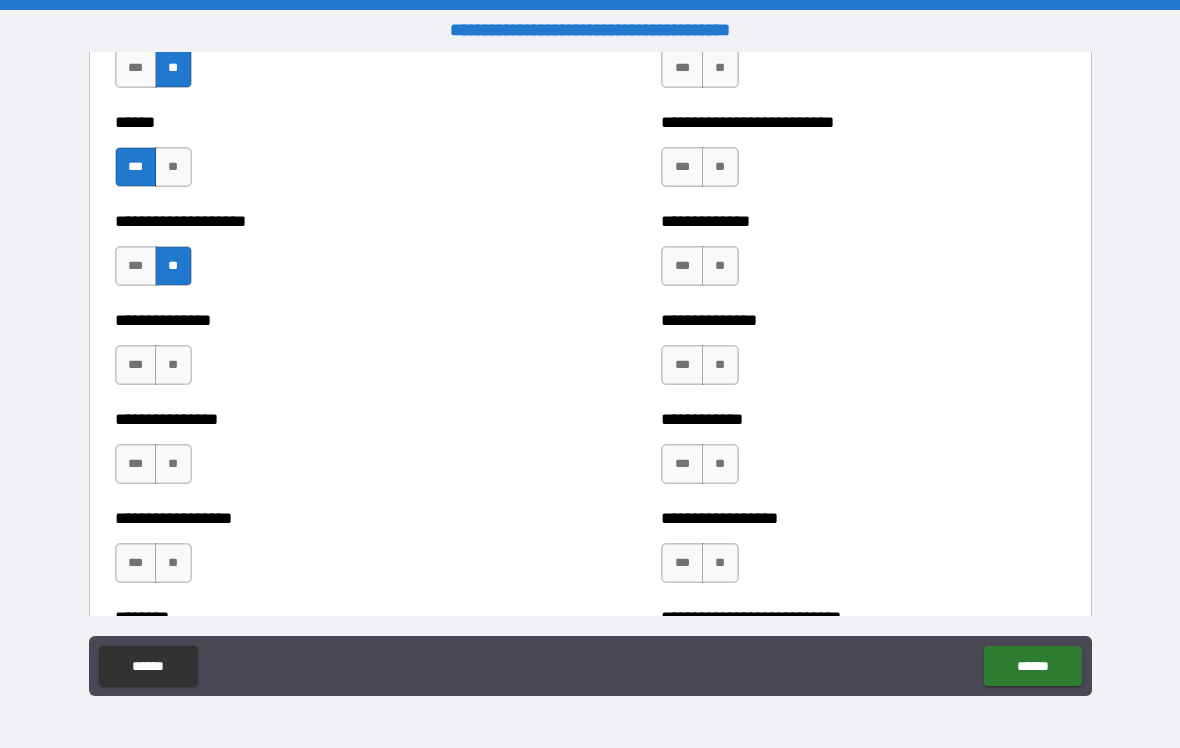click on "**" at bounding box center [173, 365] 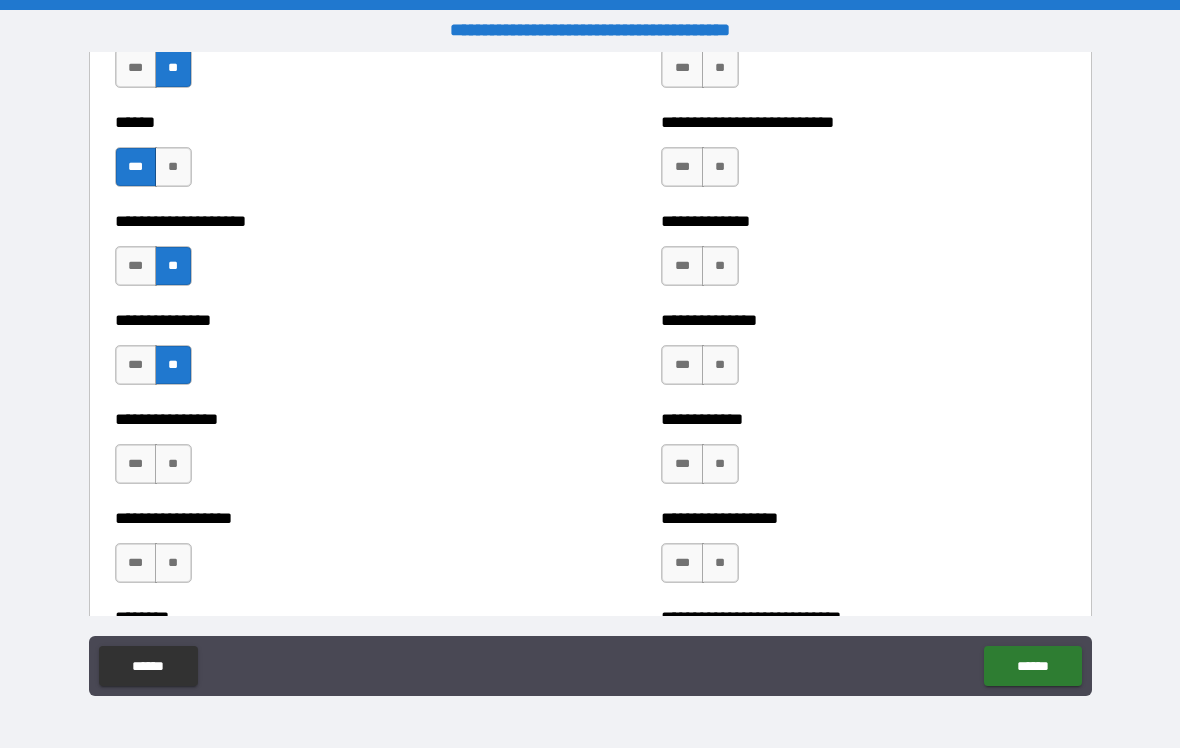 click on "**" at bounding box center [173, 464] 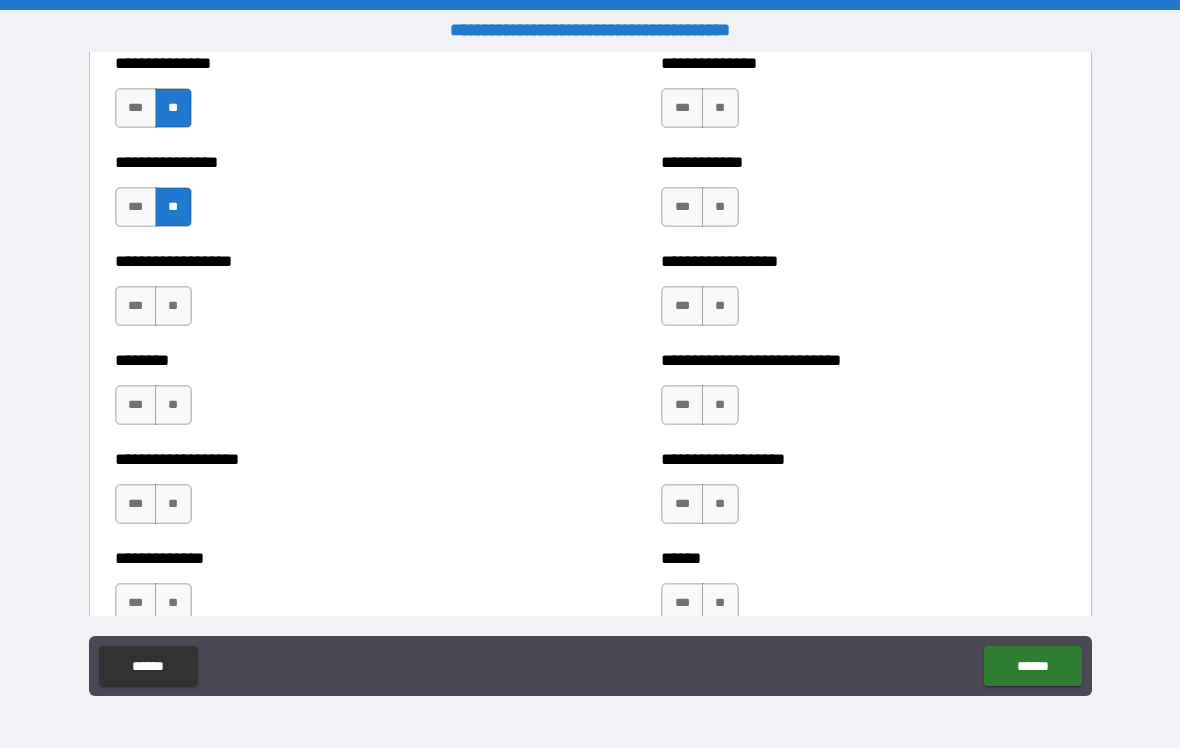 scroll, scrollTop: 4367, scrollLeft: 0, axis: vertical 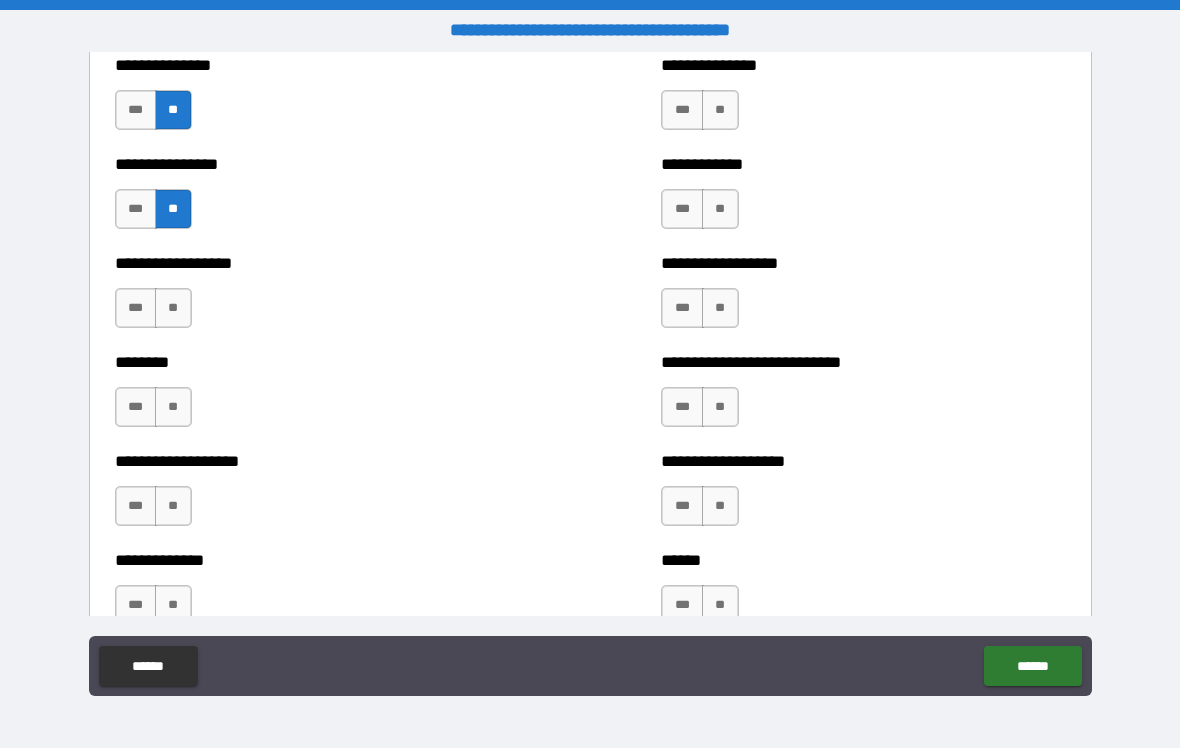 click on "**" at bounding box center [173, 308] 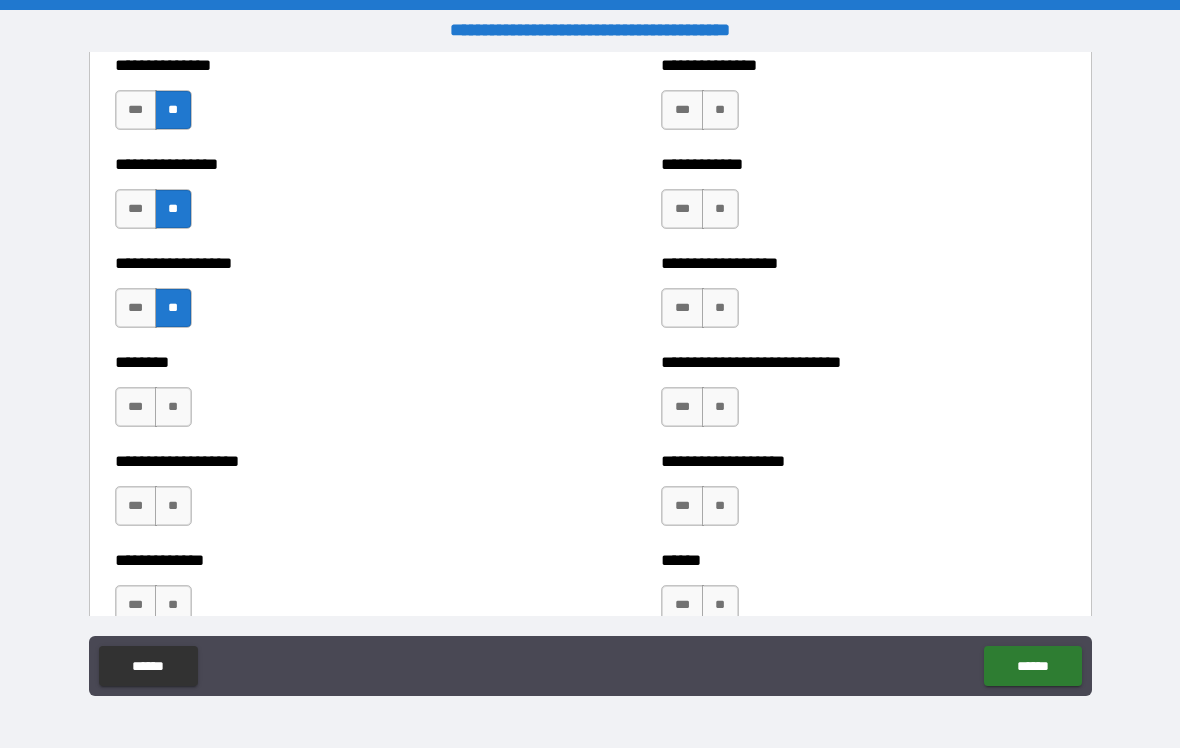 click on "**" at bounding box center (173, 407) 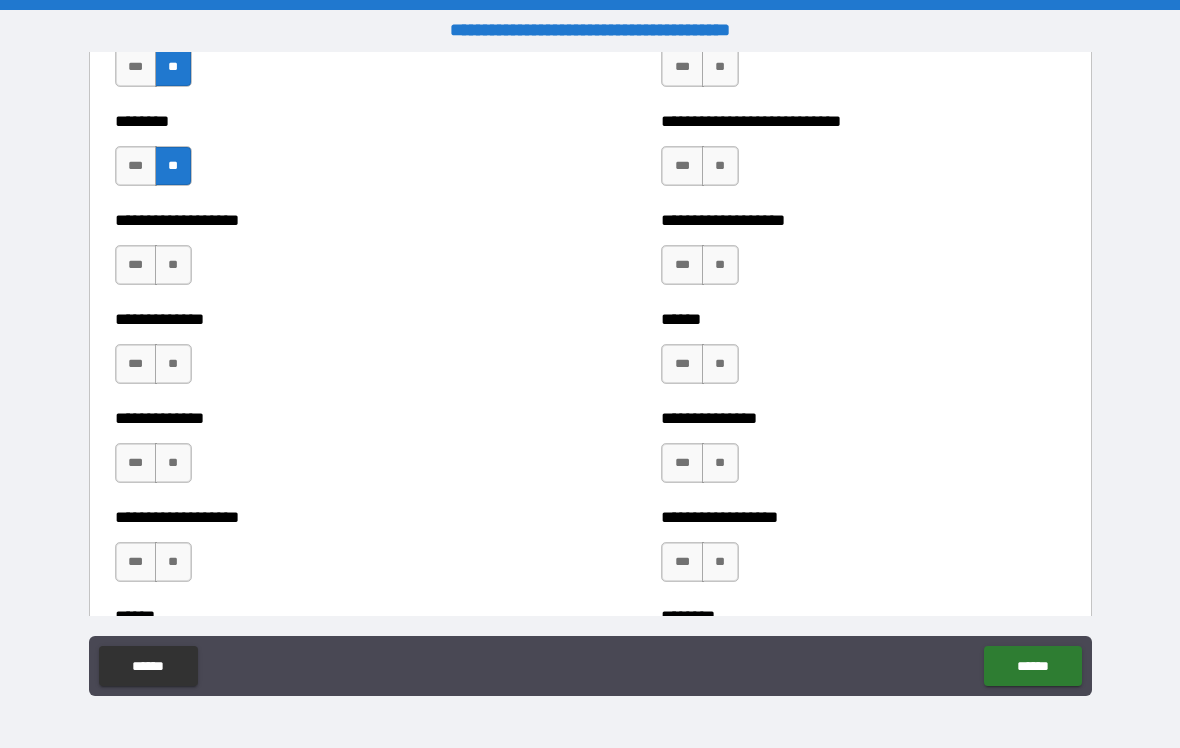 scroll, scrollTop: 4606, scrollLeft: 0, axis: vertical 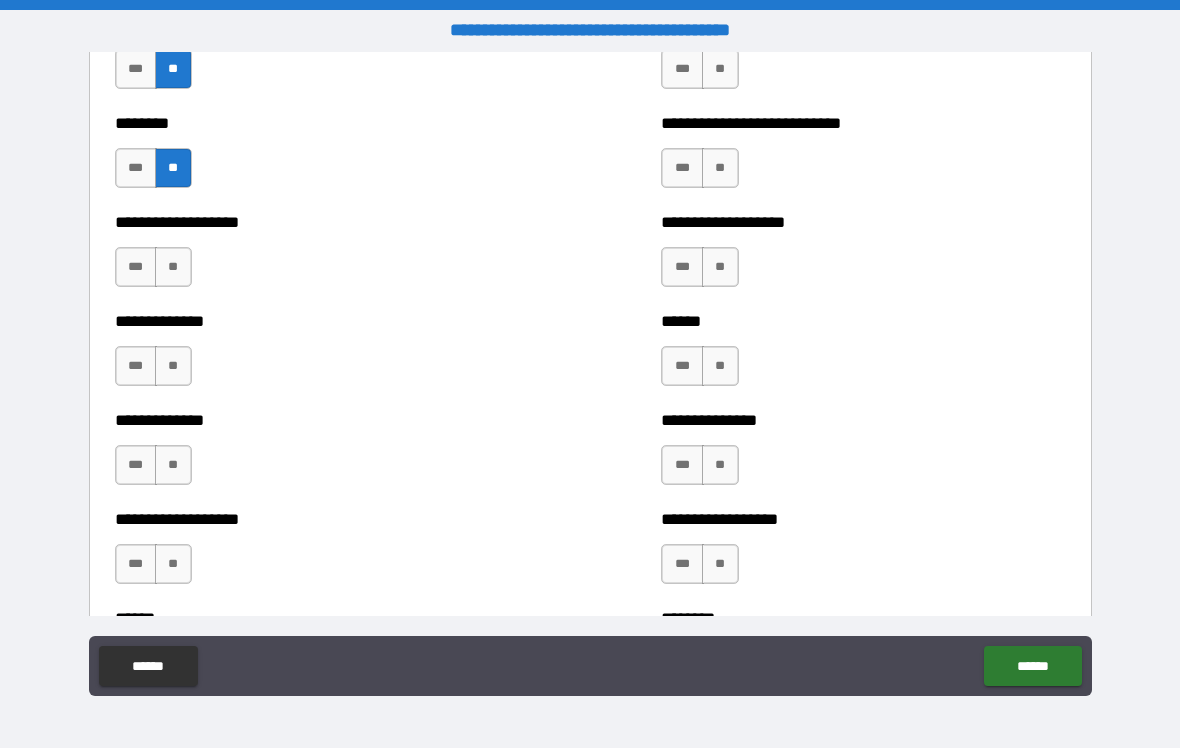 click on "**" at bounding box center (173, 267) 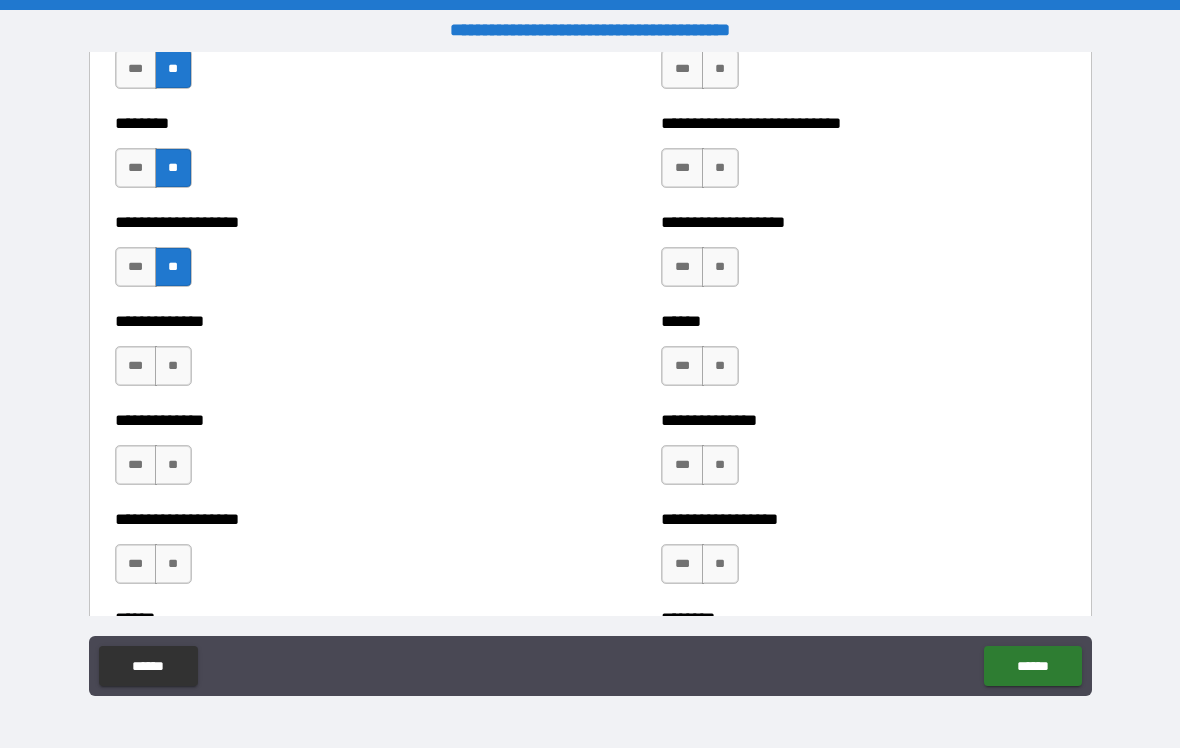 click on "**" at bounding box center (173, 366) 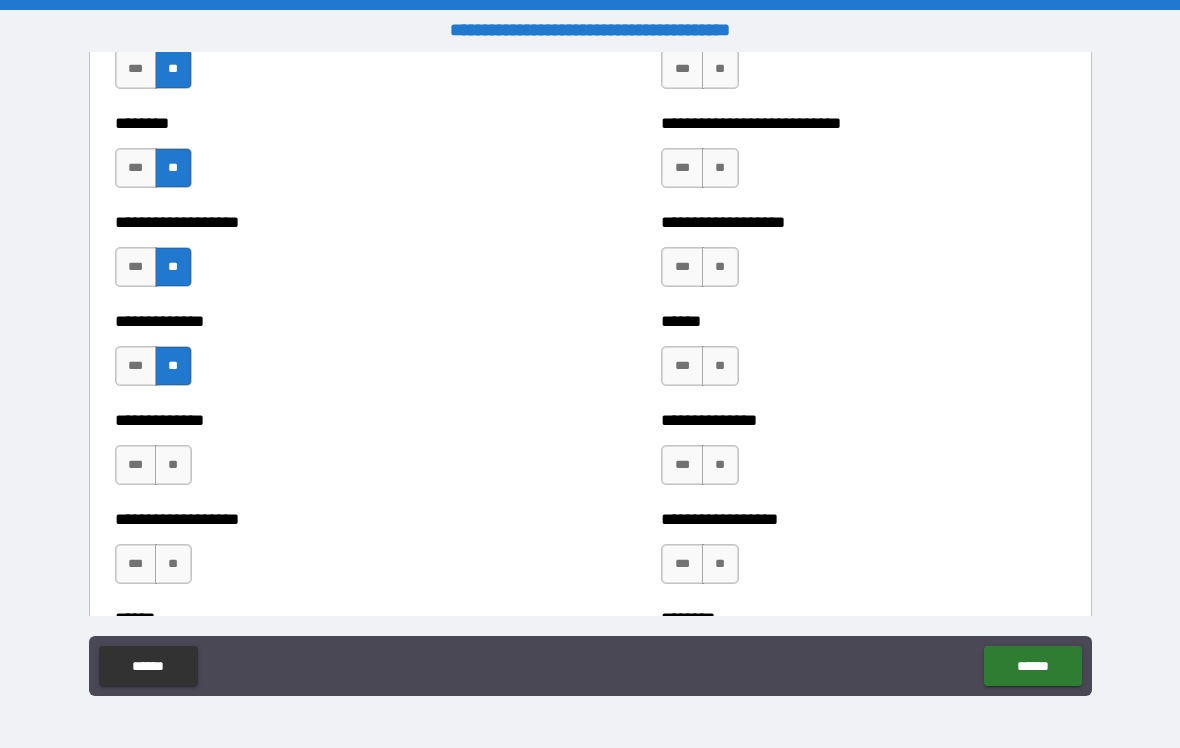 click on "**" at bounding box center (173, 465) 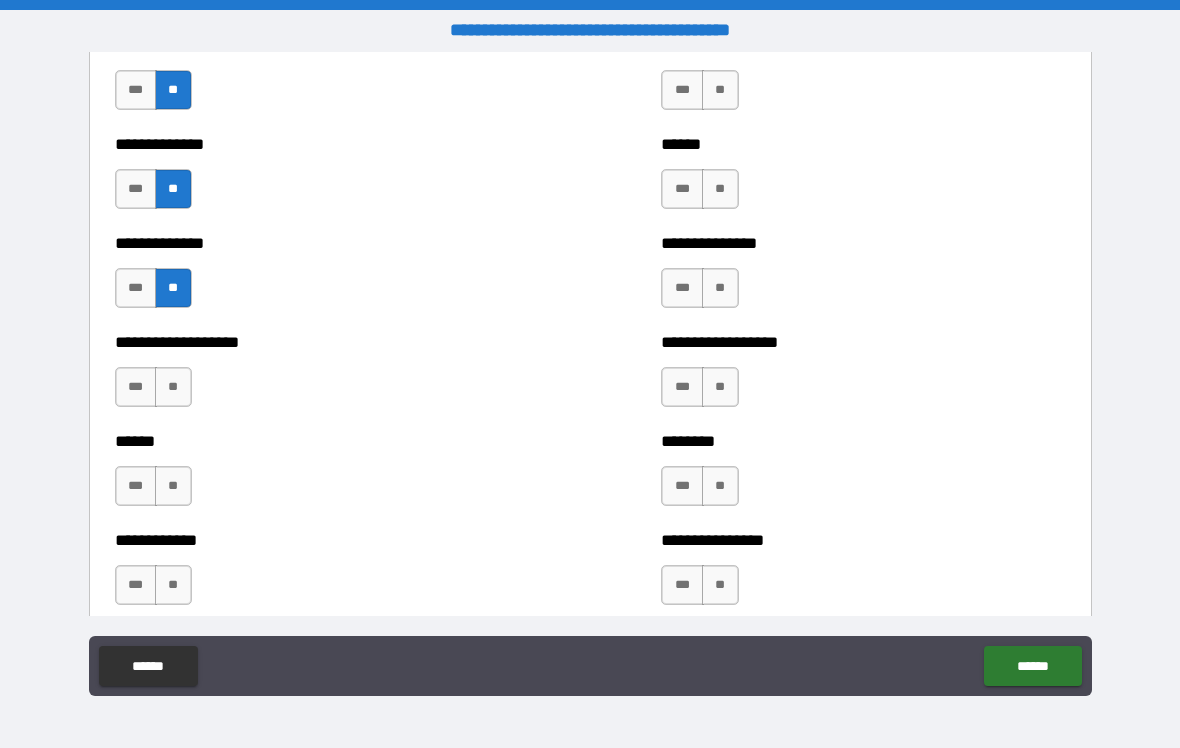 scroll, scrollTop: 4790, scrollLeft: 0, axis: vertical 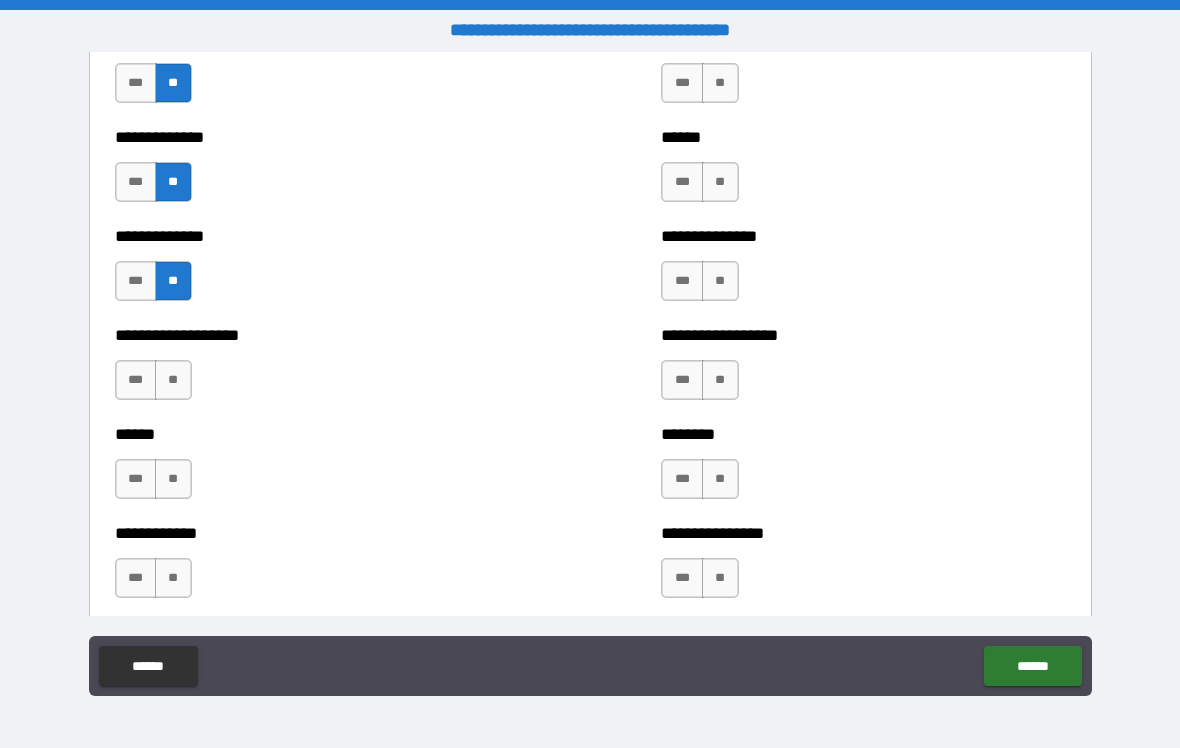 click on "**" at bounding box center [173, 380] 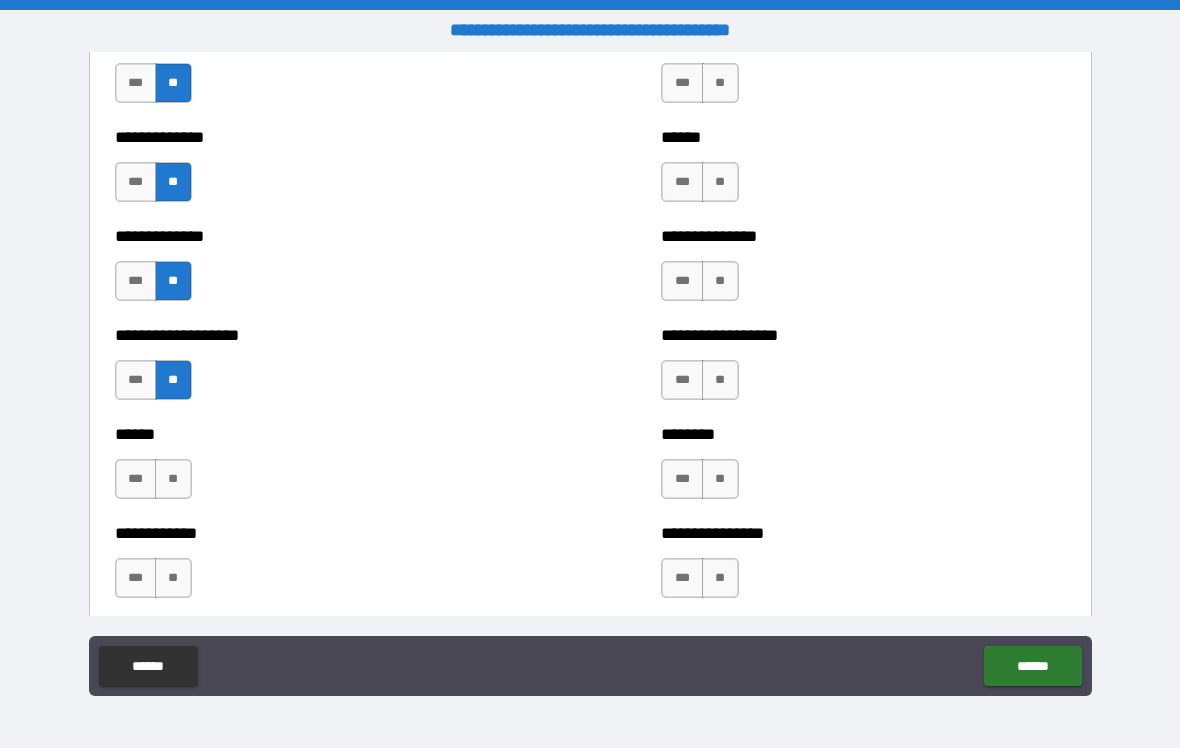 click on "**" at bounding box center (173, 479) 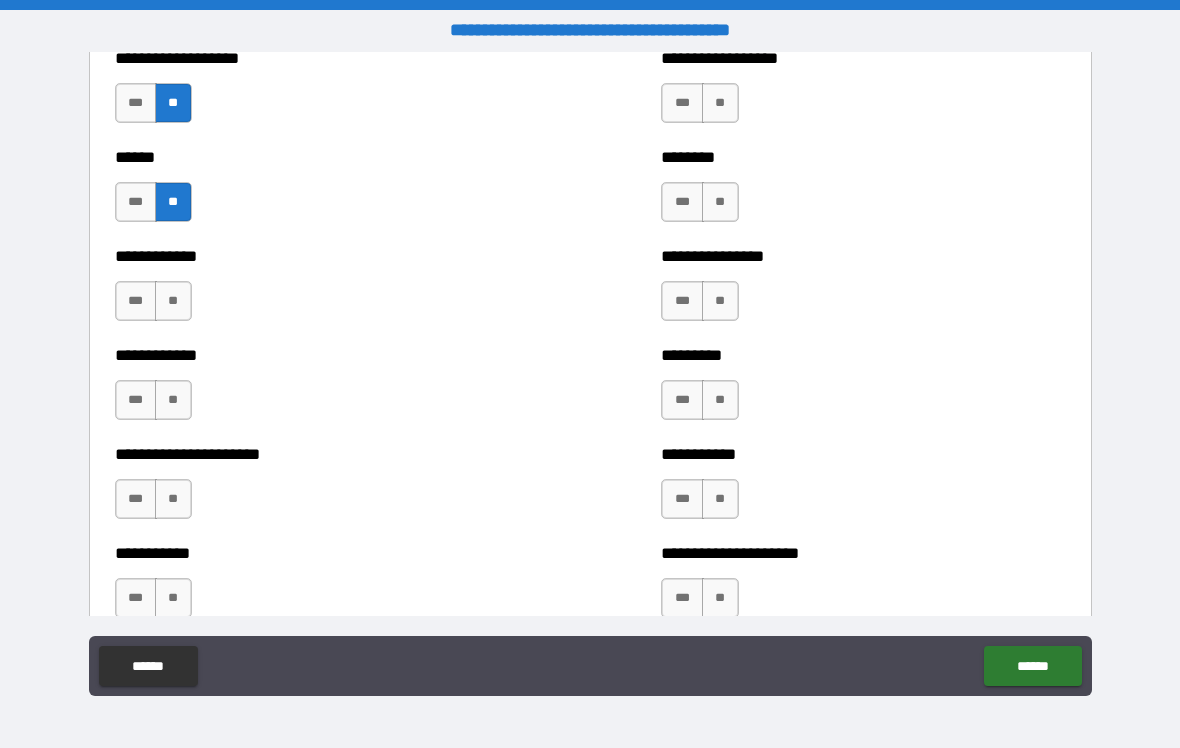 scroll, scrollTop: 5063, scrollLeft: 0, axis: vertical 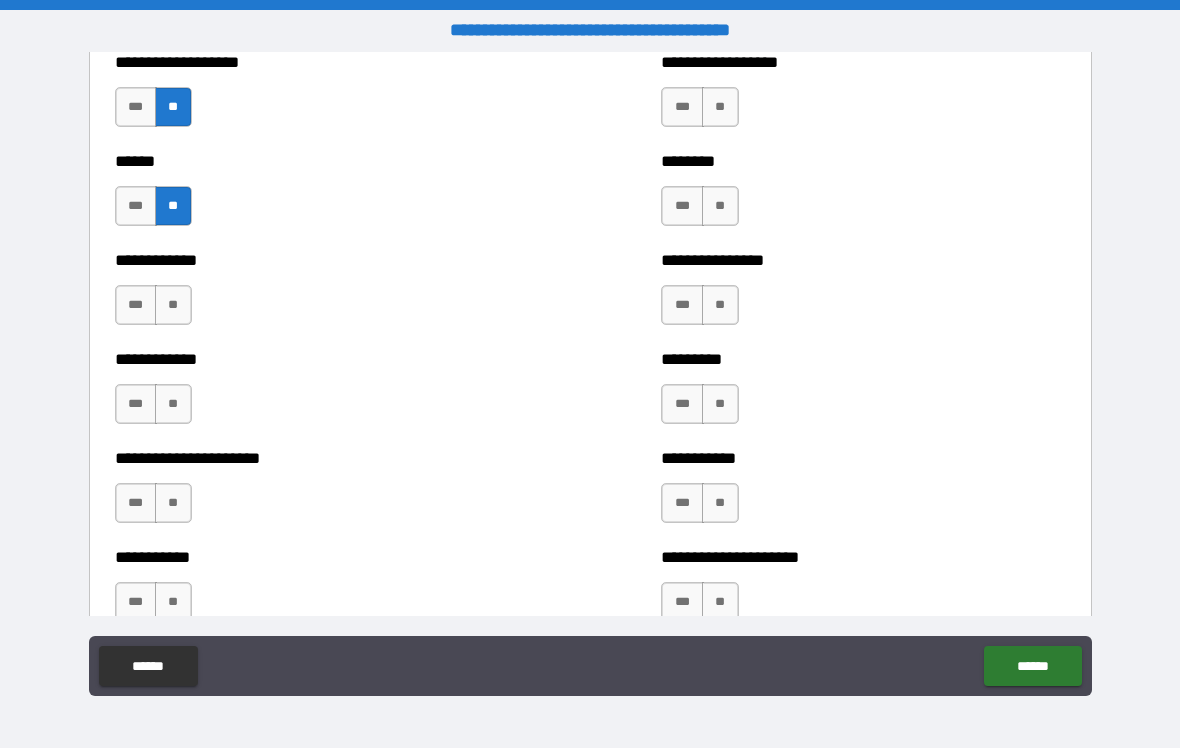 click on "**" at bounding box center (173, 305) 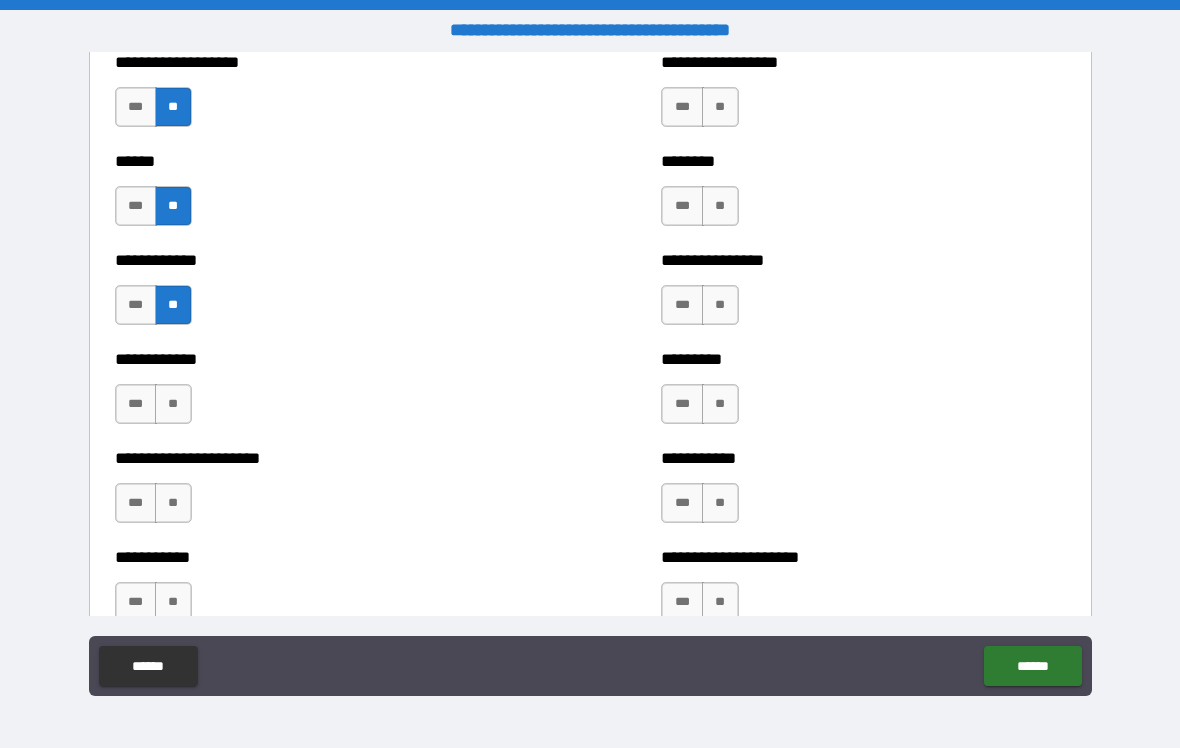 click on "**" at bounding box center (173, 404) 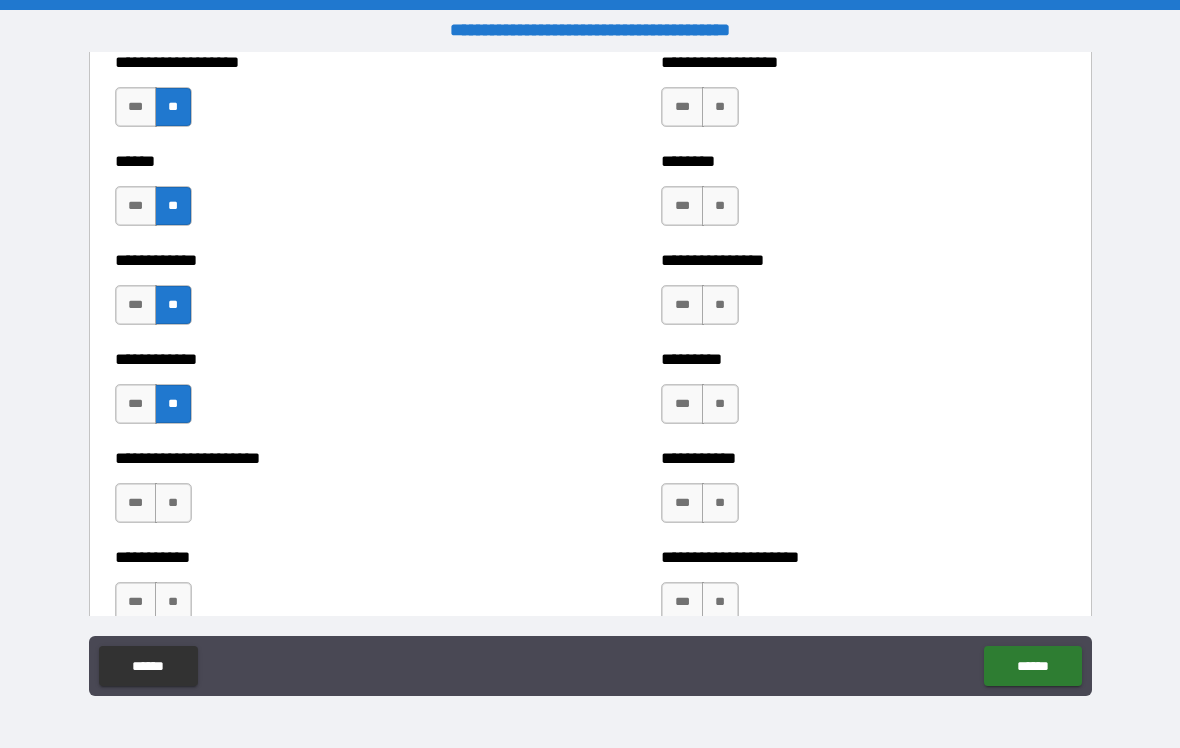 click on "**" at bounding box center (173, 503) 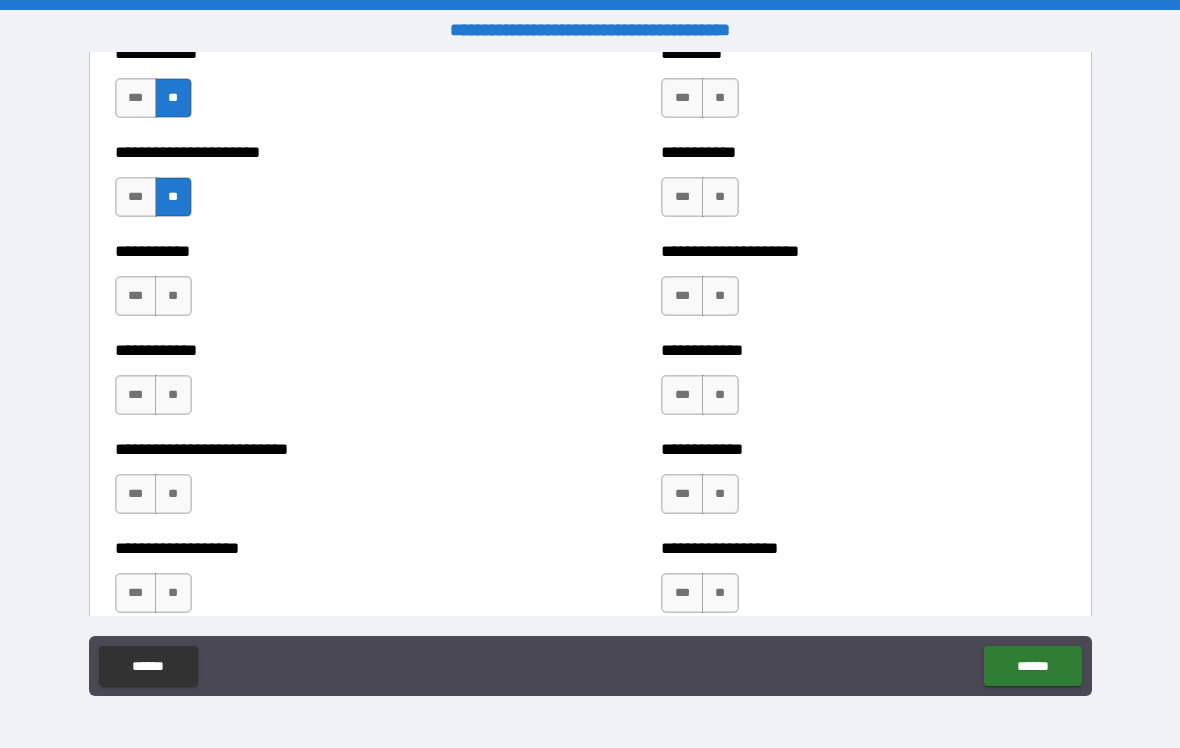scroll, scrollTop: 5378, scrollLeft: 0, axis: vertical 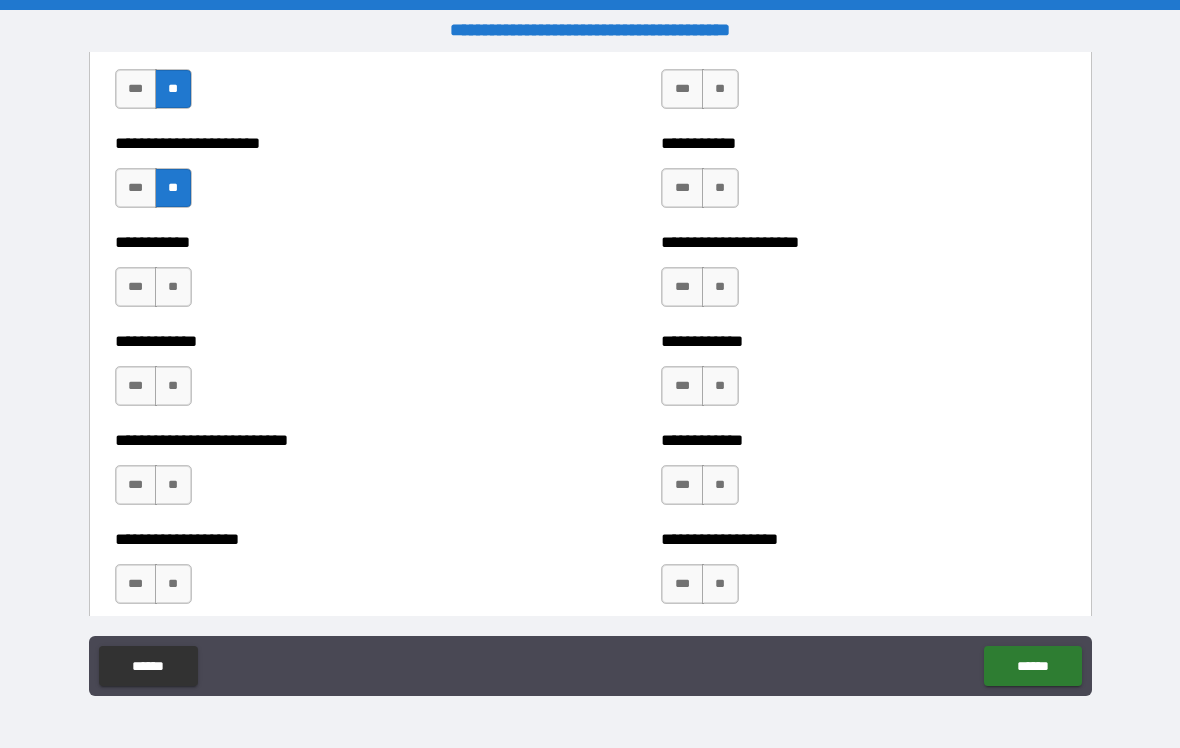 click on "**" at bounding box center [173, 287] 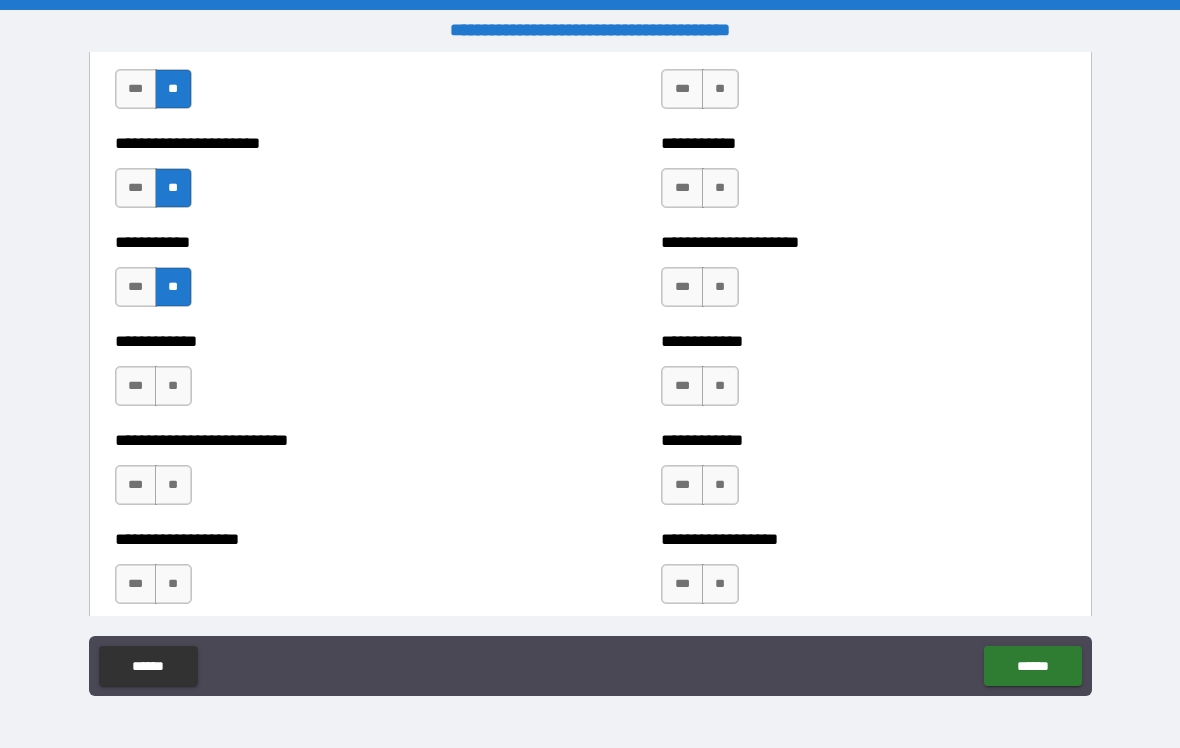 click on "**" at bounding box center (173, 386) 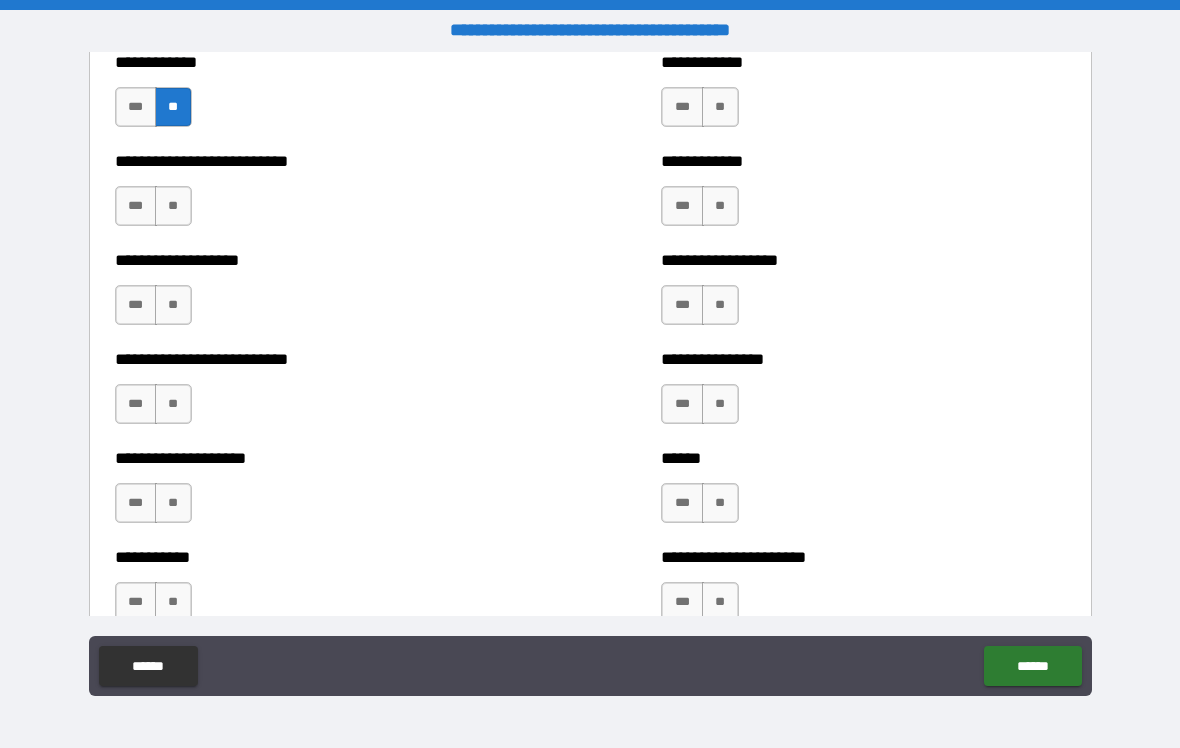 scroll, scrollTop: 5658, scrollLeft: 0, axis: vertical 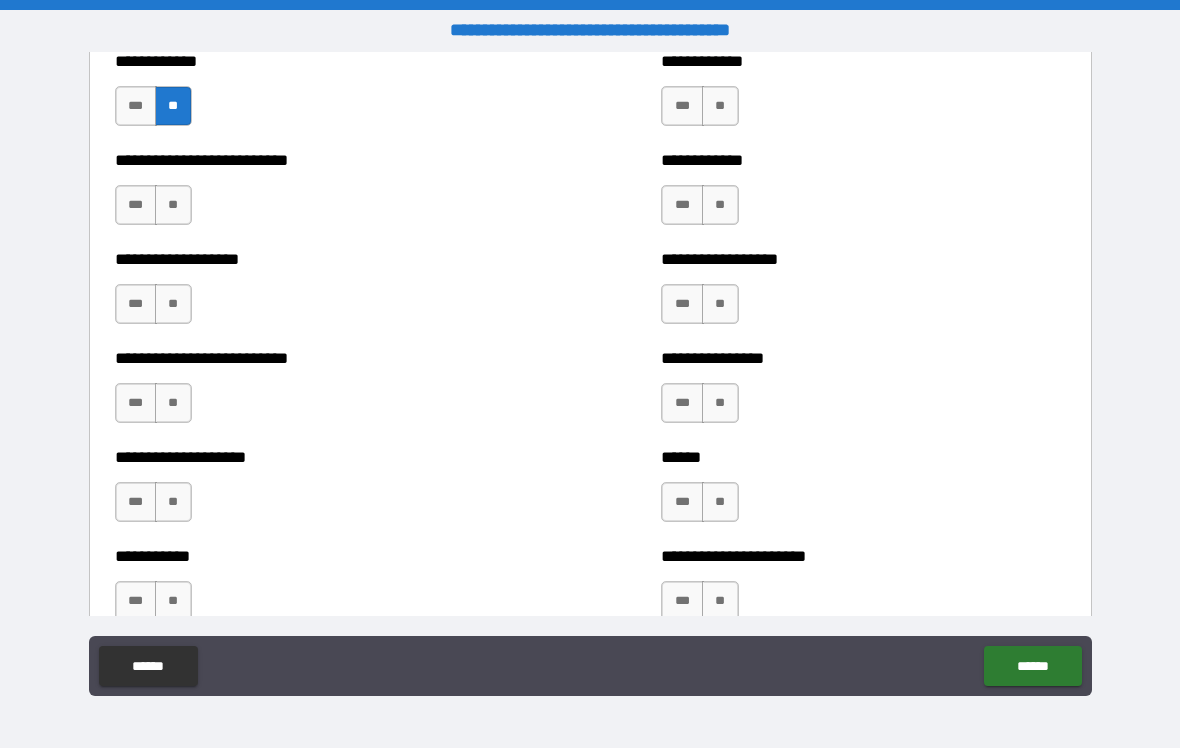 click on "**" at bounding box center [173, 205] 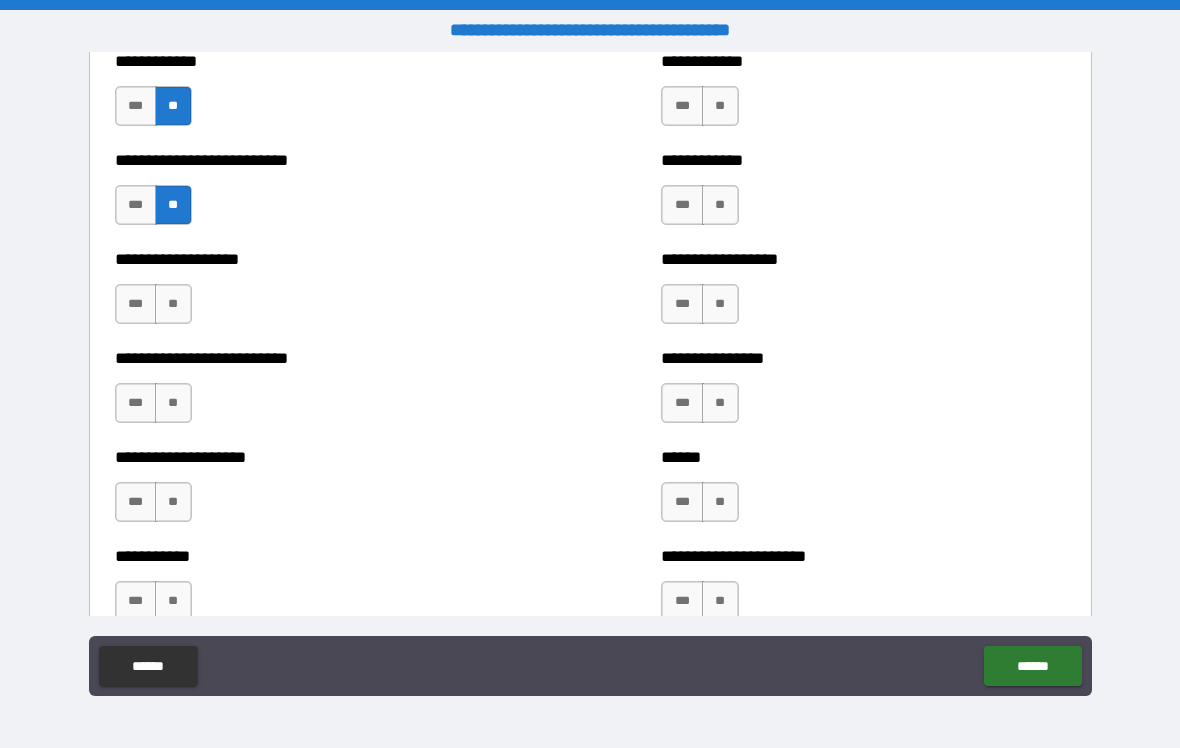 click on "**" at bounding box center (173, 304) 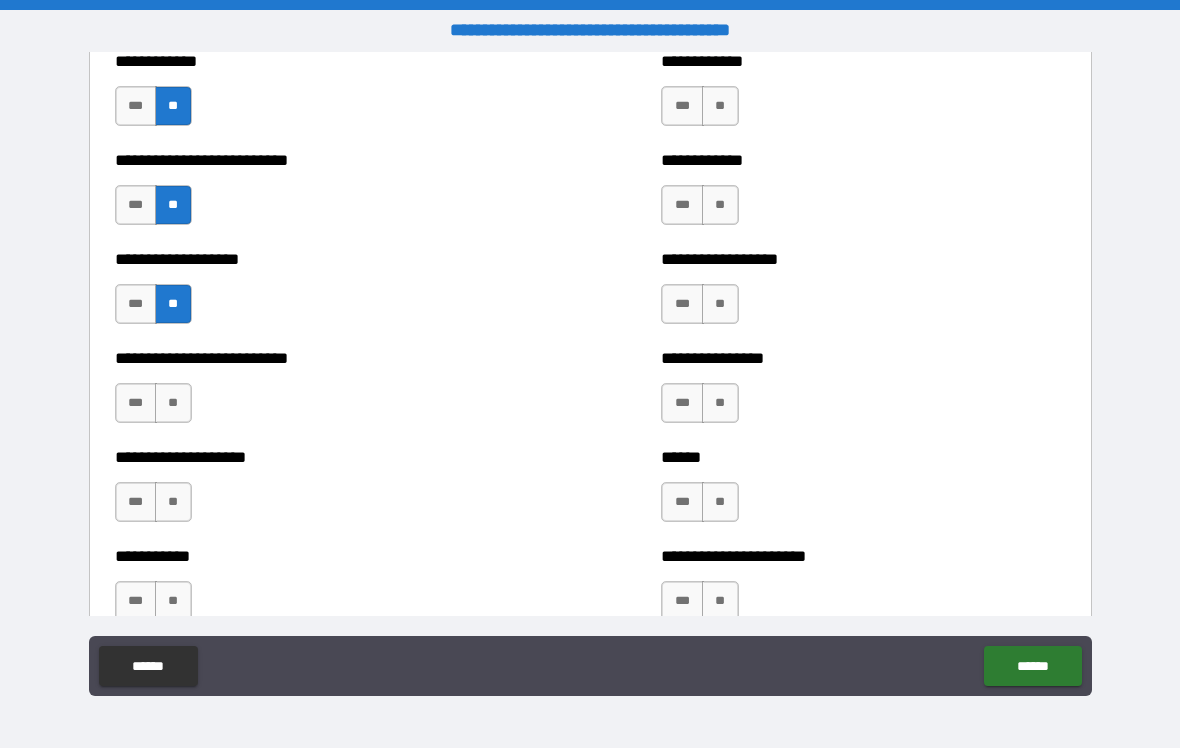 click on "**" at bounding box center (173, 403) 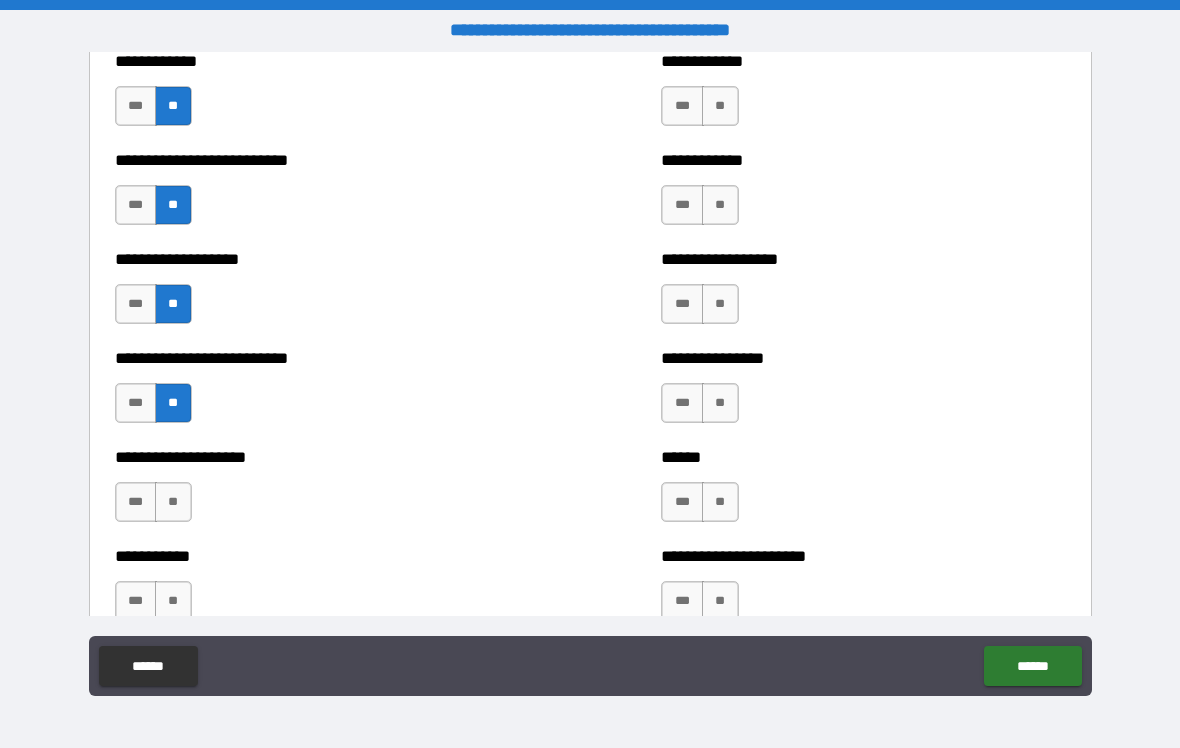click on "**" at bounding box center (173, 502) 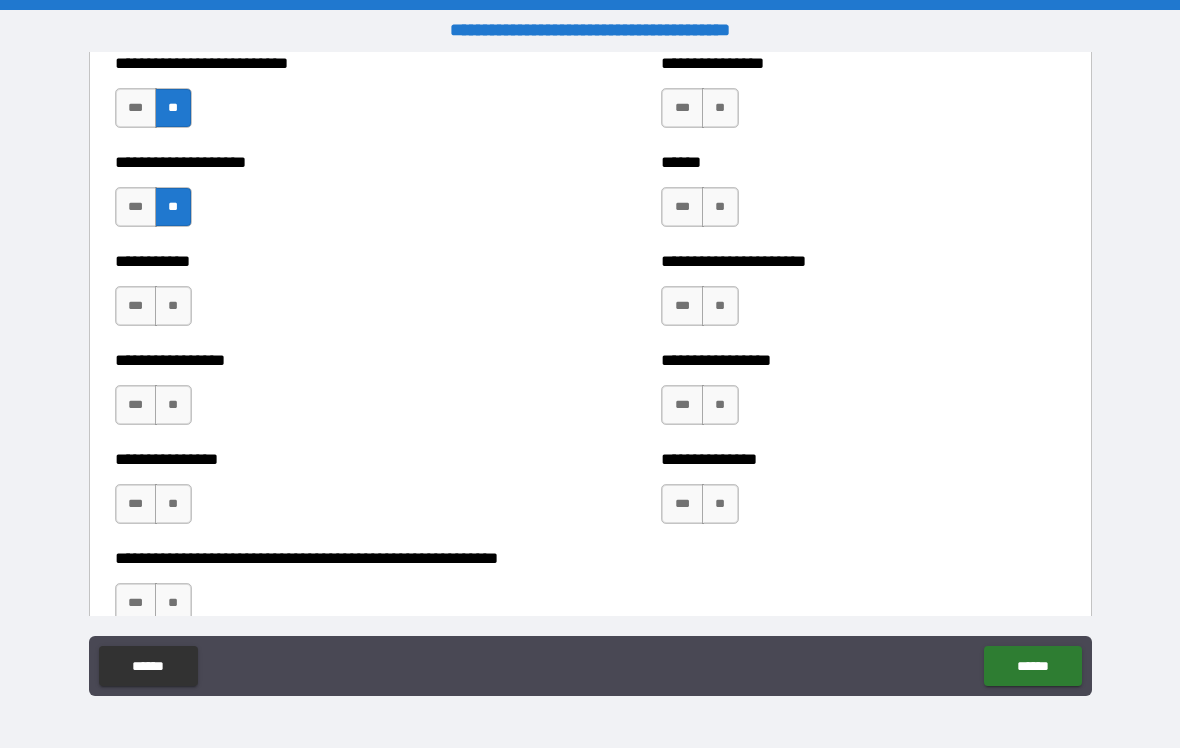 scroll, scrollTop: 5956, scrollLeft: 0, axis: vertical 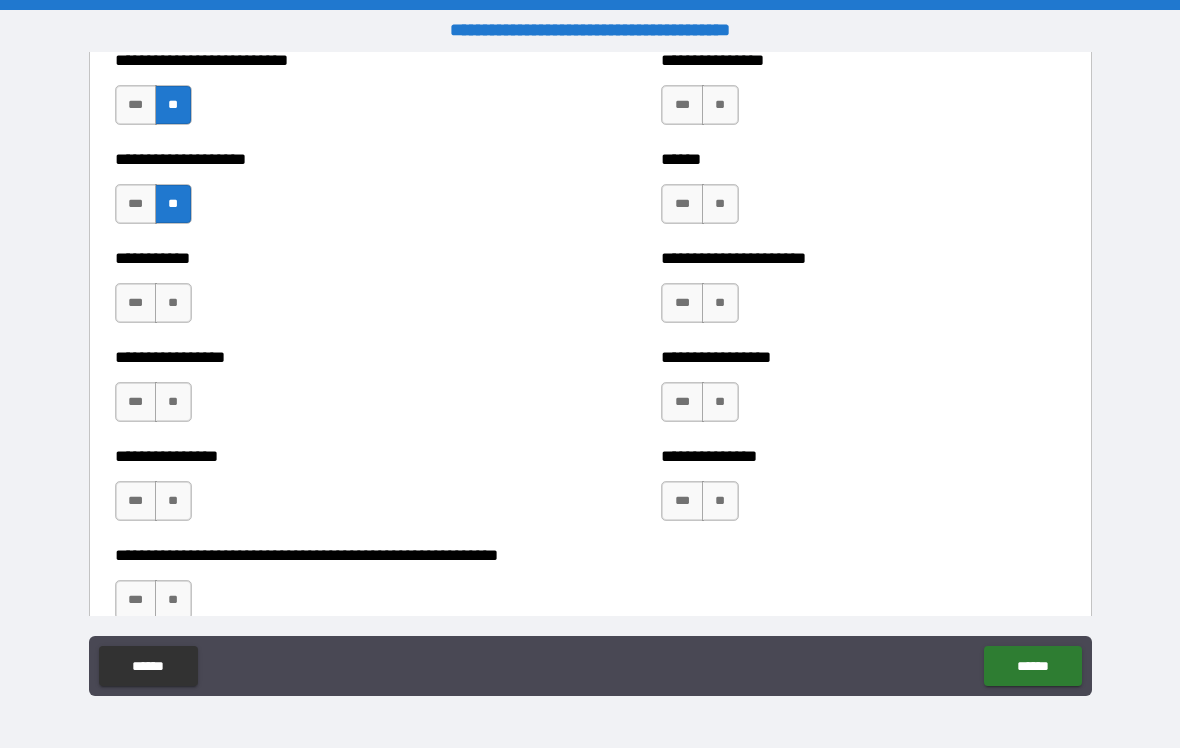 click on "**" at bounding box center (173, 303) 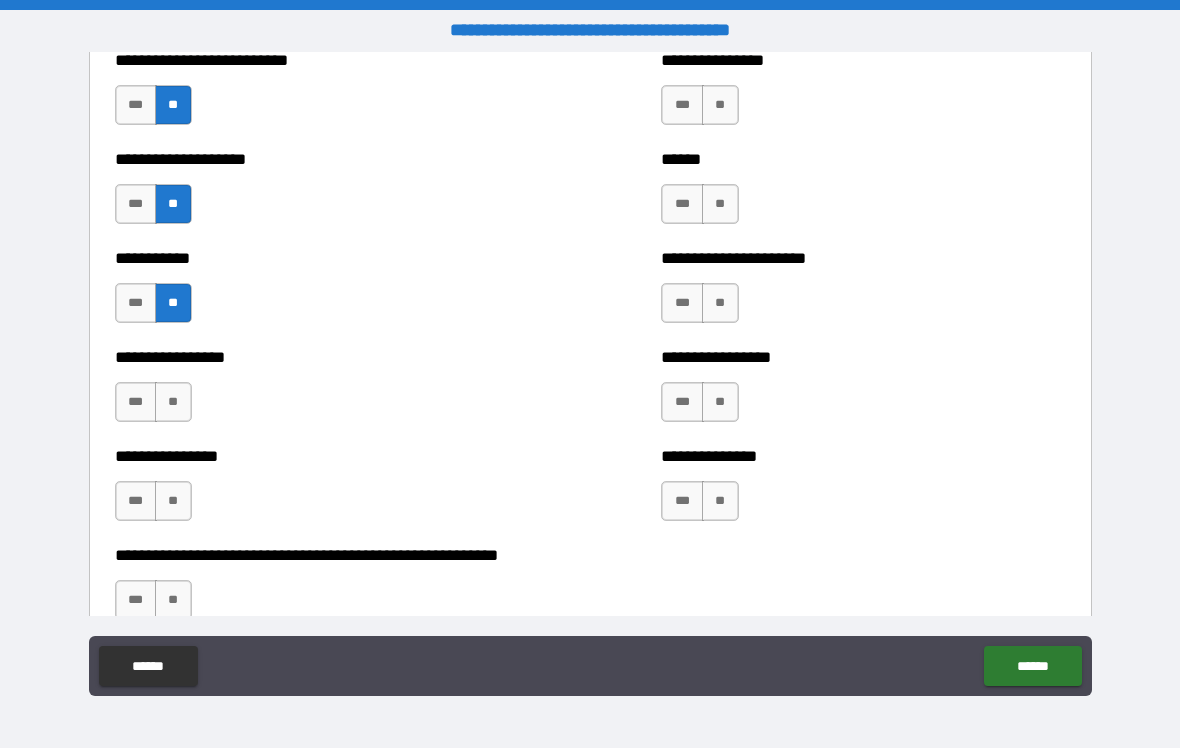 click on "**" at bounding box center [173, 402] 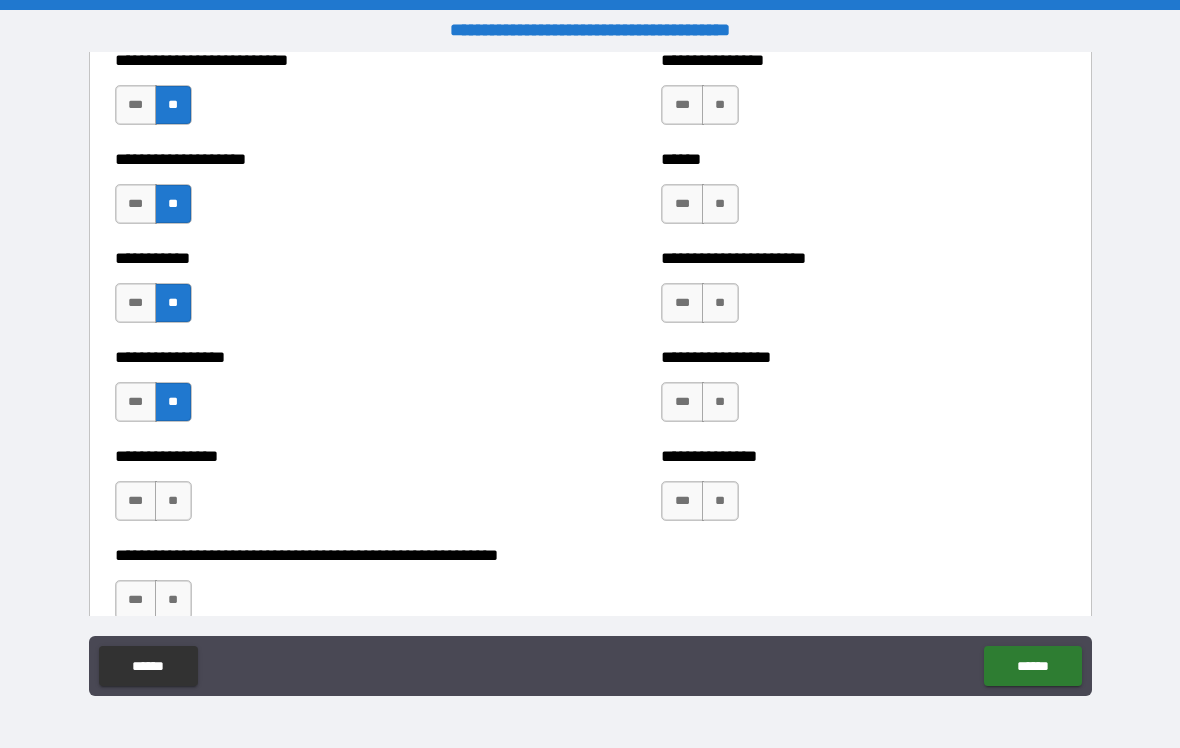 click on "**" at bounding box center (173, 501) 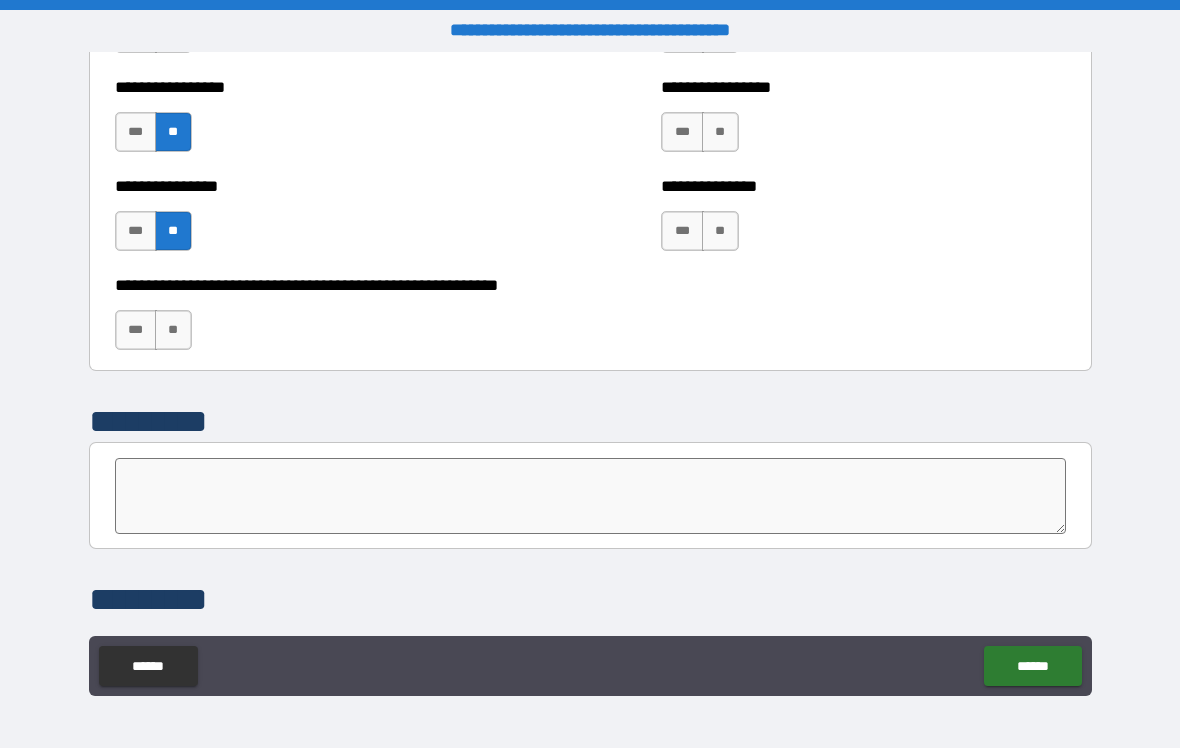 scroll, scrollTop: 6224, scrollLeft: 0, axis: vertical 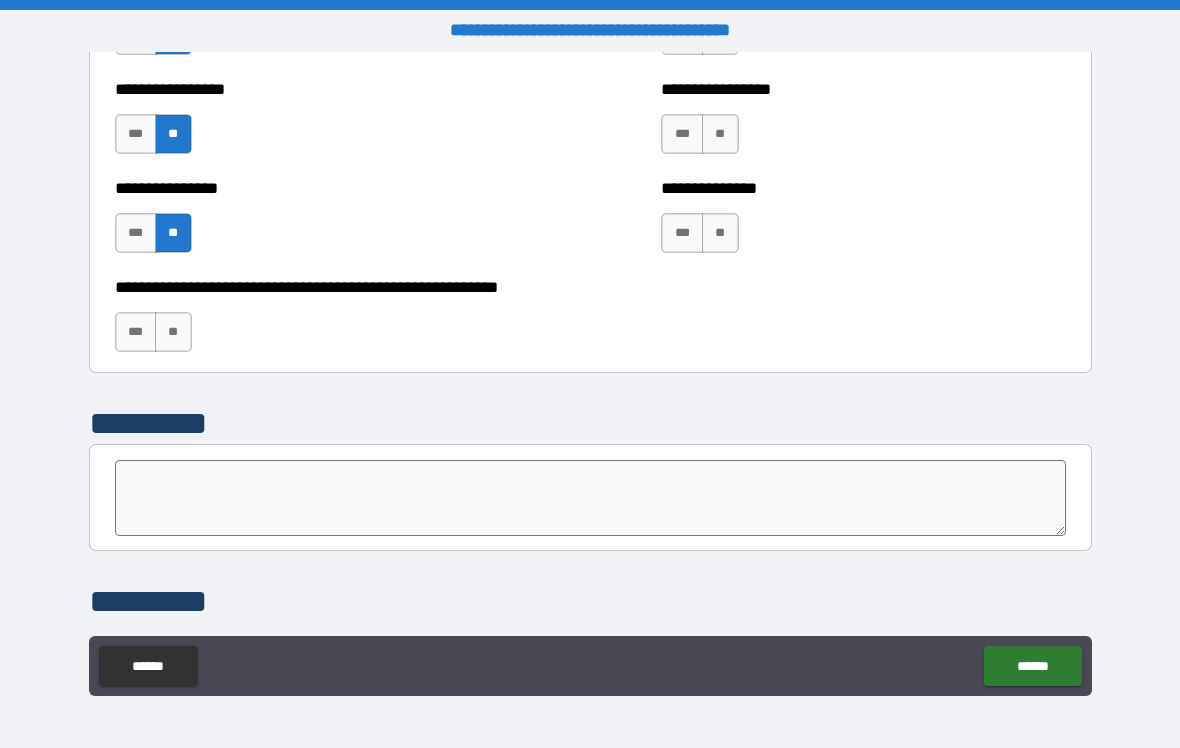 click on "**" at bounding box center (173, 332) 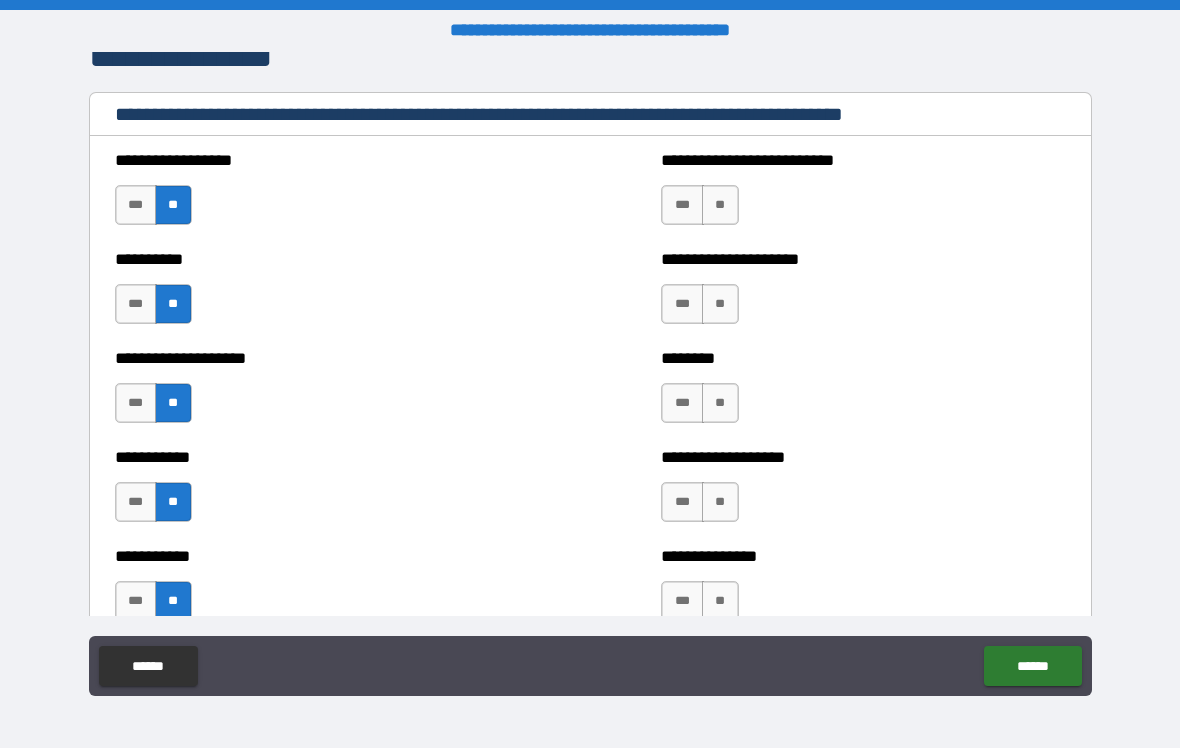 scroll, scrollTop: 2496, scrollLeft: 0, axis: vertical 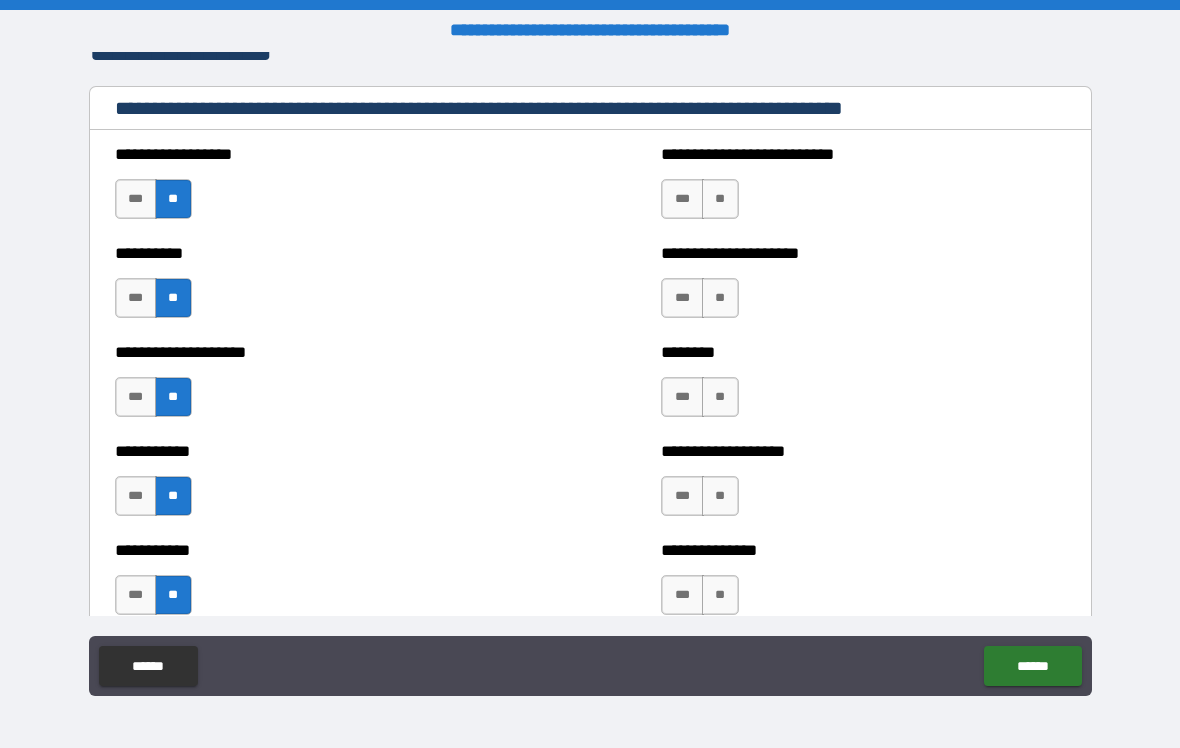 click on "**" at bounding box center (720, 199) 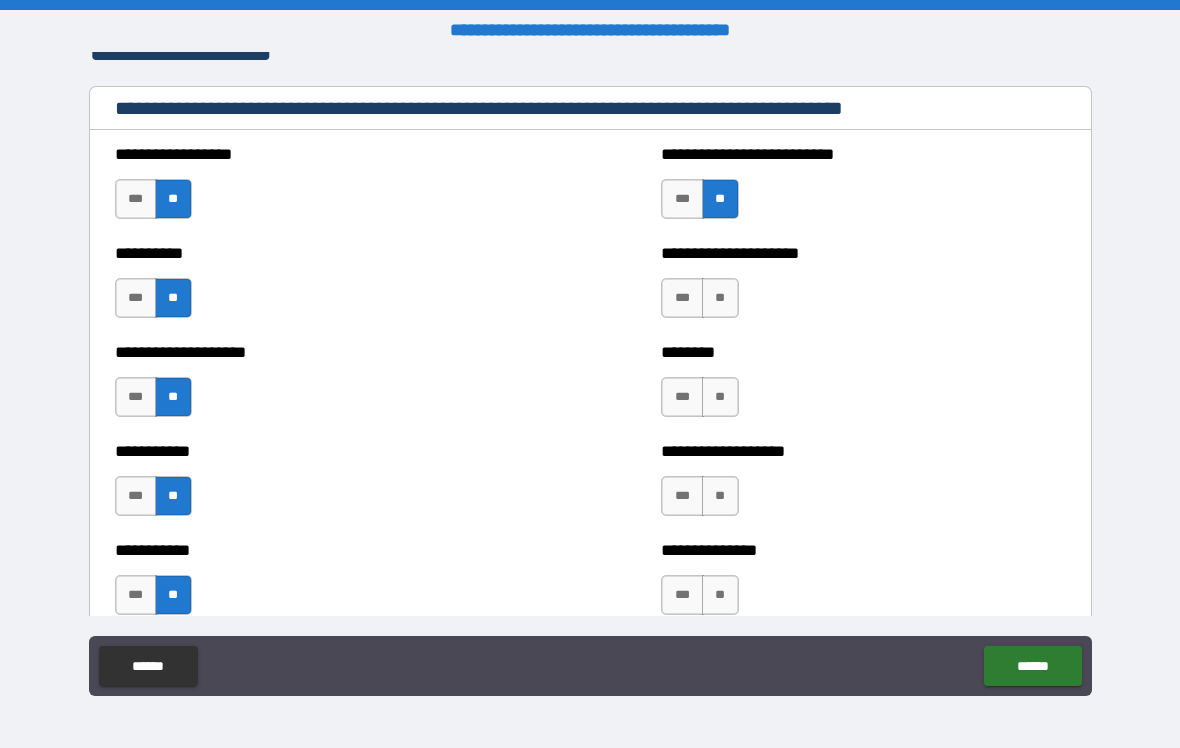 click on "**" at bounding box center [720, 298] 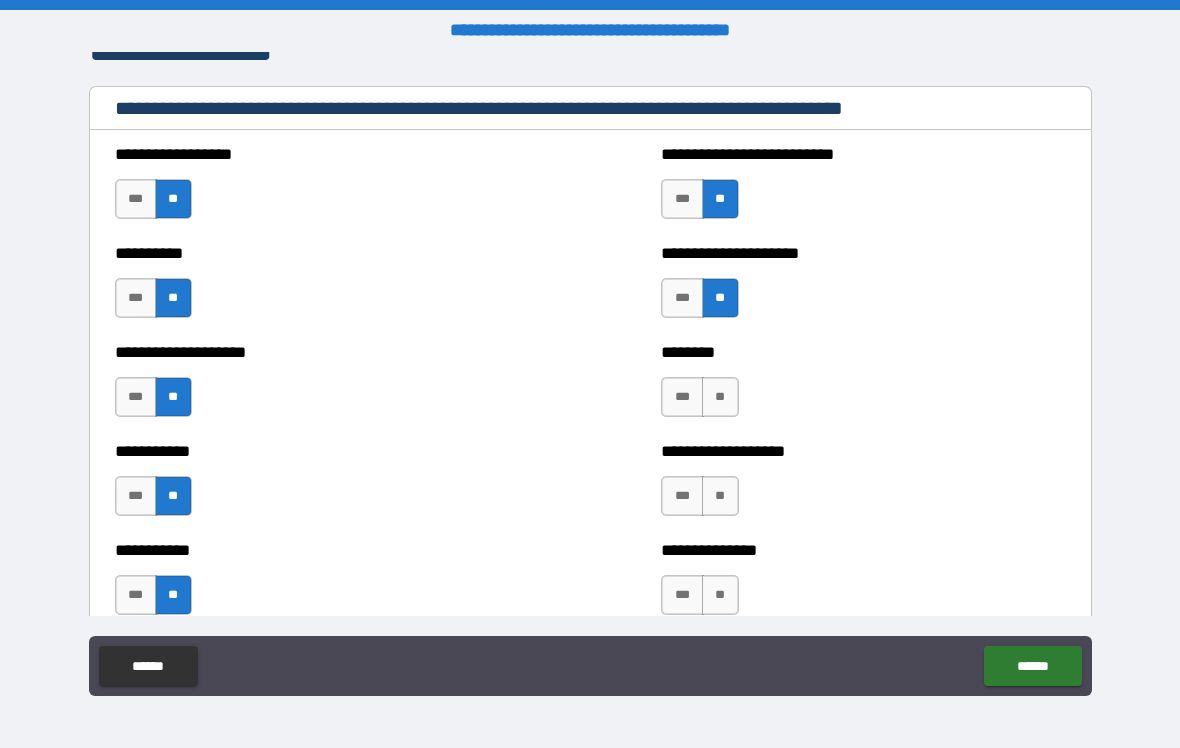 click on "**" at bounding box center (720, 397) 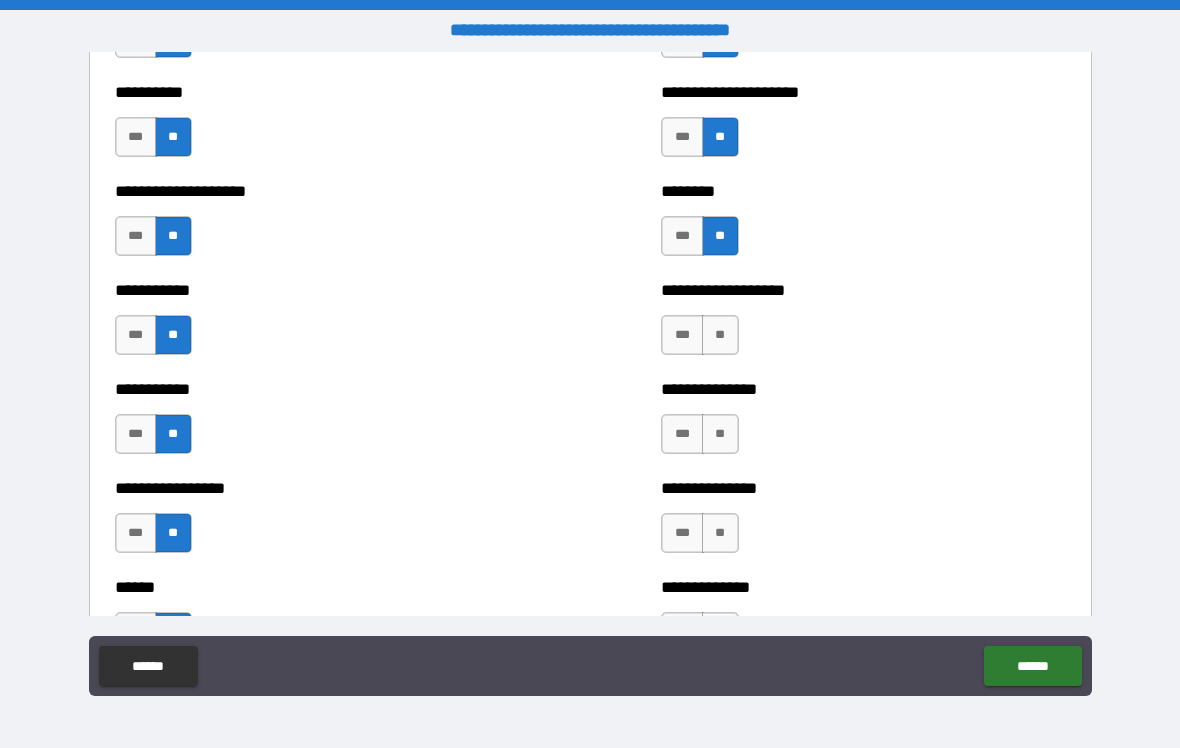scroll, scrollTop: 2713, scrollLeft: 0, axis: vertical 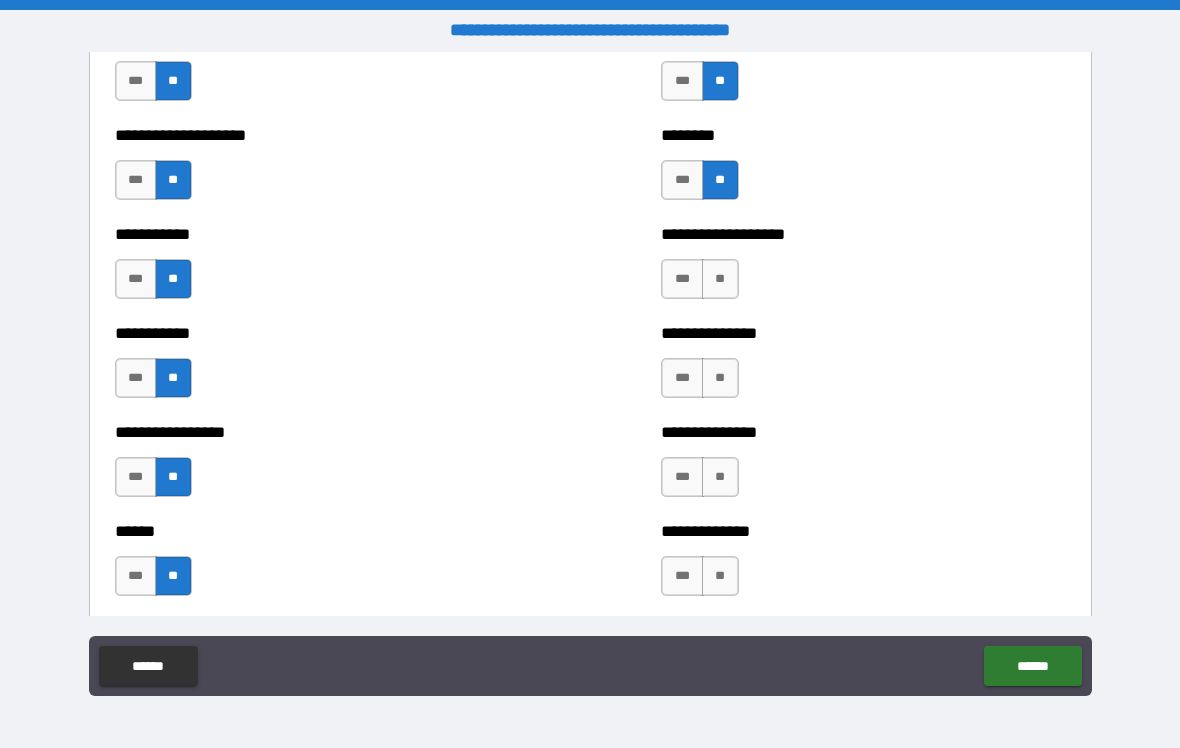 click on "***" at bounding box center (682, 279) 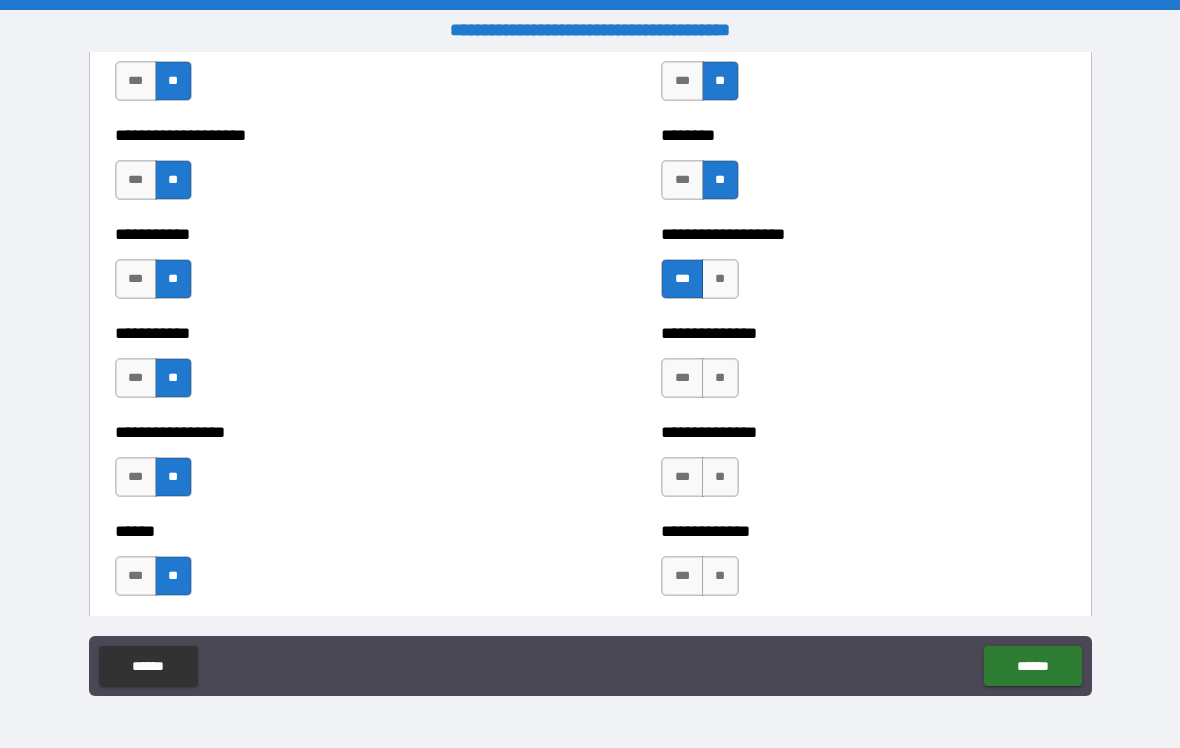 click on "**" at bounding box center [720, 378] 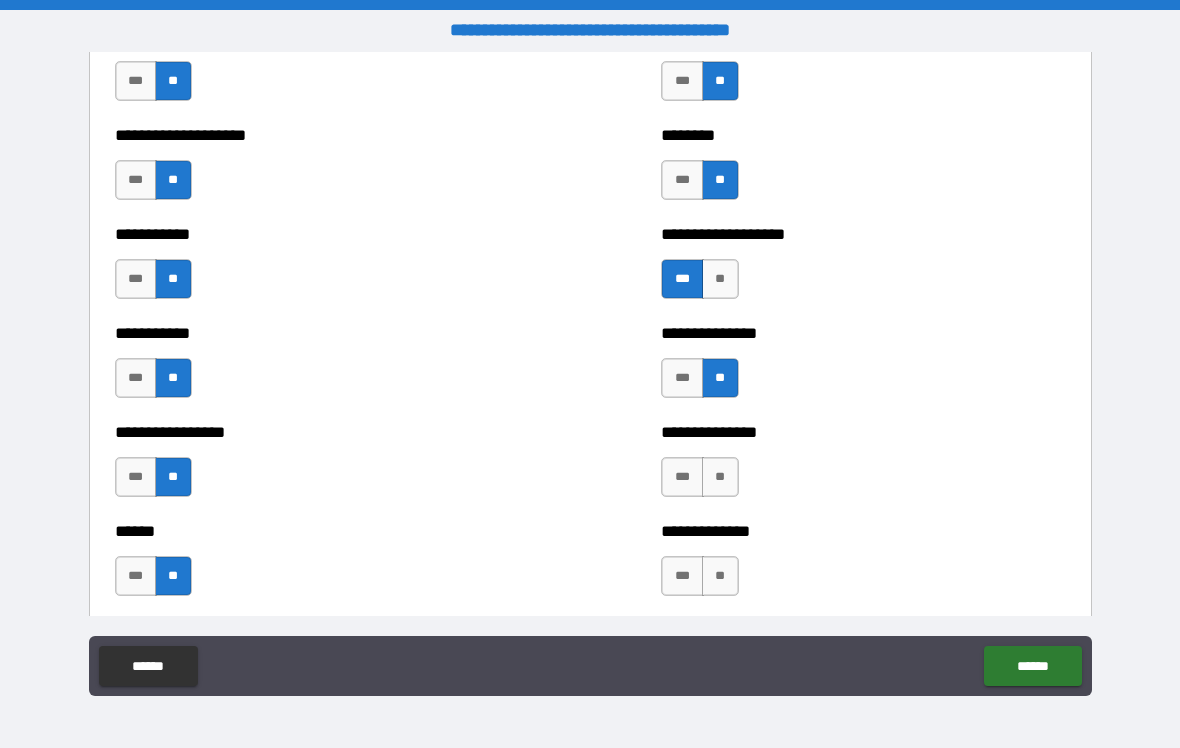 click on "**" at bounding box center (720, 477) 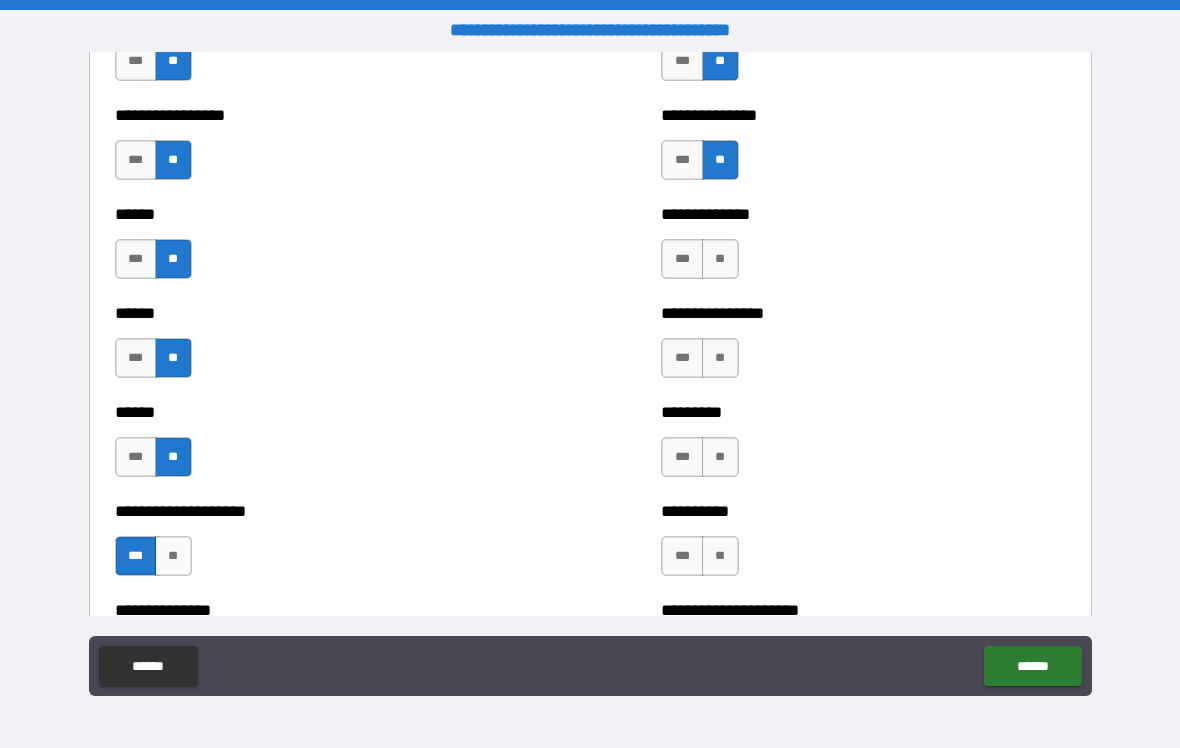 scroll, scrollTop: 3029, scrollLeft: 0, axis: vertical 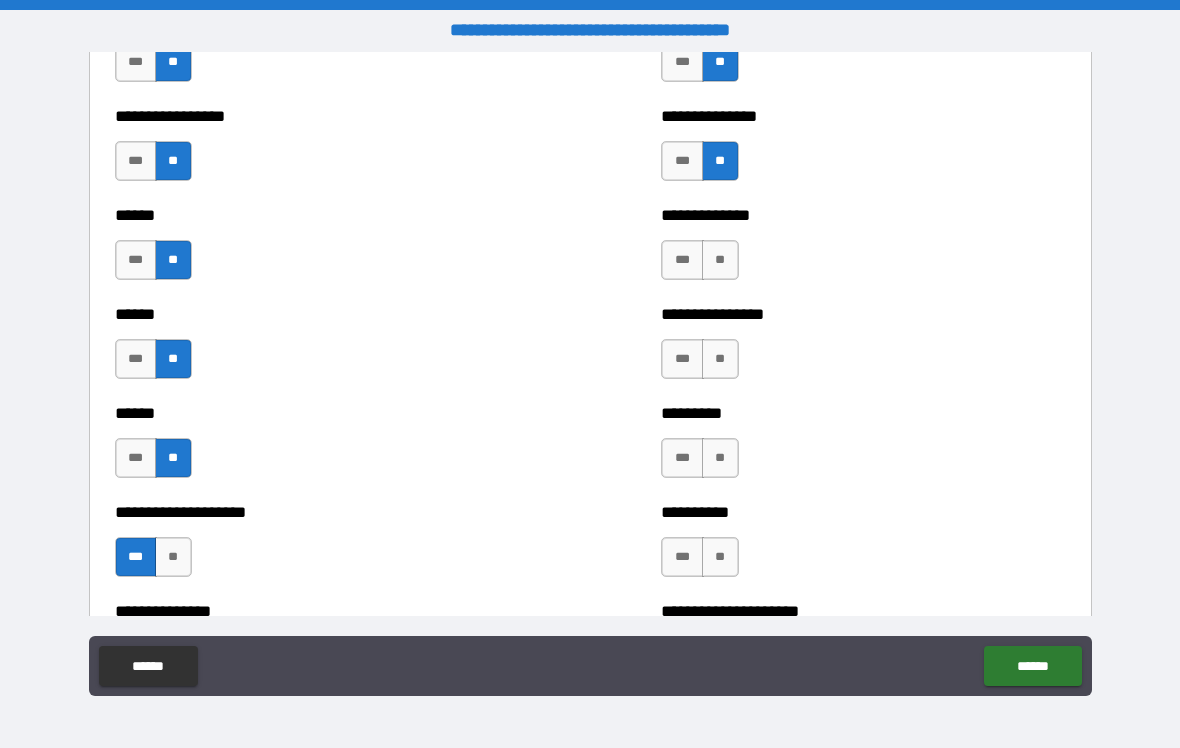 click on "**" at bounding box center (720, 260) 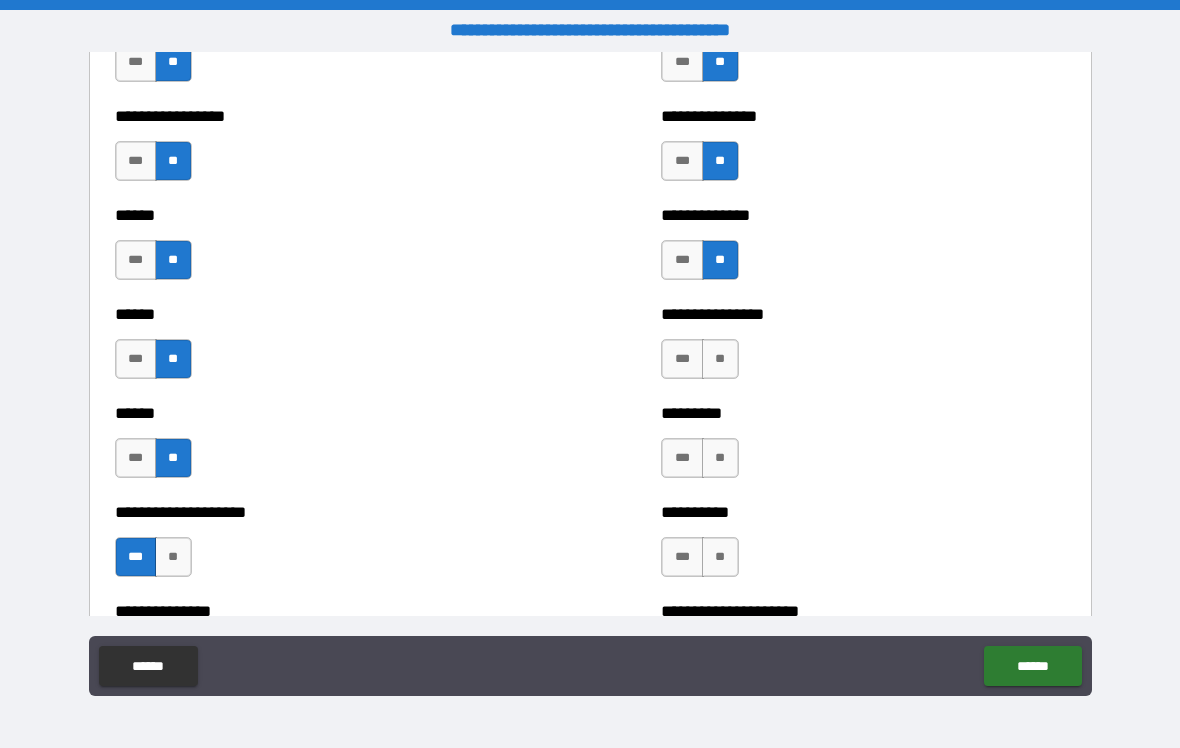 click on "**" at bounding box center [720, 359] 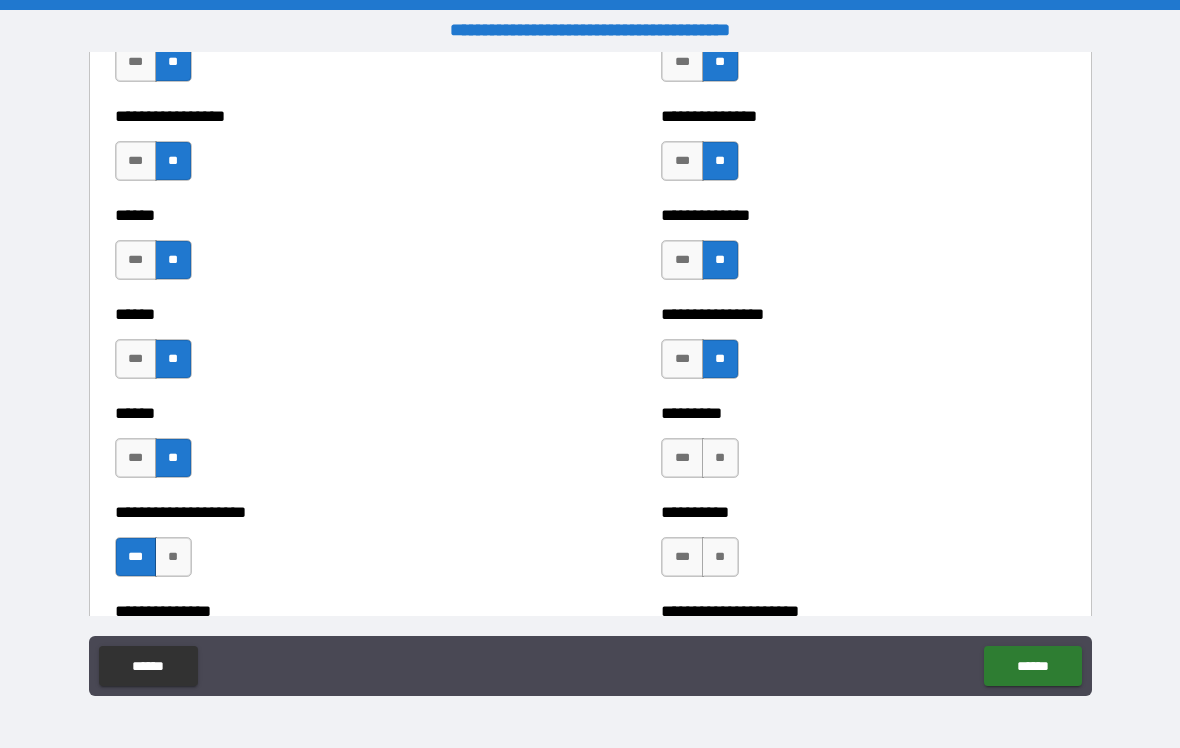 click on "**" at bounding box center (720, 458) 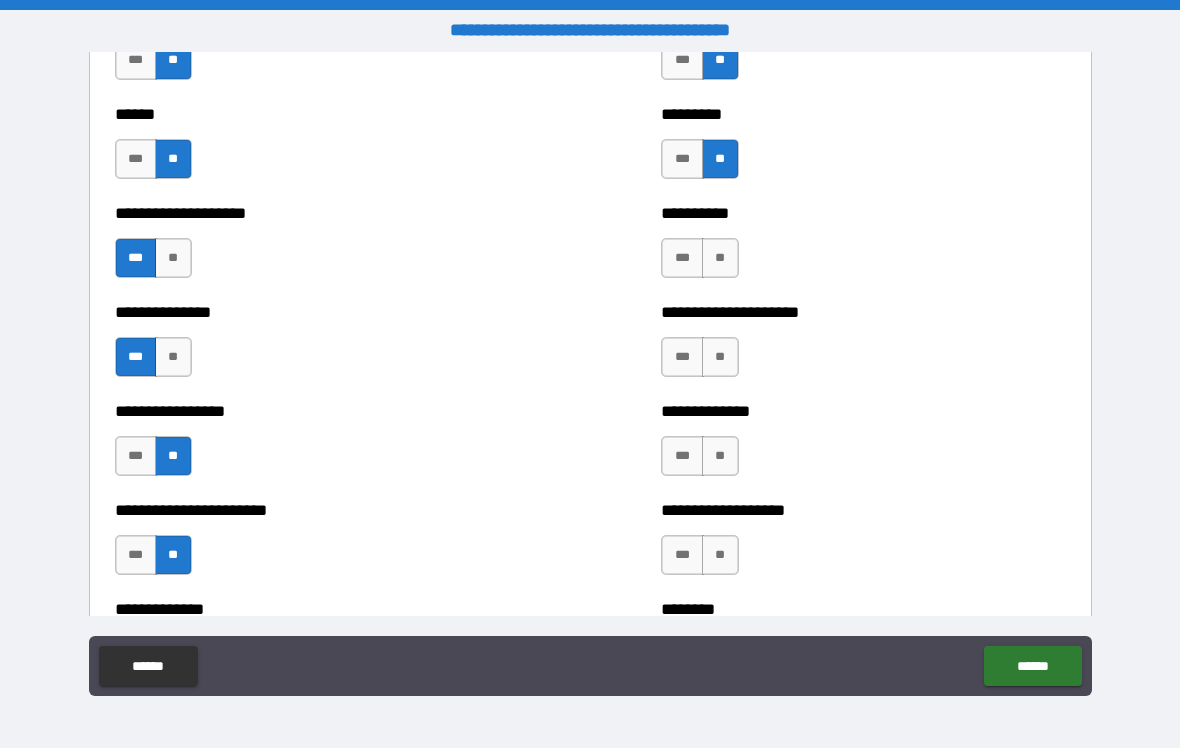 scroll, scrollTop: 3345, scrollLeft: 0, axis: vertical 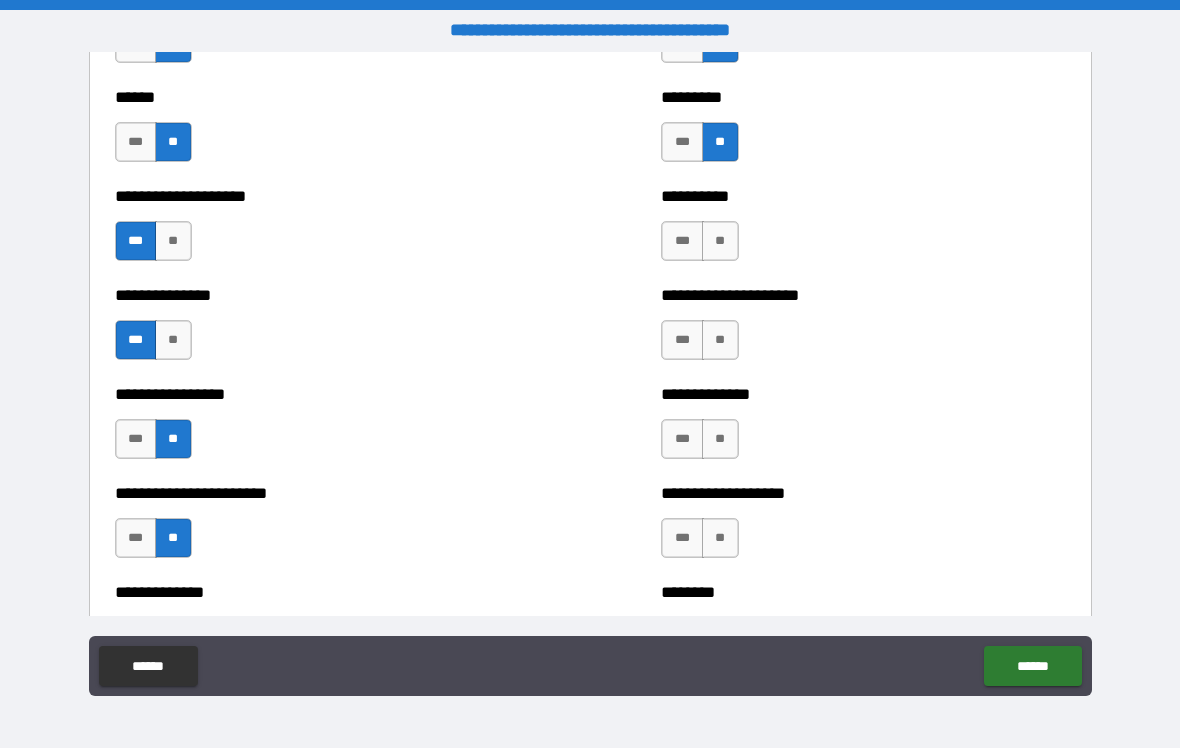 click on "**" at bounding box center (720, 241) 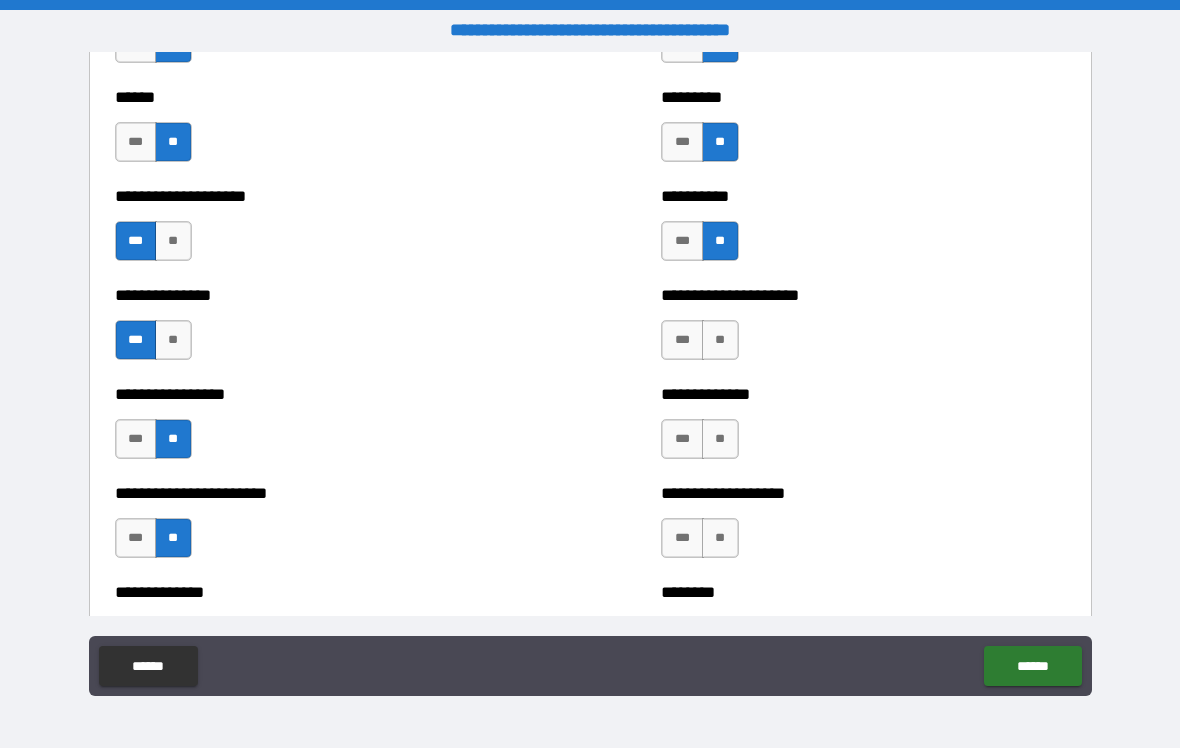 click on "**" at bounding box center (720, 340) 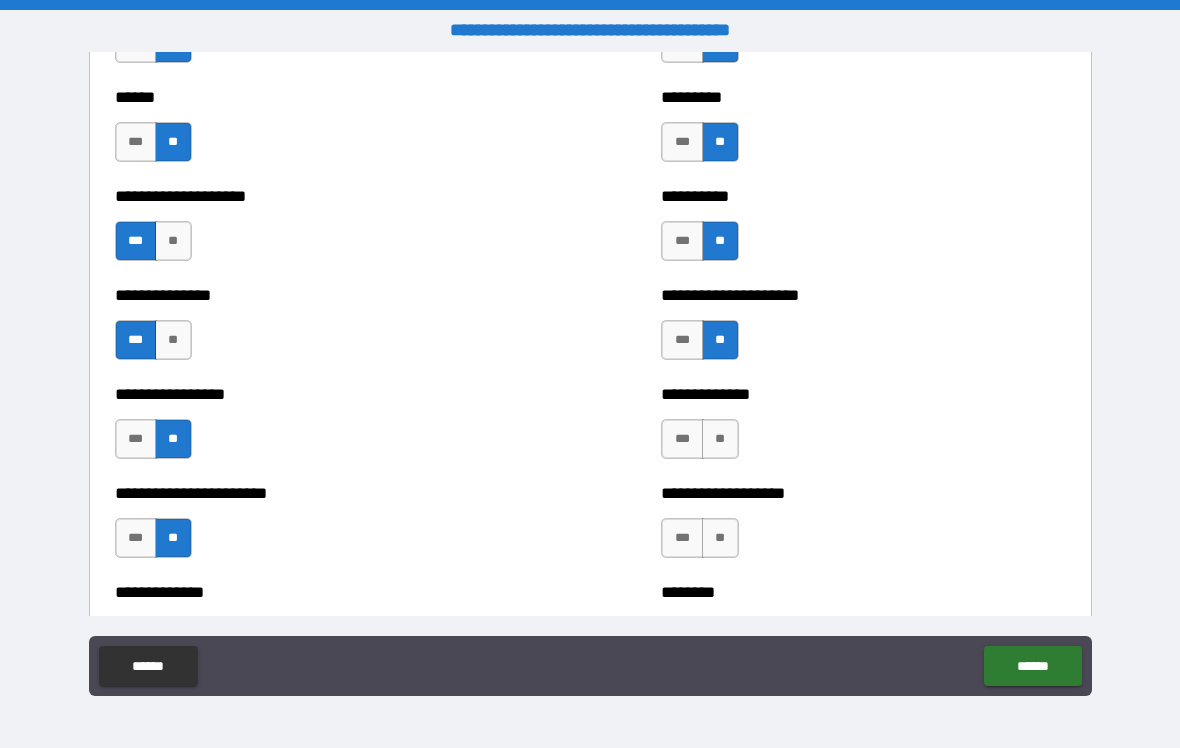 click on "**" at bounding box center [720, 439] 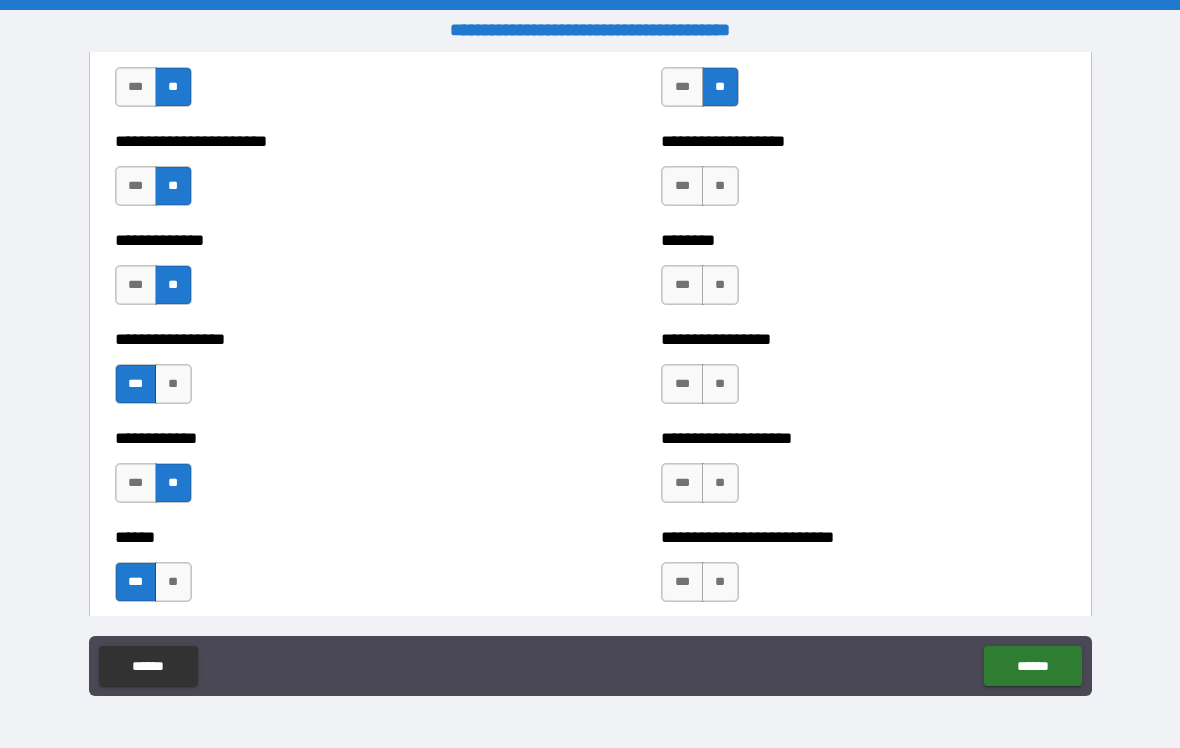 scroll, scrollTop: 3699, scrollLeft: 0, axis: vertical 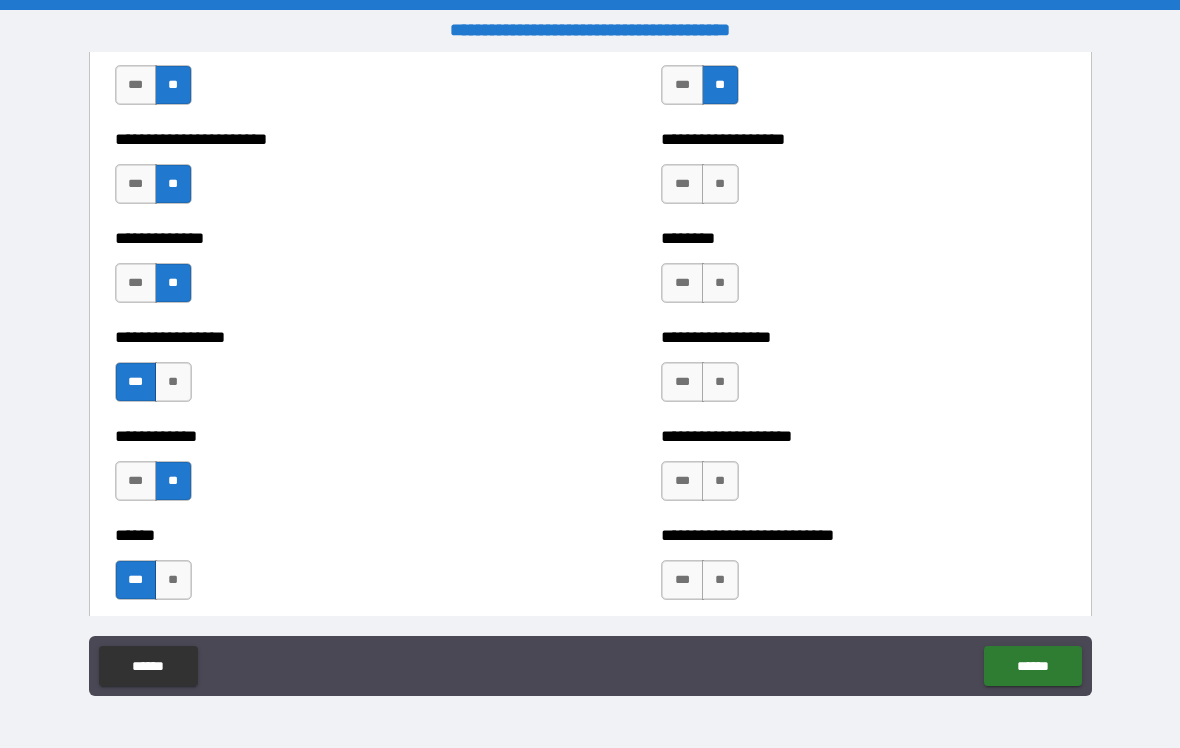 click on "**" at bounding box center (720, 184) 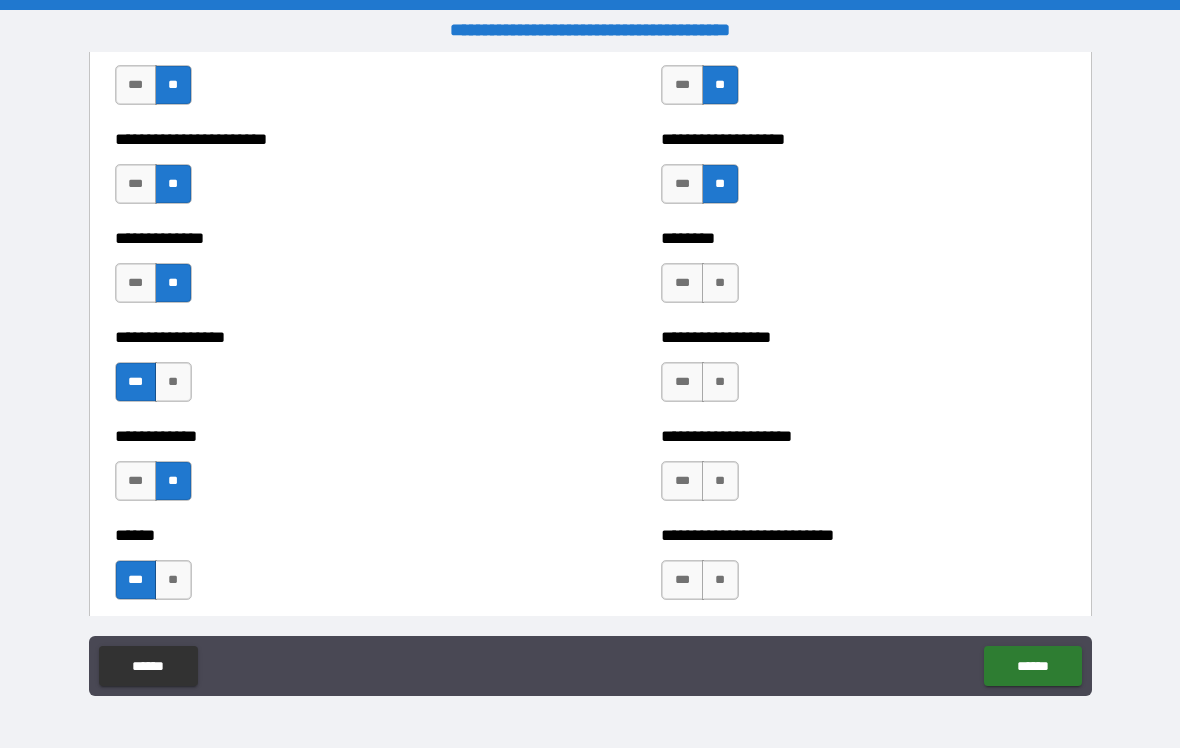 click on "***" at bounding box center [682, 283] 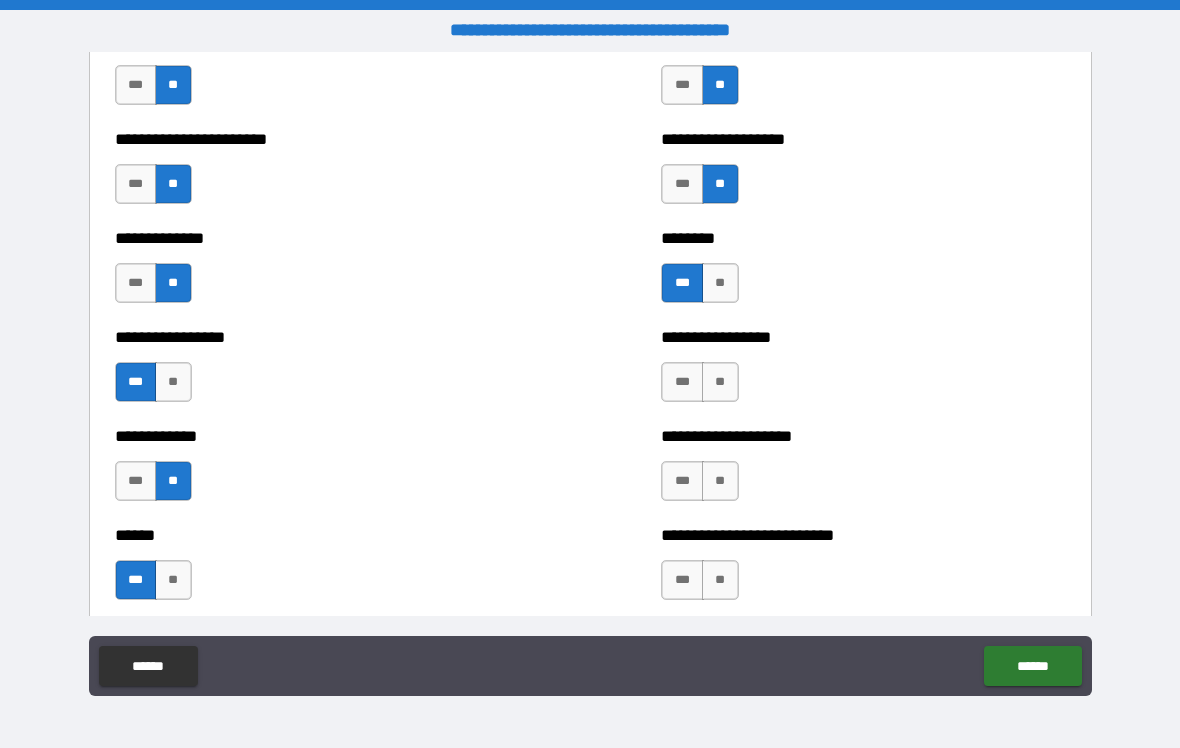 click on "**" at bounding box center (720, 382) 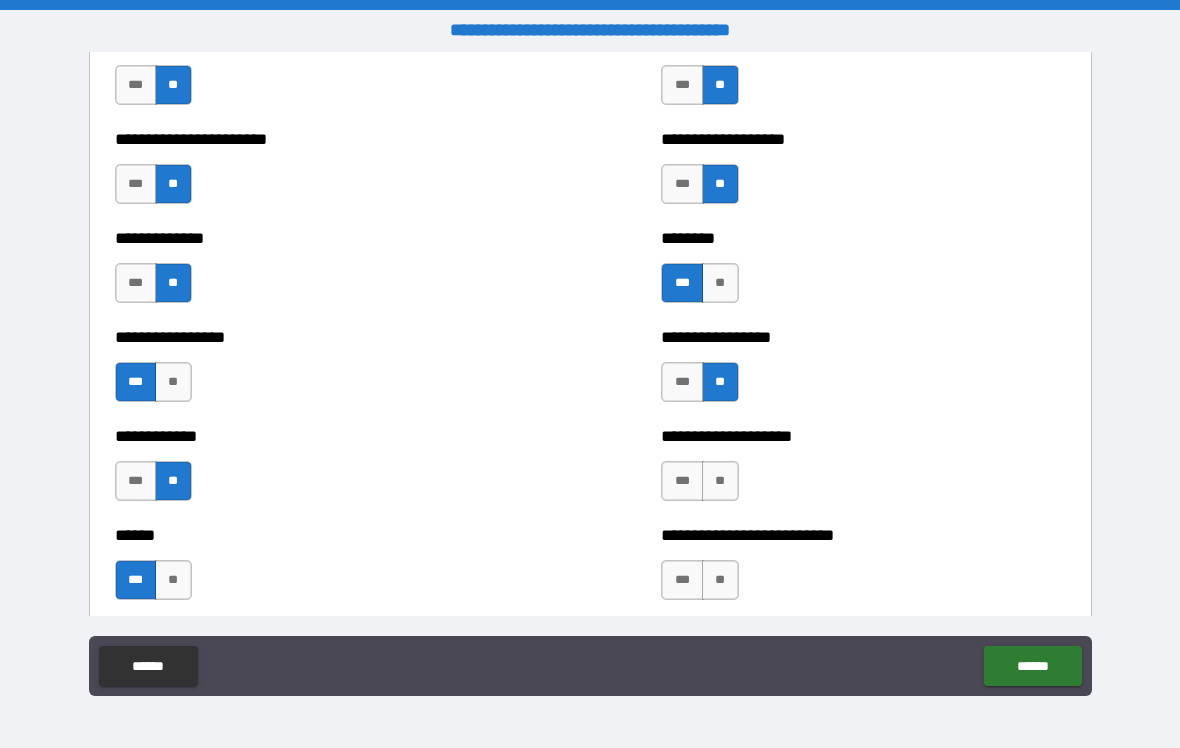 click on "**" at bounding box center [720, 481] 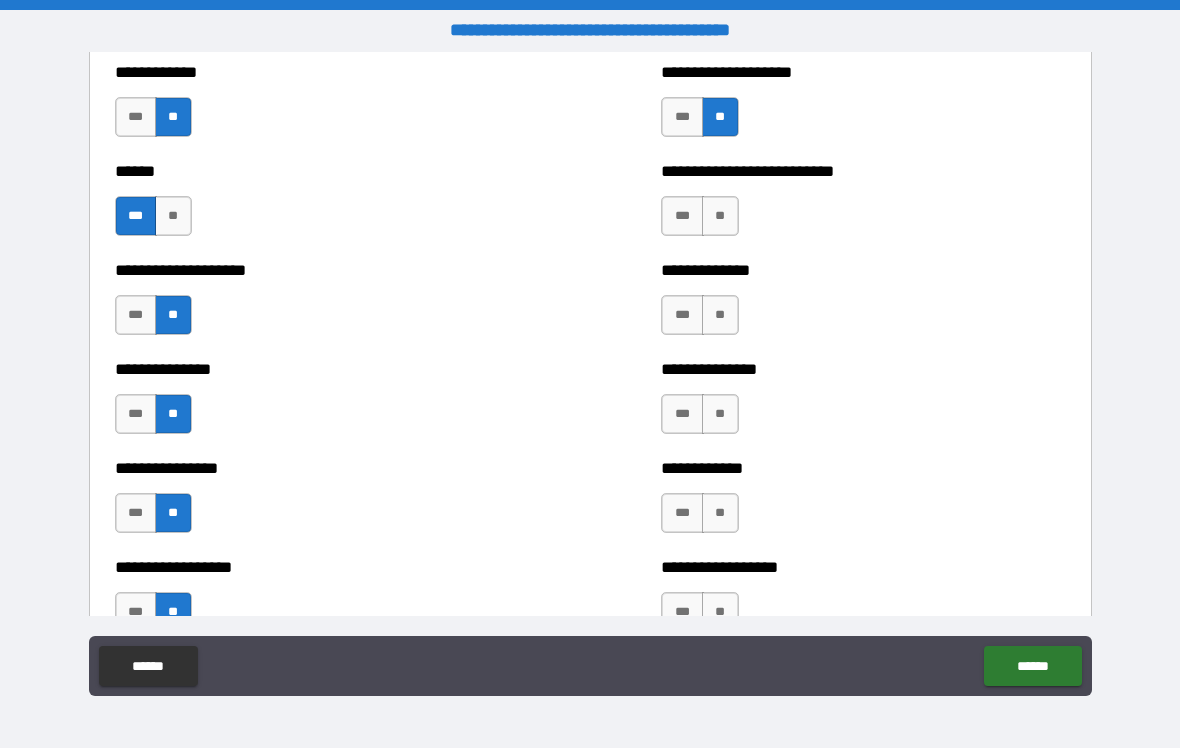scroll, scrollTop: 4061, scrollLeft: 0, axis: vertical 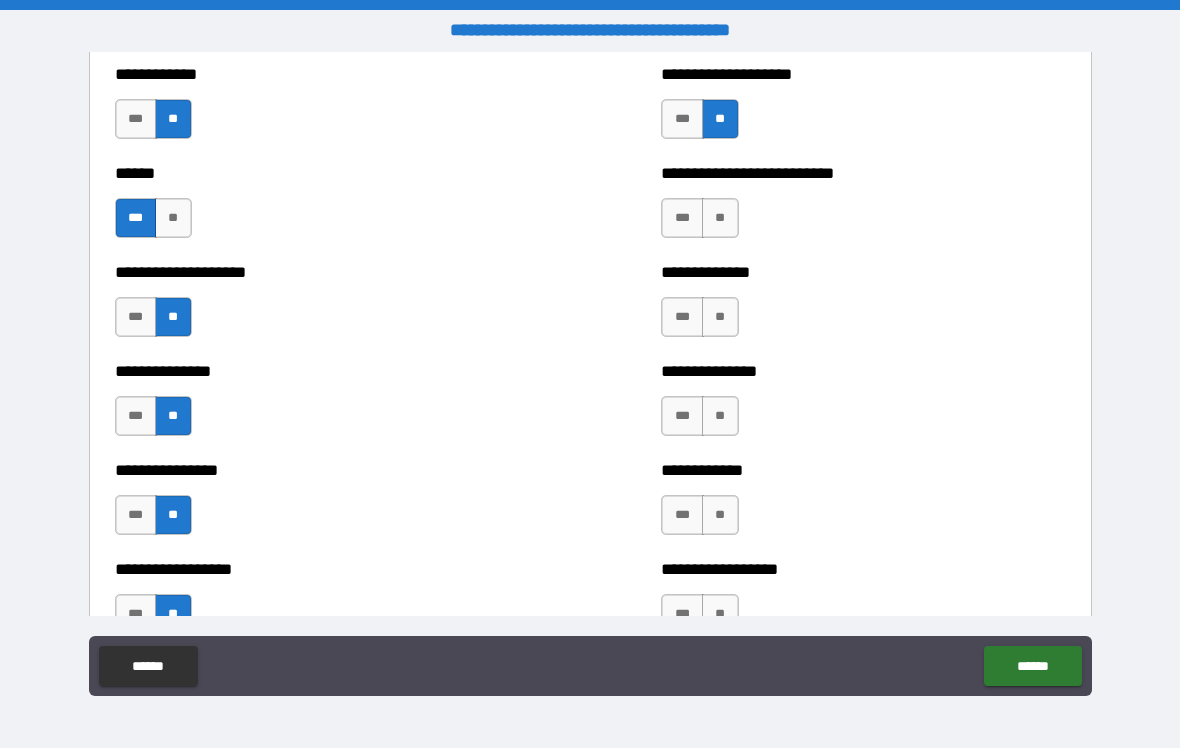 click on "**" at bounding box center (720, 218) 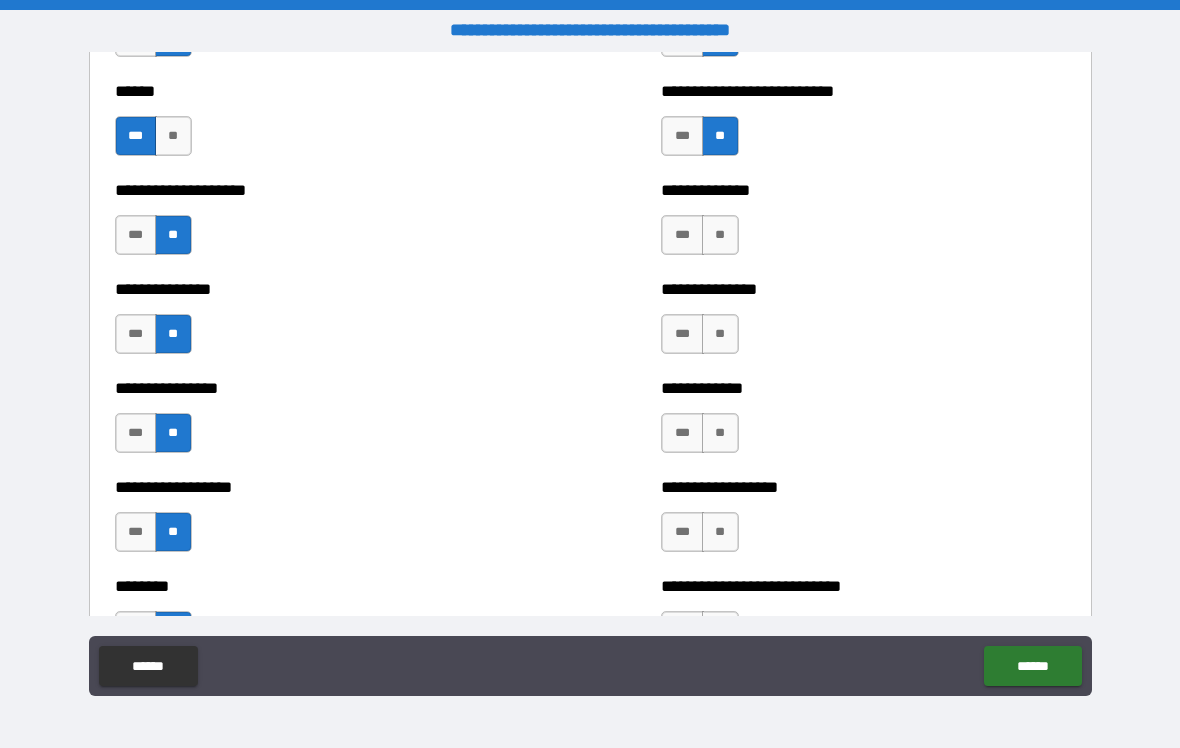 scroll, scrollTop: 4139, scrollLeft: 0, axis: vertical 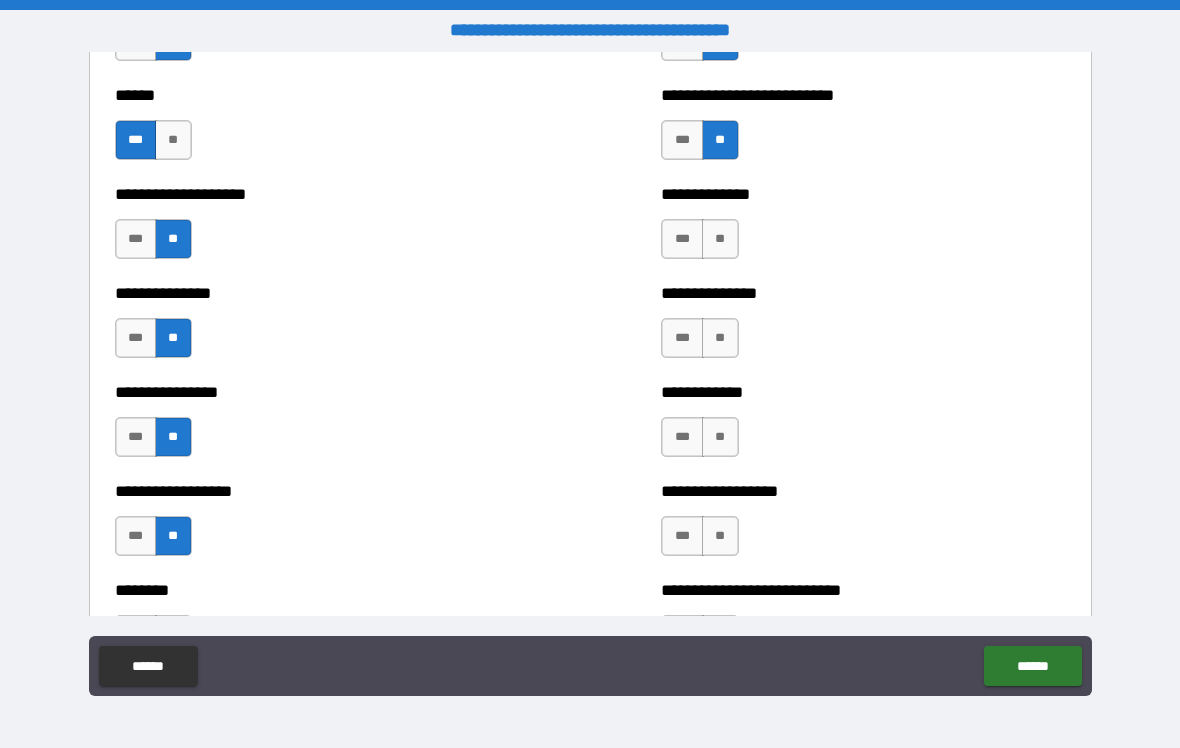 click on "**" at bounding box center (720, 239) 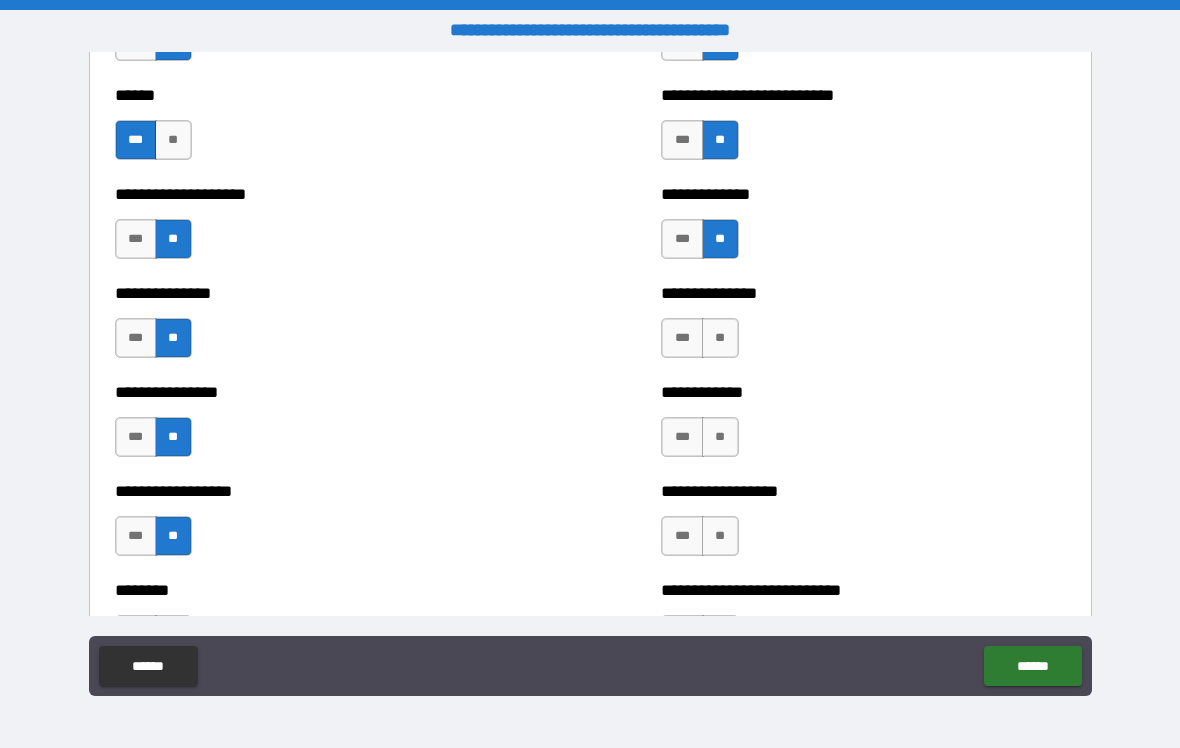 click on "**" at bounding box center [720, 338] 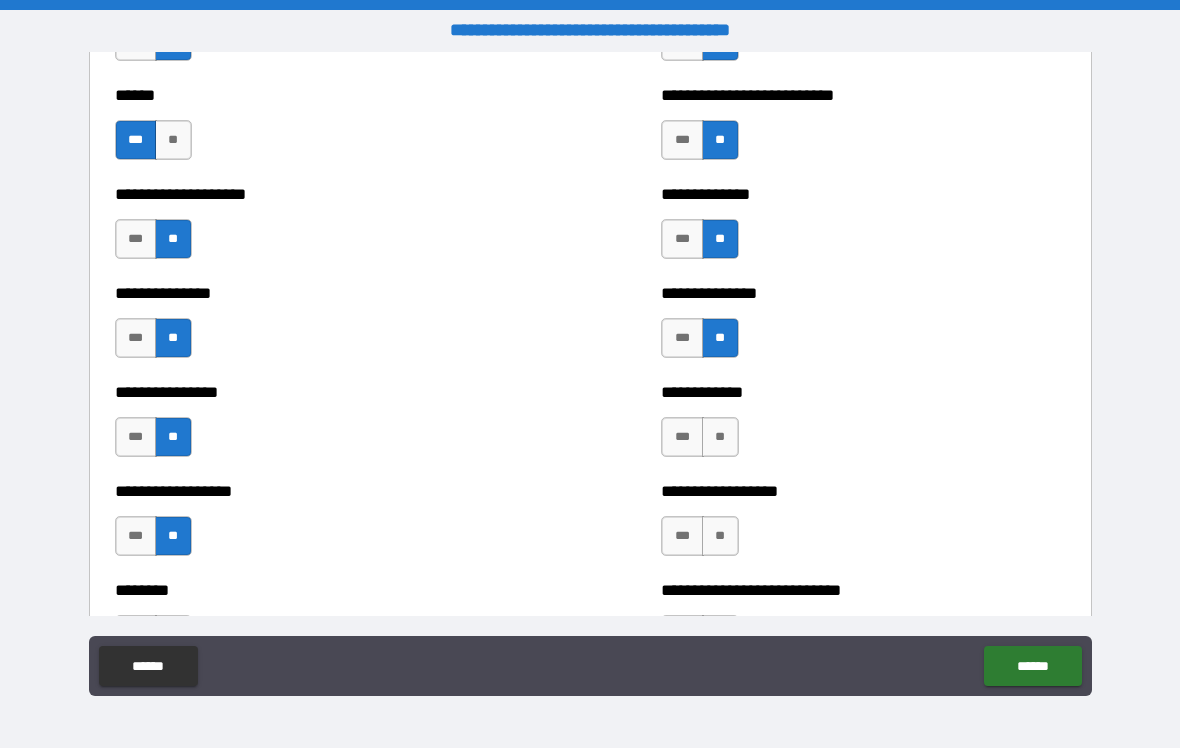 click on "**" at bounding box center (720, 437) 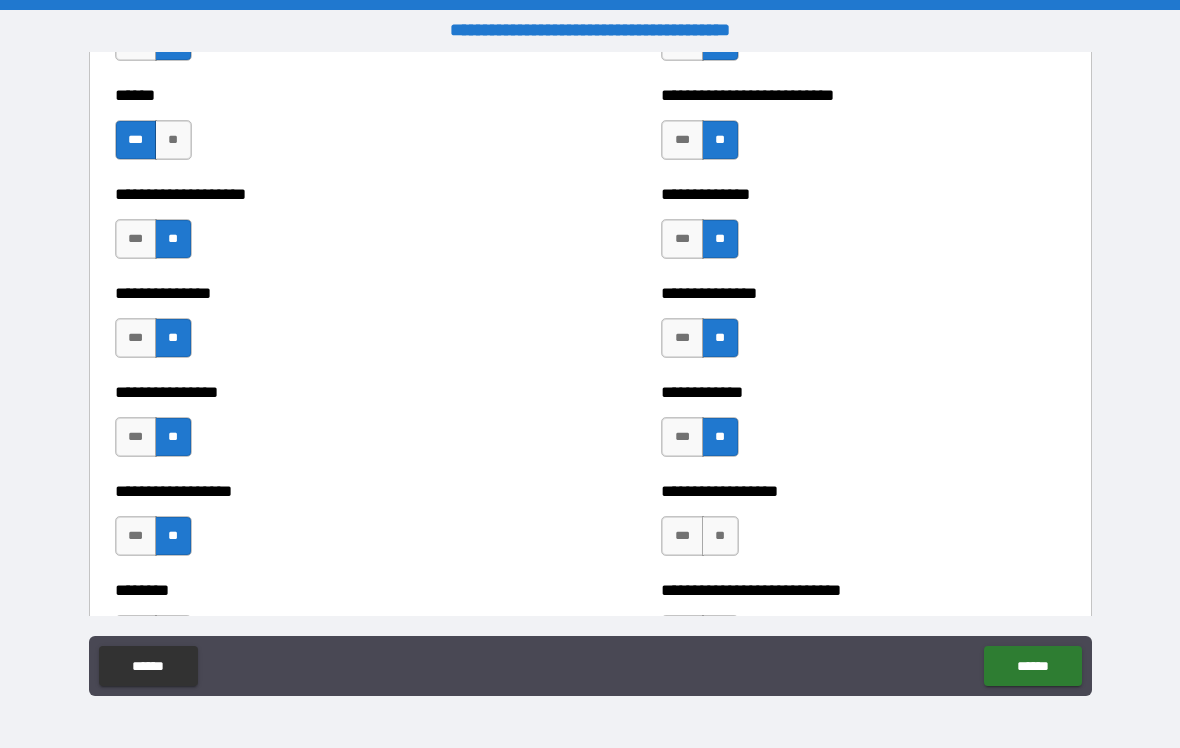 click on "**" at bounding box center (720, 536) 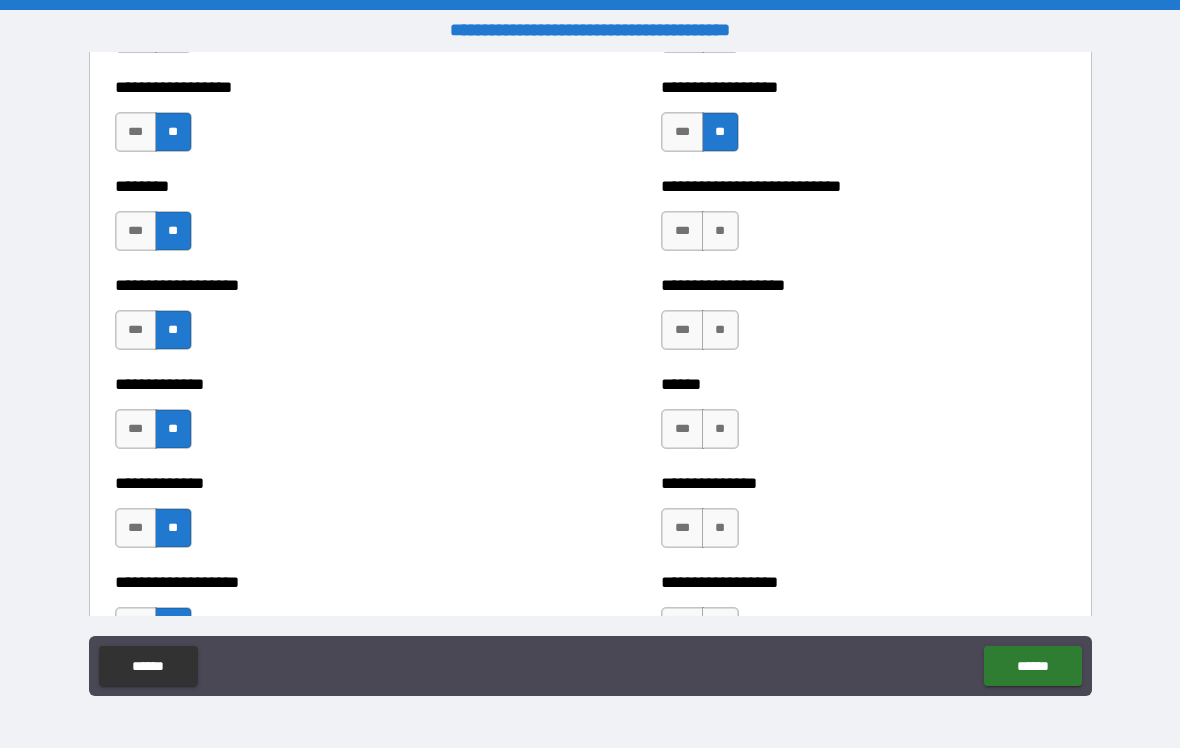 scroll, scrollTop: 4540, scrollLeft: 0, axis: vertical 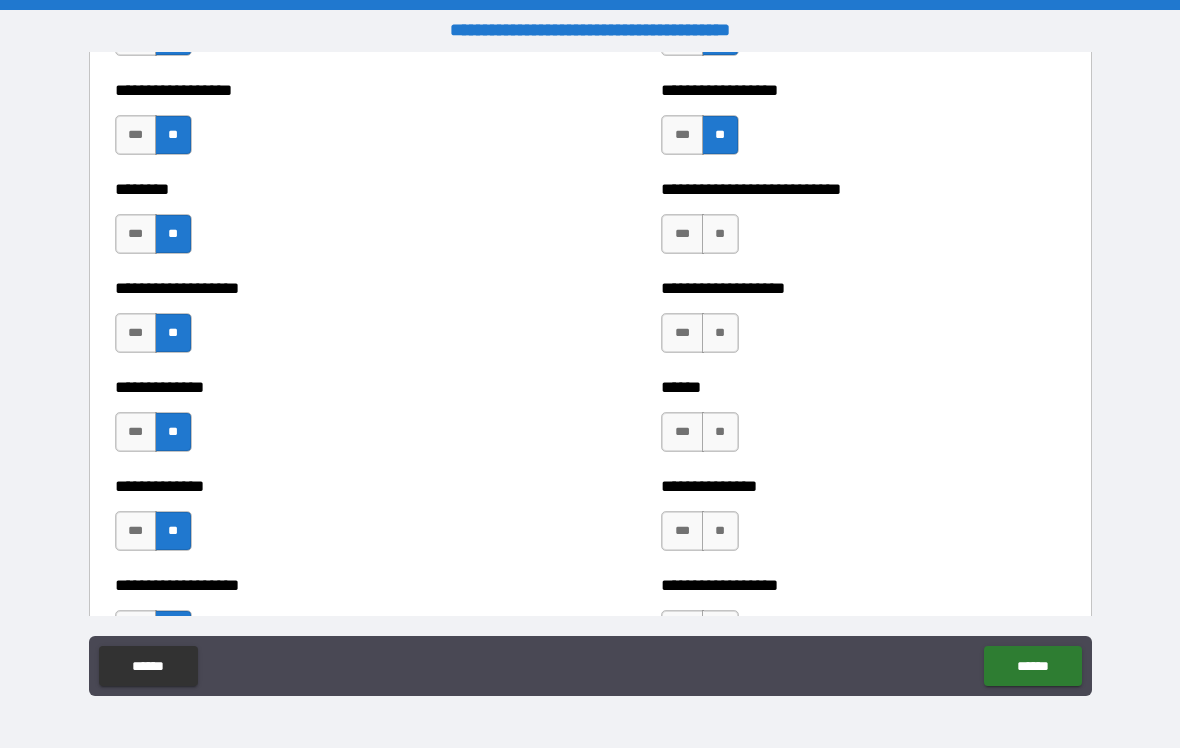 click on "**" at bounding box center [720, 234] 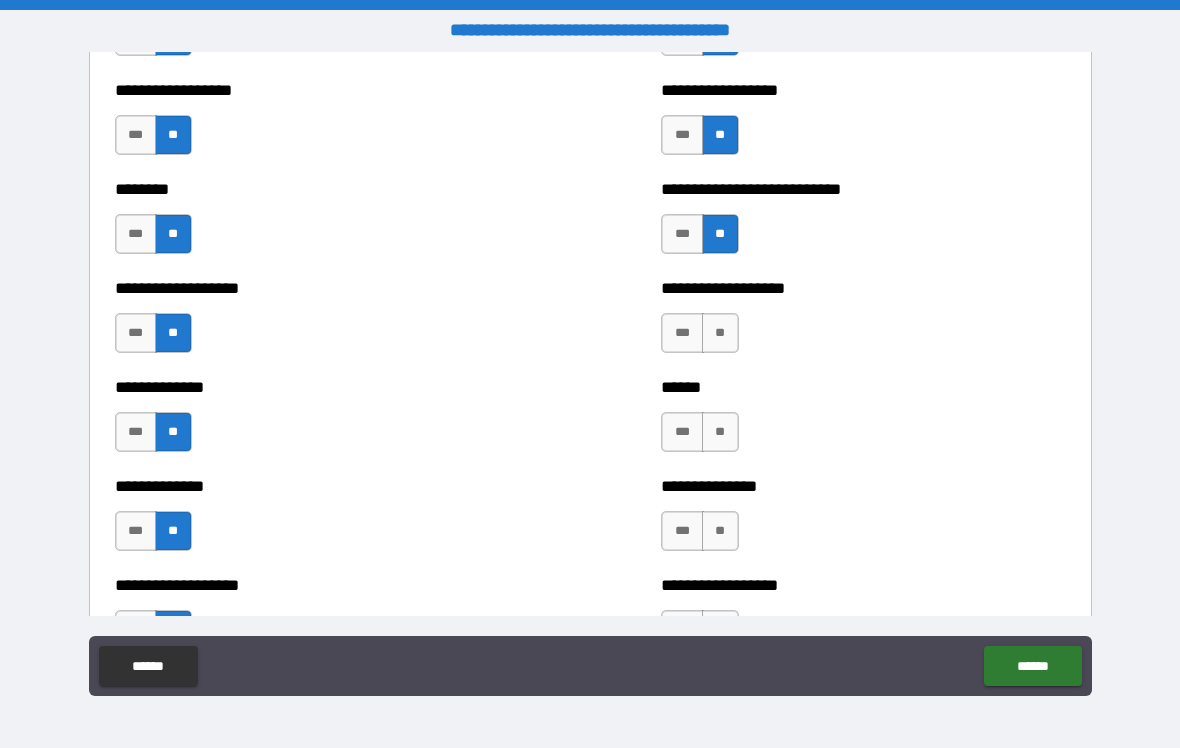 click on "**" at bounding box center (720, 333) 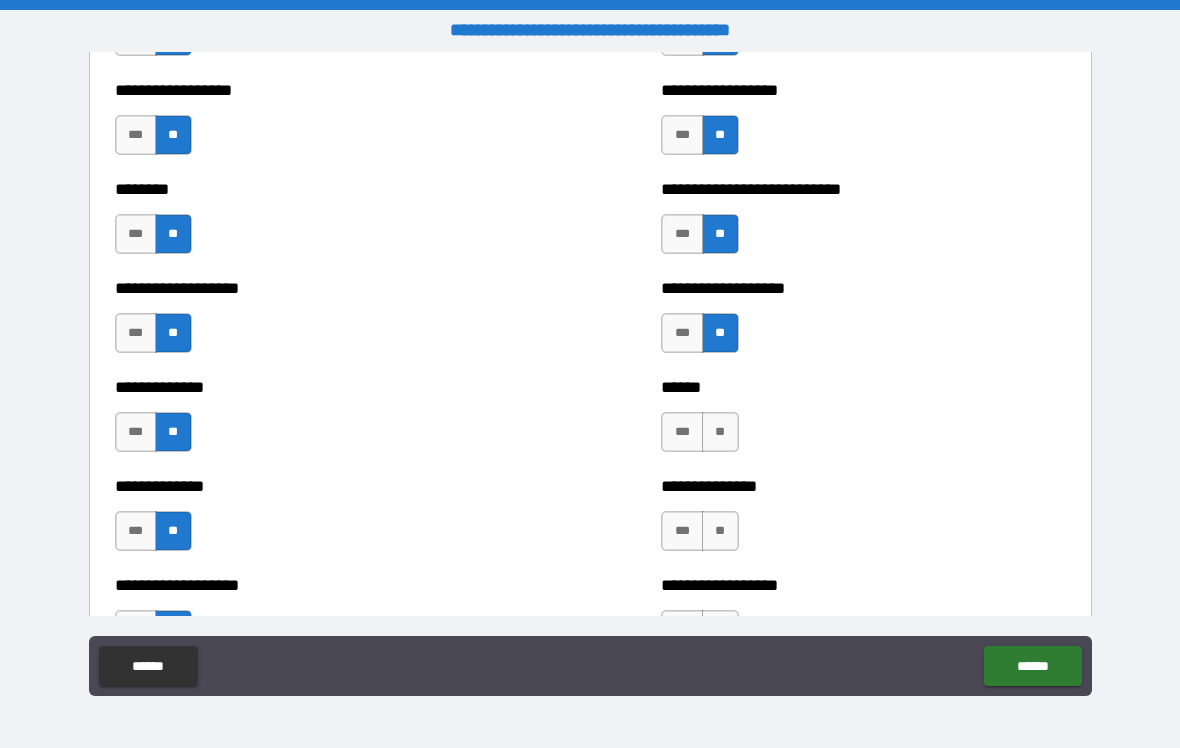 click on "**" at bounding box center (720, 432) 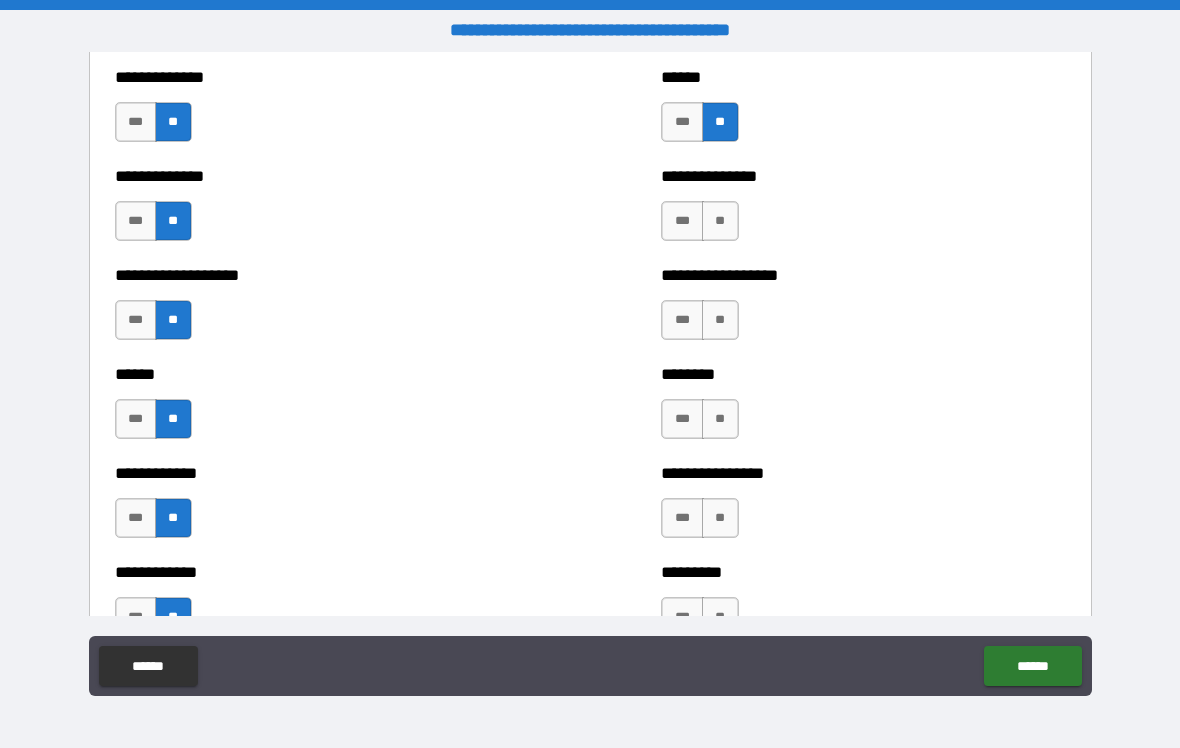 scroll, scrollTop: 4842, scrollLeft: 0, axis: vertical 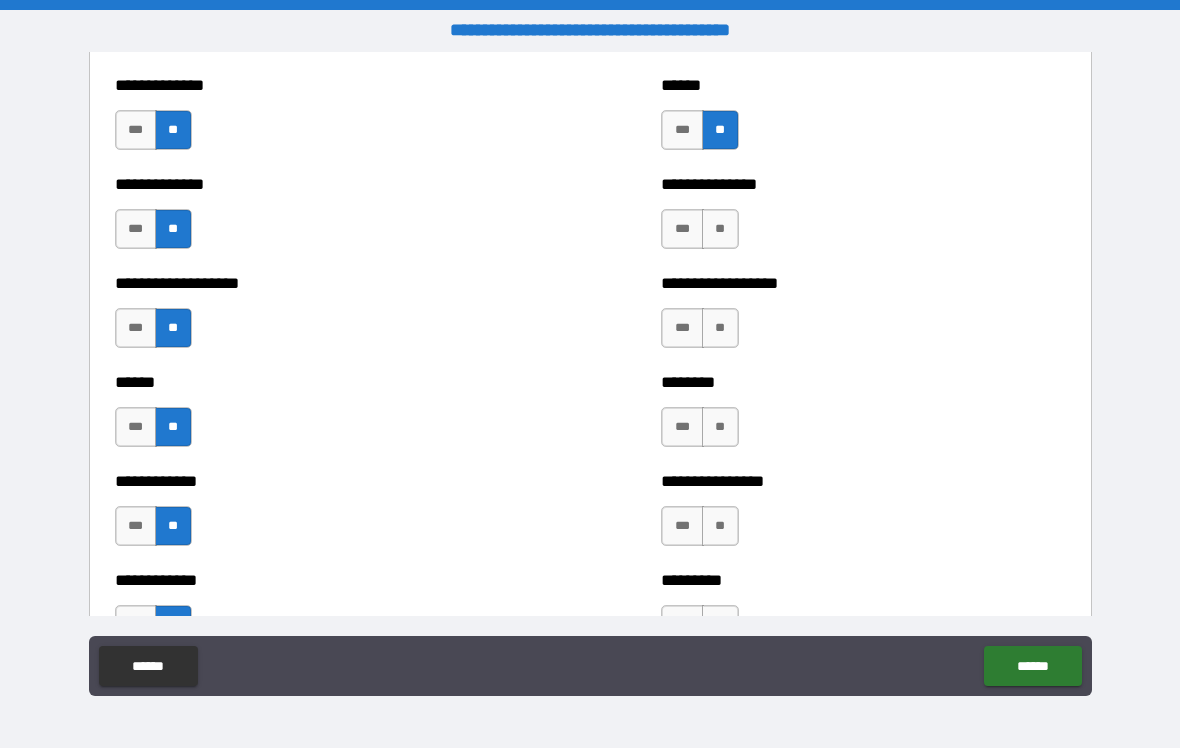 click on "**" at bounding box center [720, 229] 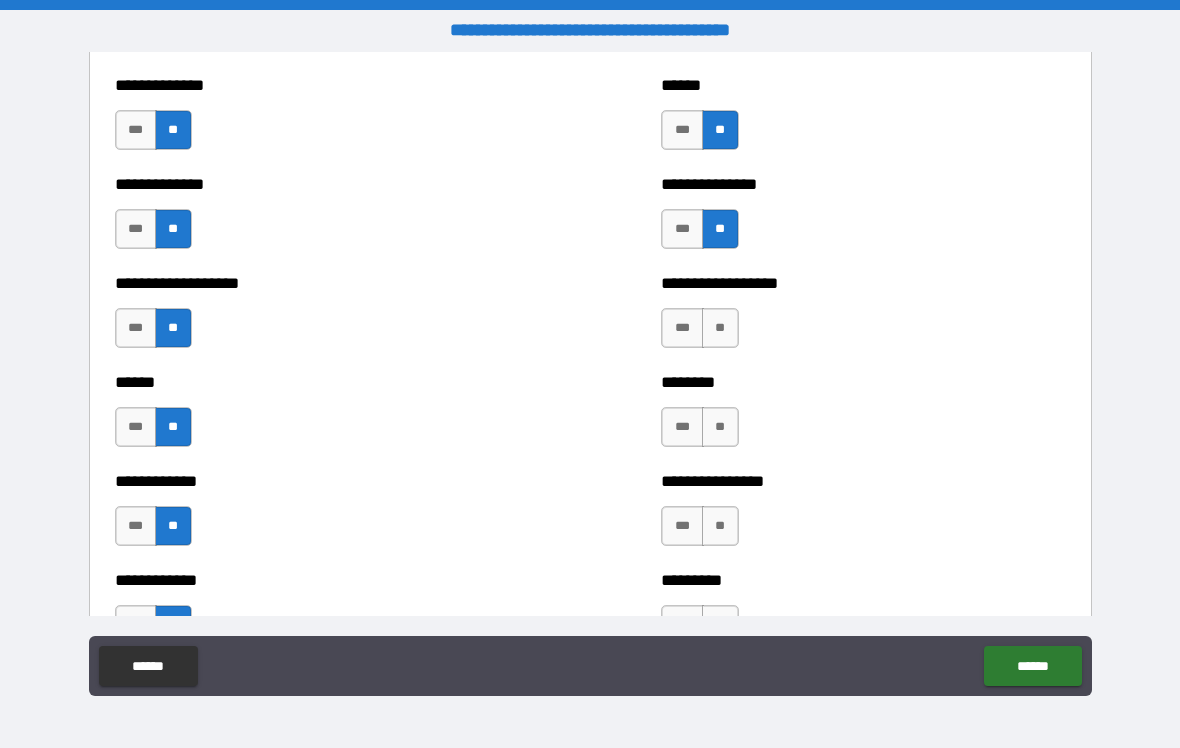 click on "**" at bounding box center (720, 328) 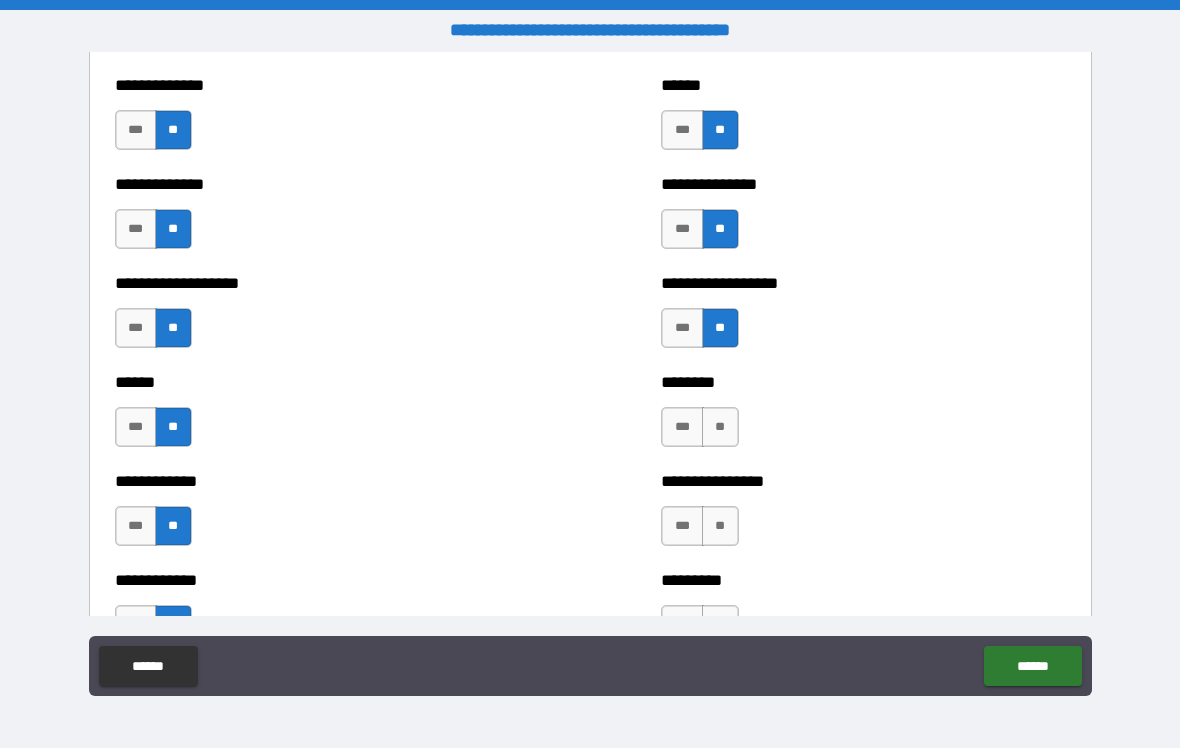 click on "**" at bounding box center (720, 427) 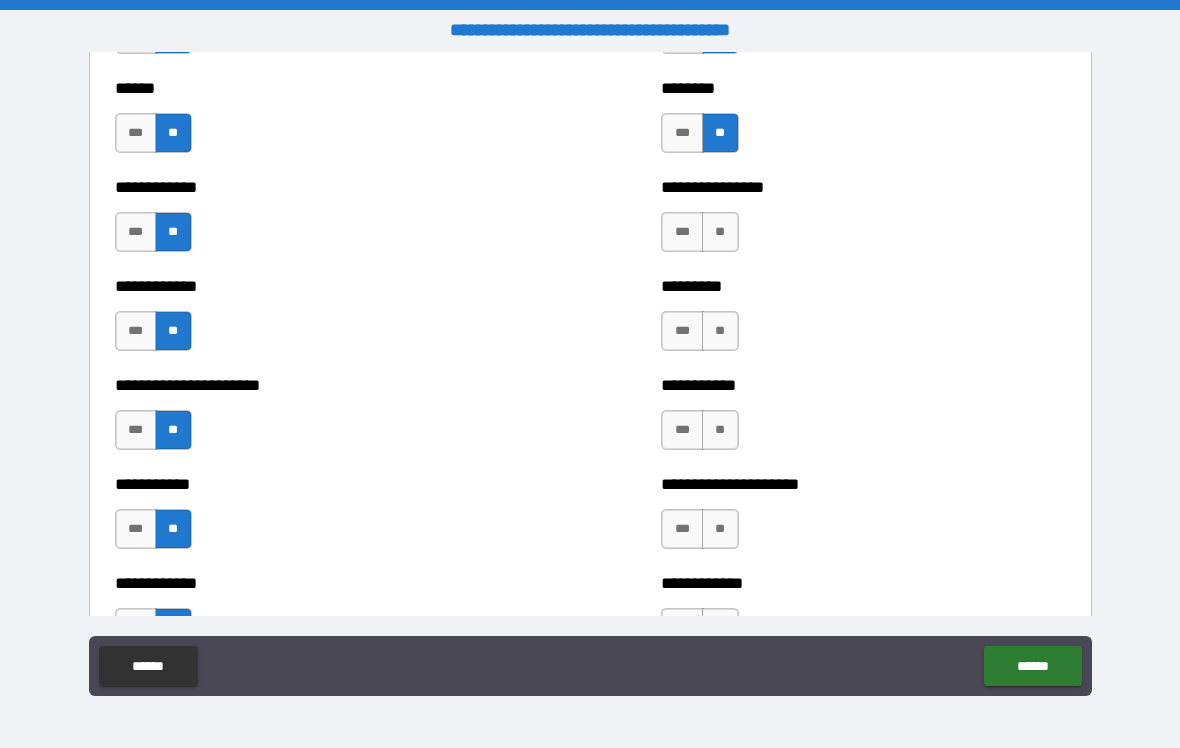 scroll, scrollTop: 5135, scrollLeft: 0, axis: vertical 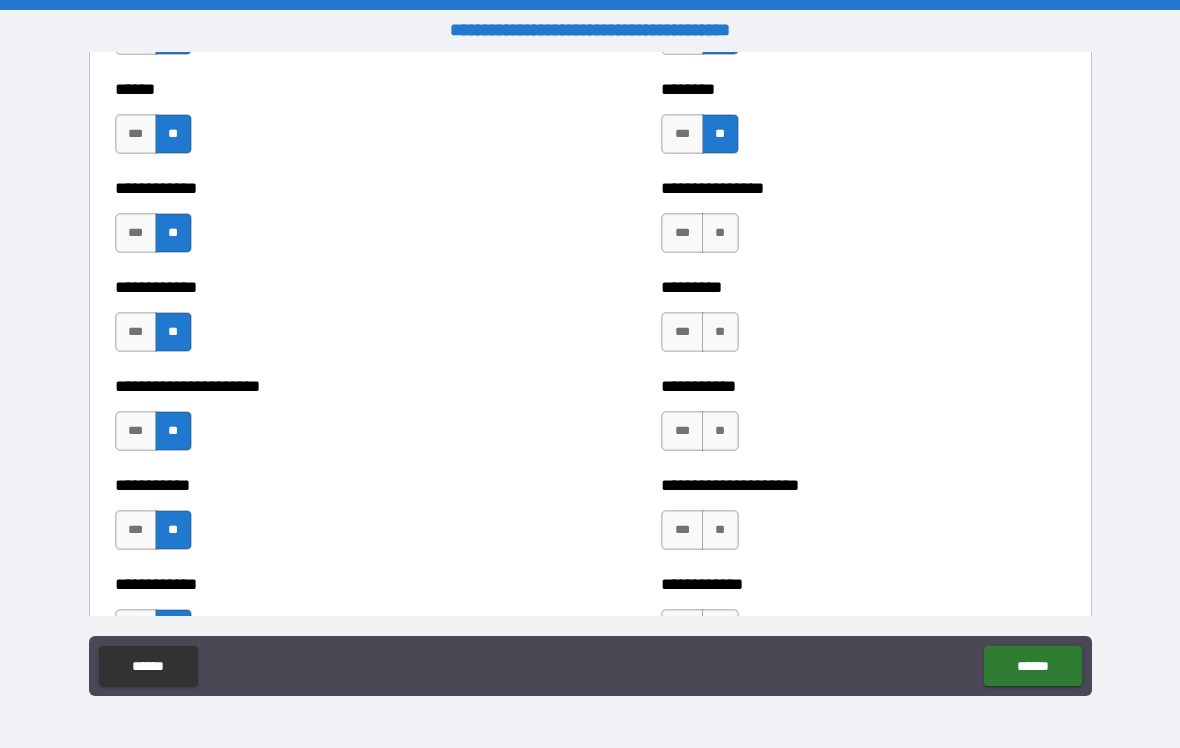 click on "**" at bounding box center [720, 233] 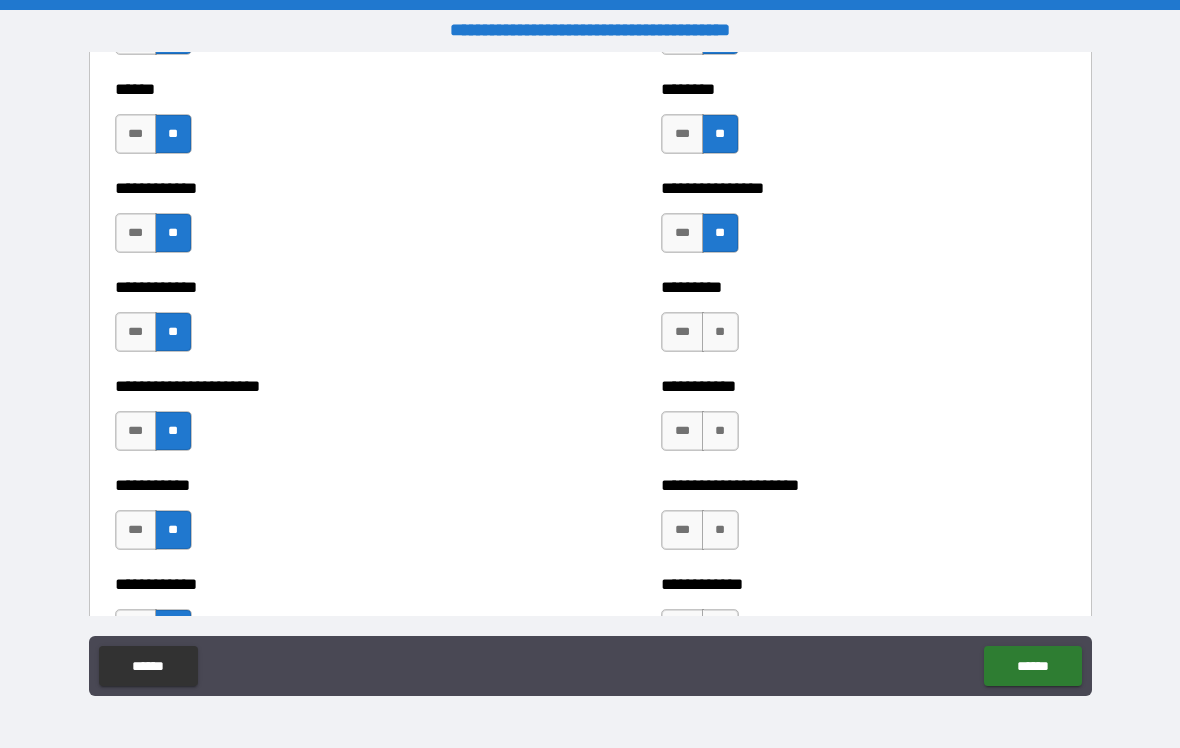 click on "**" at bounding box center [720, 332] 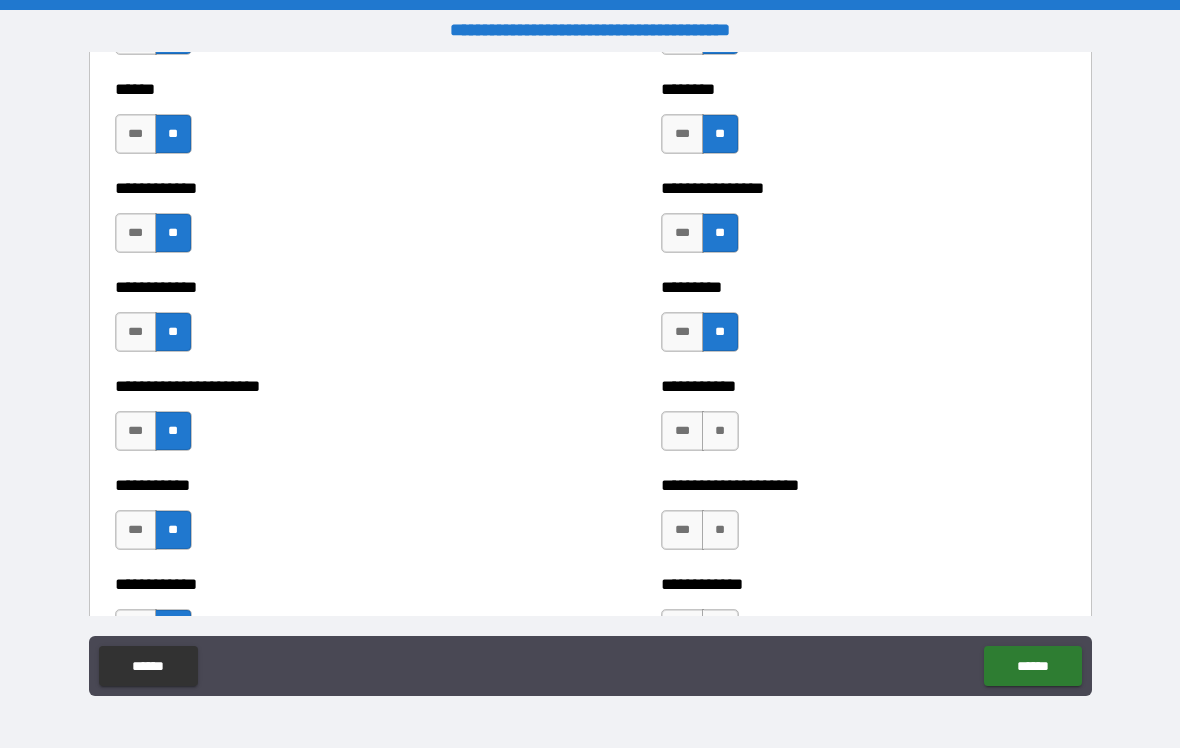 click on "**" at bounding box center (720, 431) 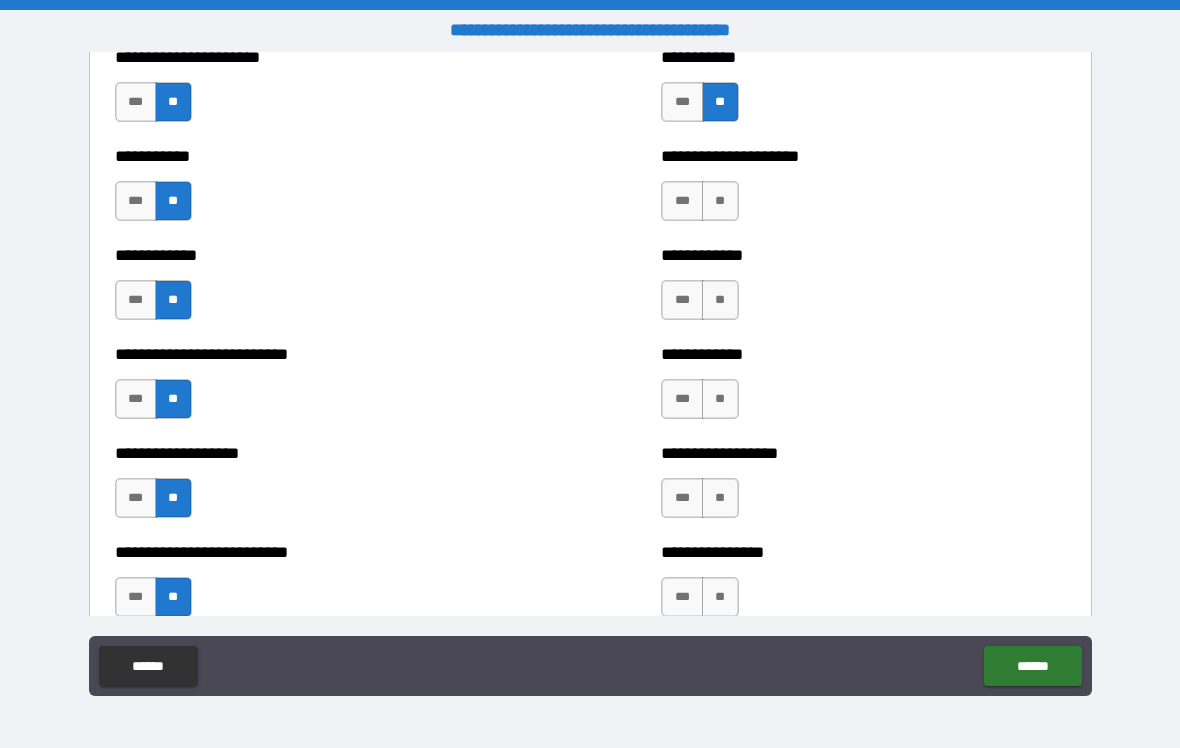 scroll, scrollTop: 5462, scrollLeft: 0, axis: vertical 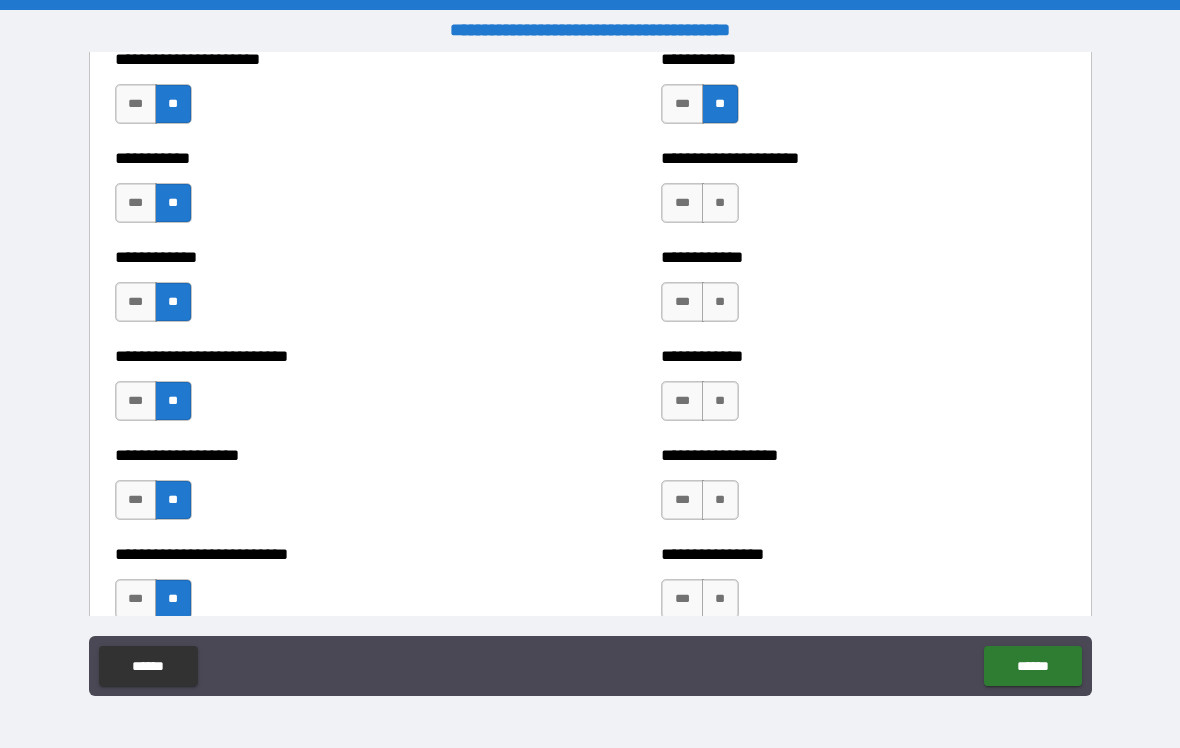 click on "**" at bounding box center [720, 203] 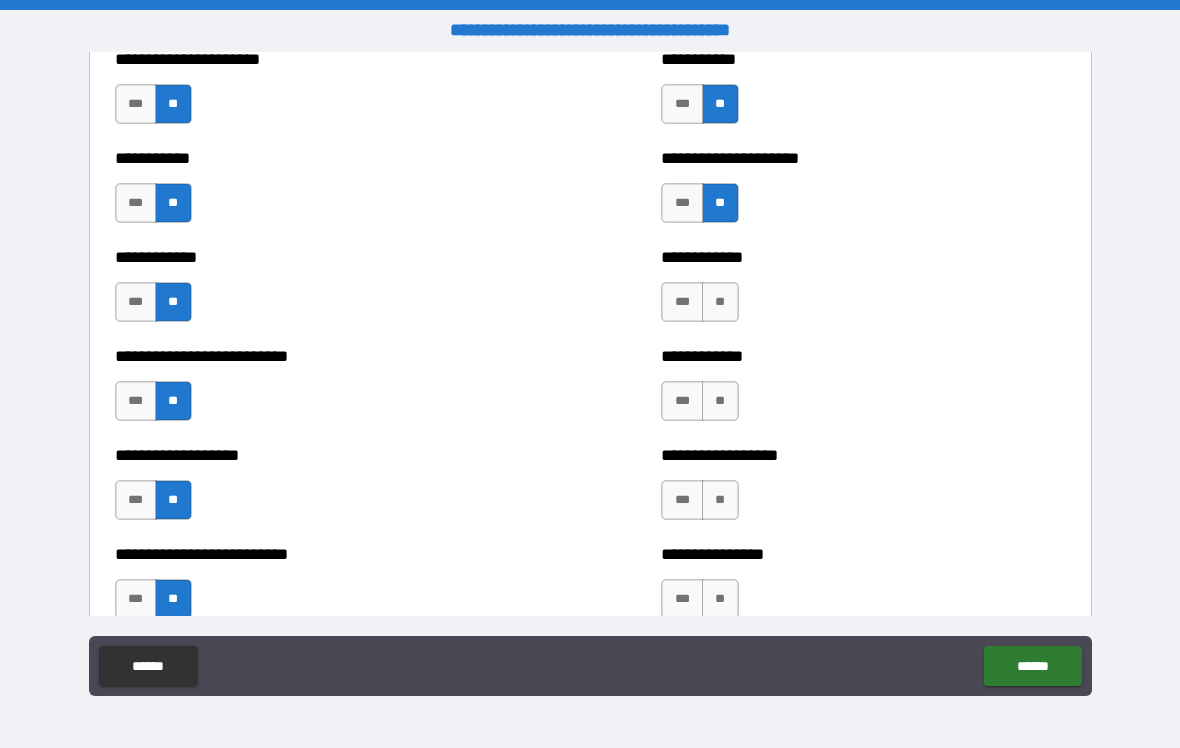 click on "**" at bounding box center [720, 302] 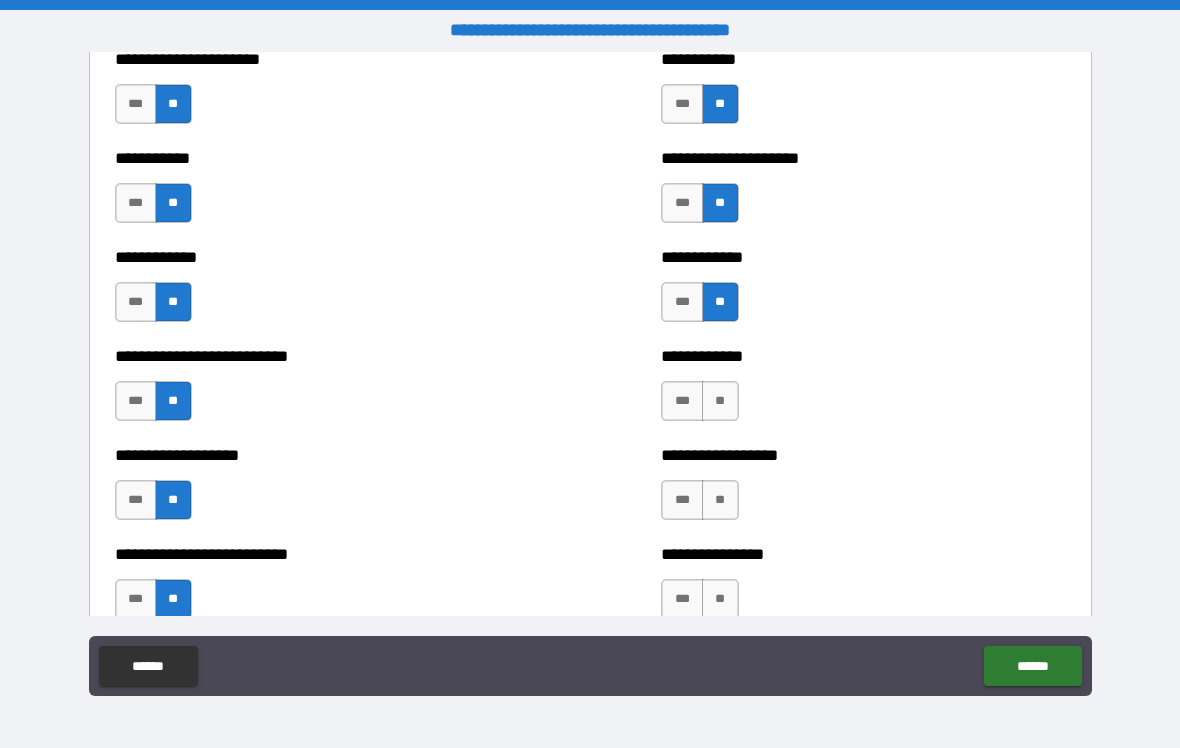 click on "**" at bounding box center [720, 401] 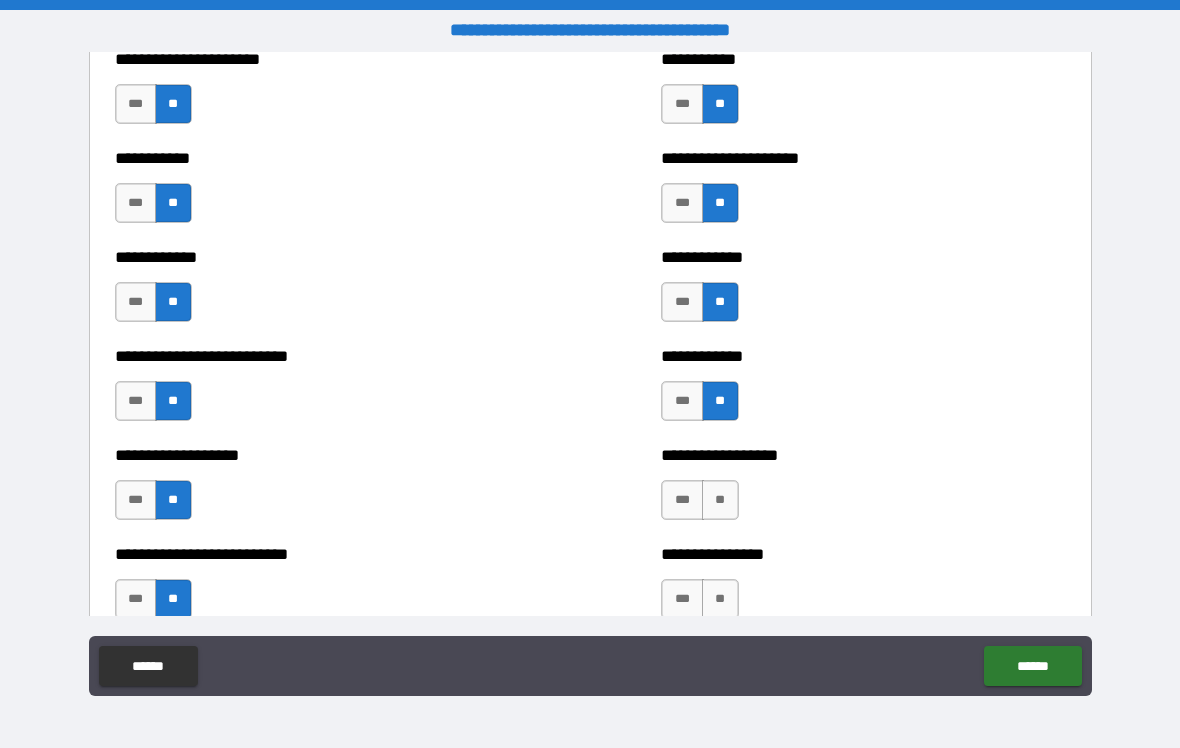 click on "**" at bounding box center [720, 500] 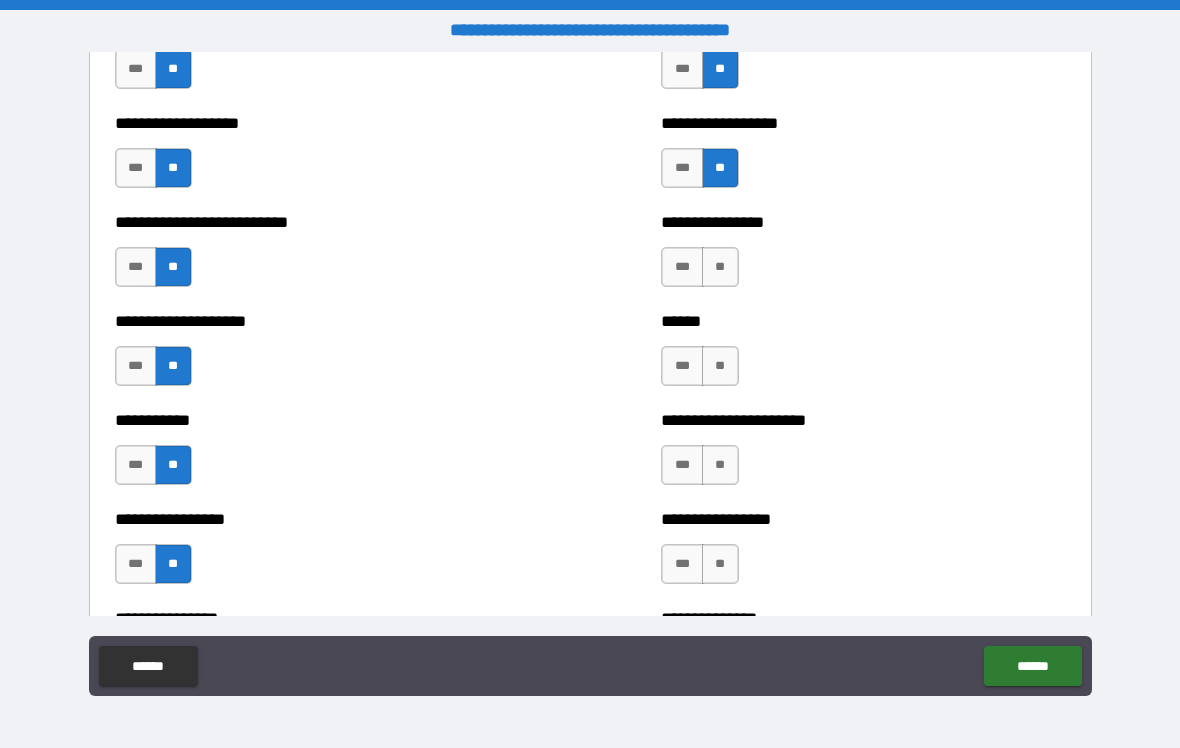 scroll, scrollTop: 5795, scrollLeft: 0, axis: vertical 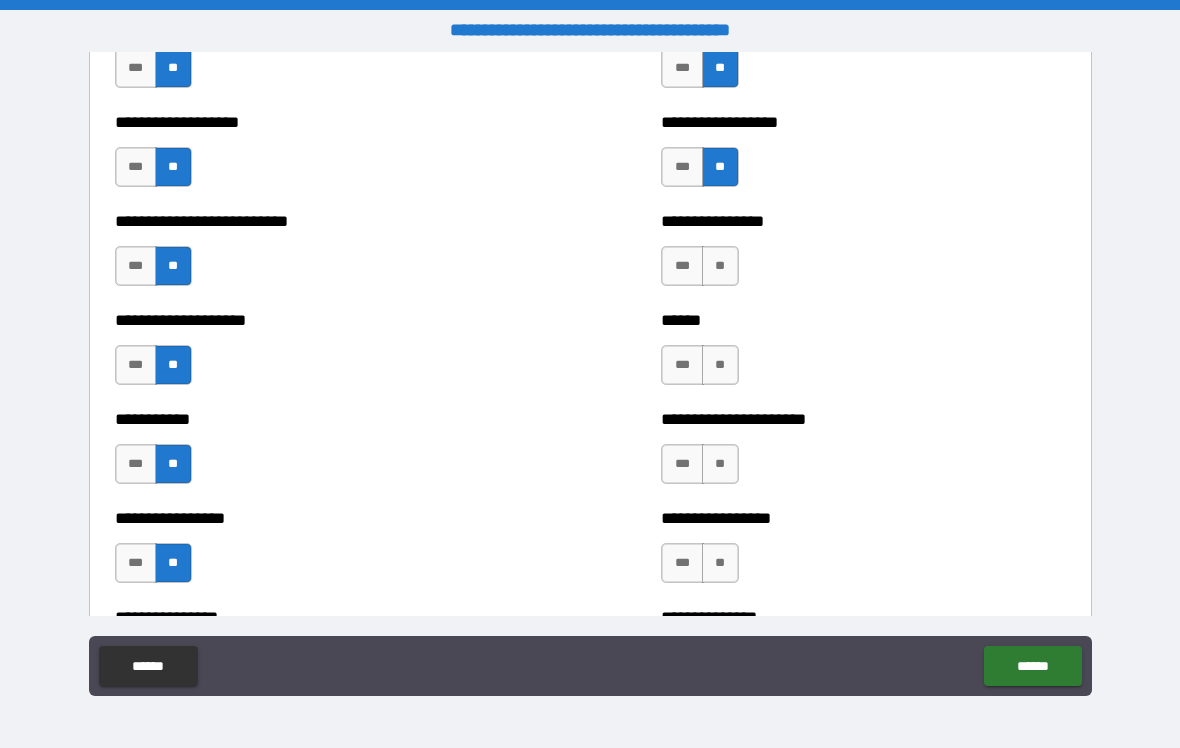click on "**" at bounding box center (720, 266) 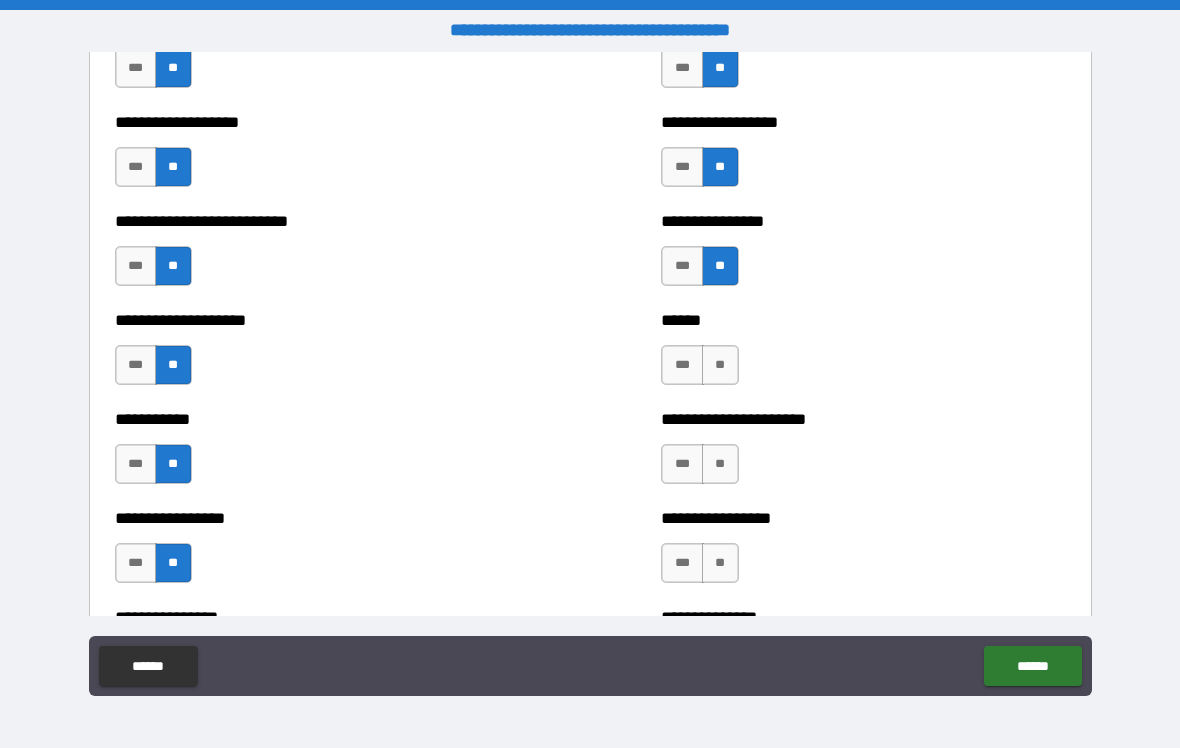 click on "***" at bounding box center [682, 365] 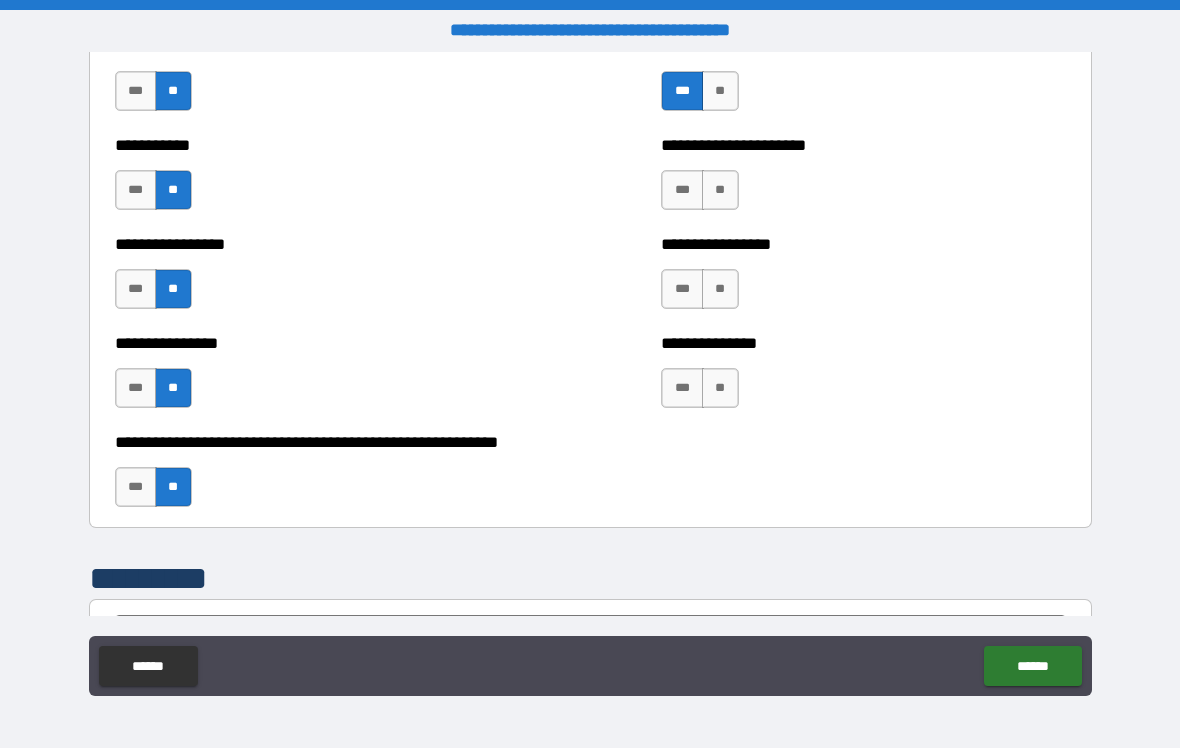 scroll, scrollTop: 6072, scrollLeft: 0, axis: vertical 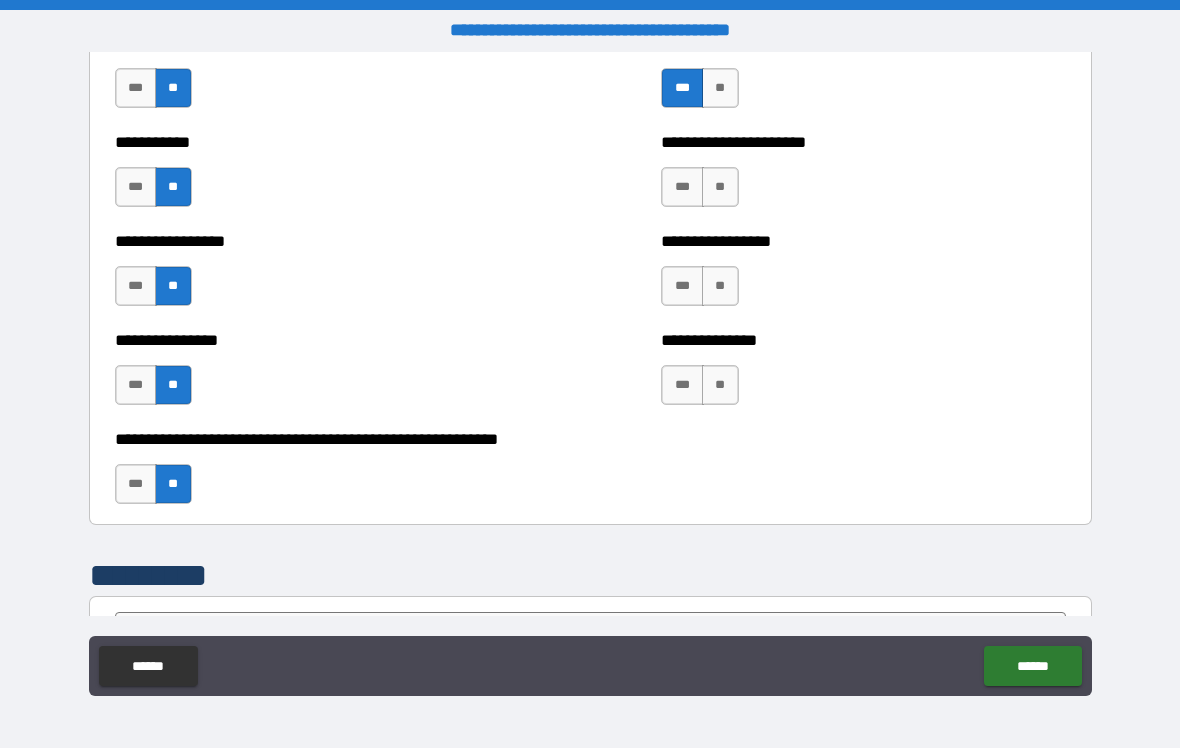 click on "*** **" at bounding box center [702, 192] 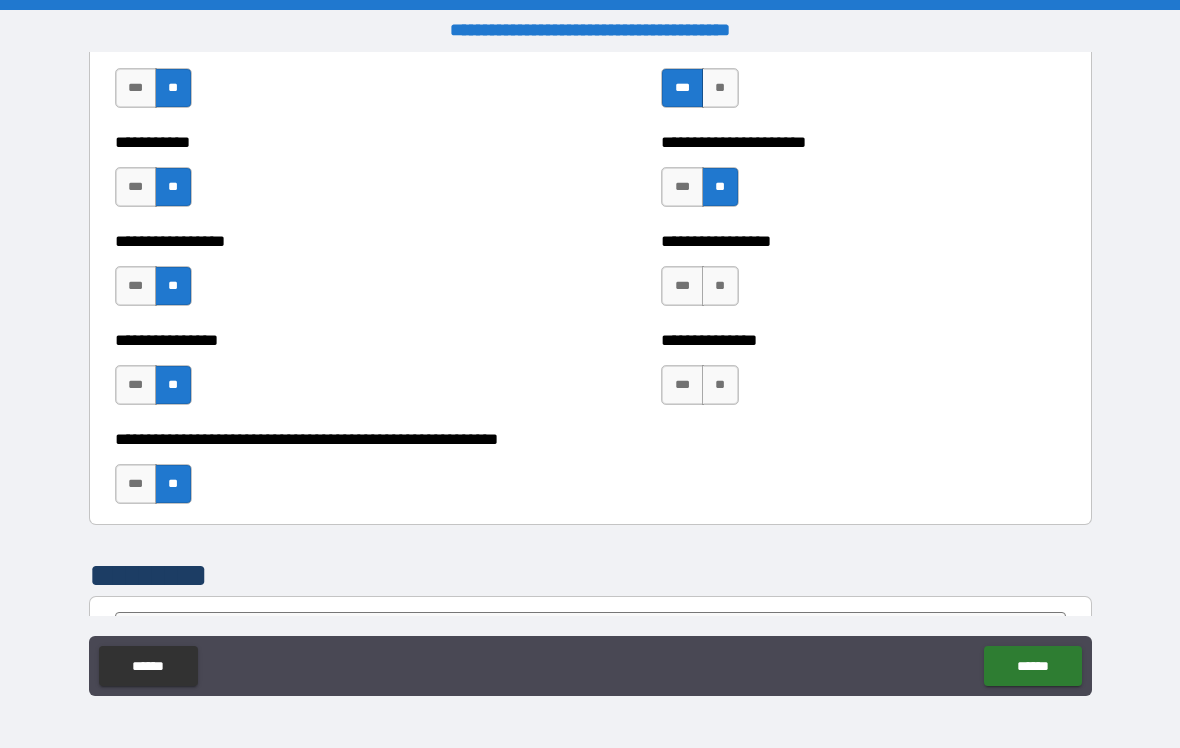 click on "**" at bounding box center [720, 286] 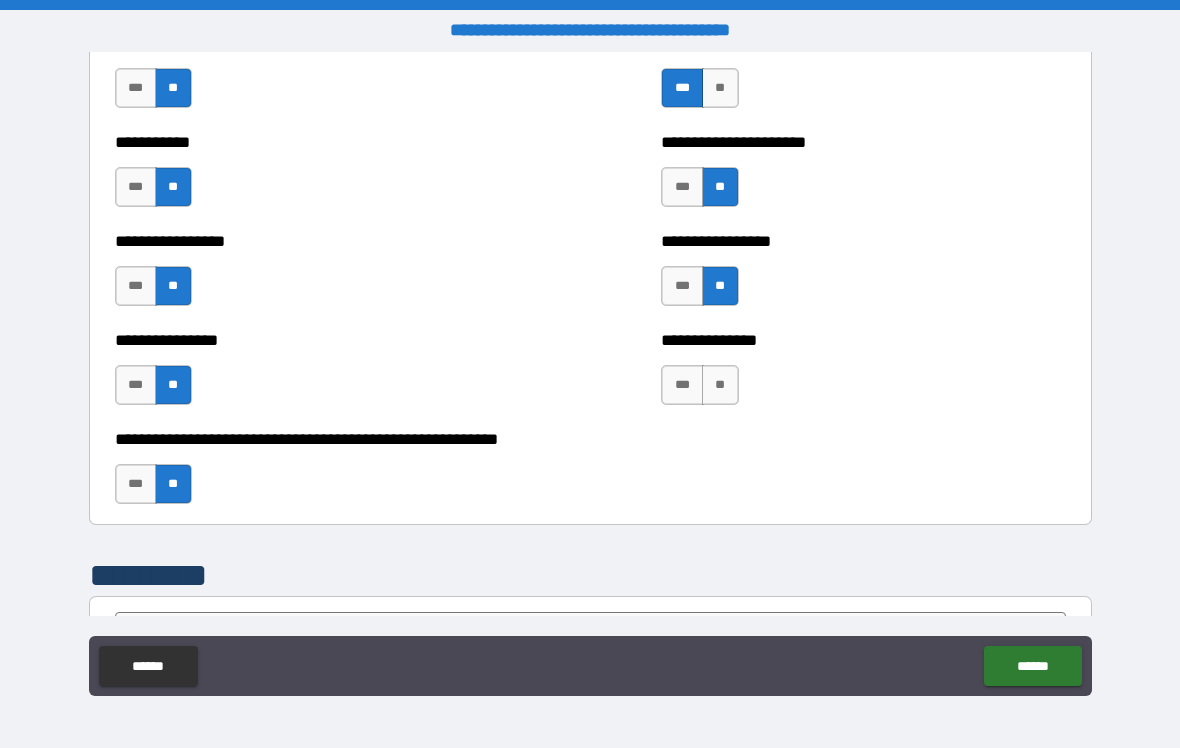 click on "**" at bounding box center (720, 385) 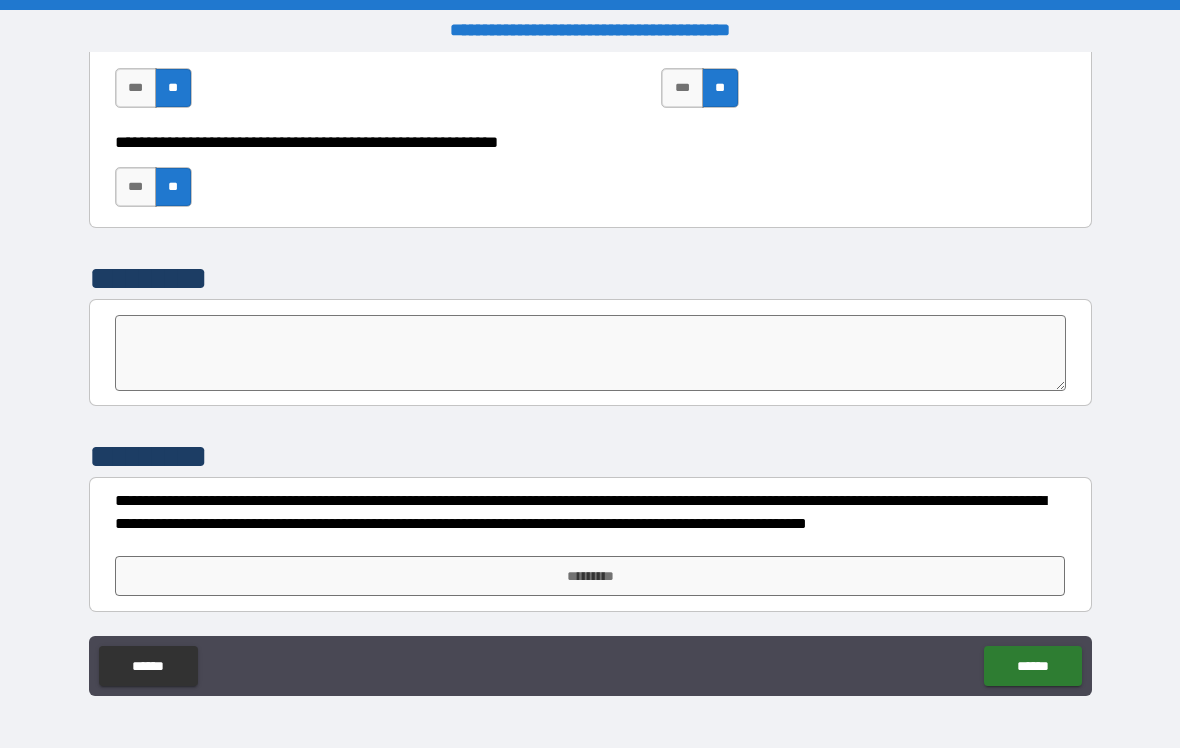 scroll, scrollTop: 6365, scrollLeft: 0, axis: vertical 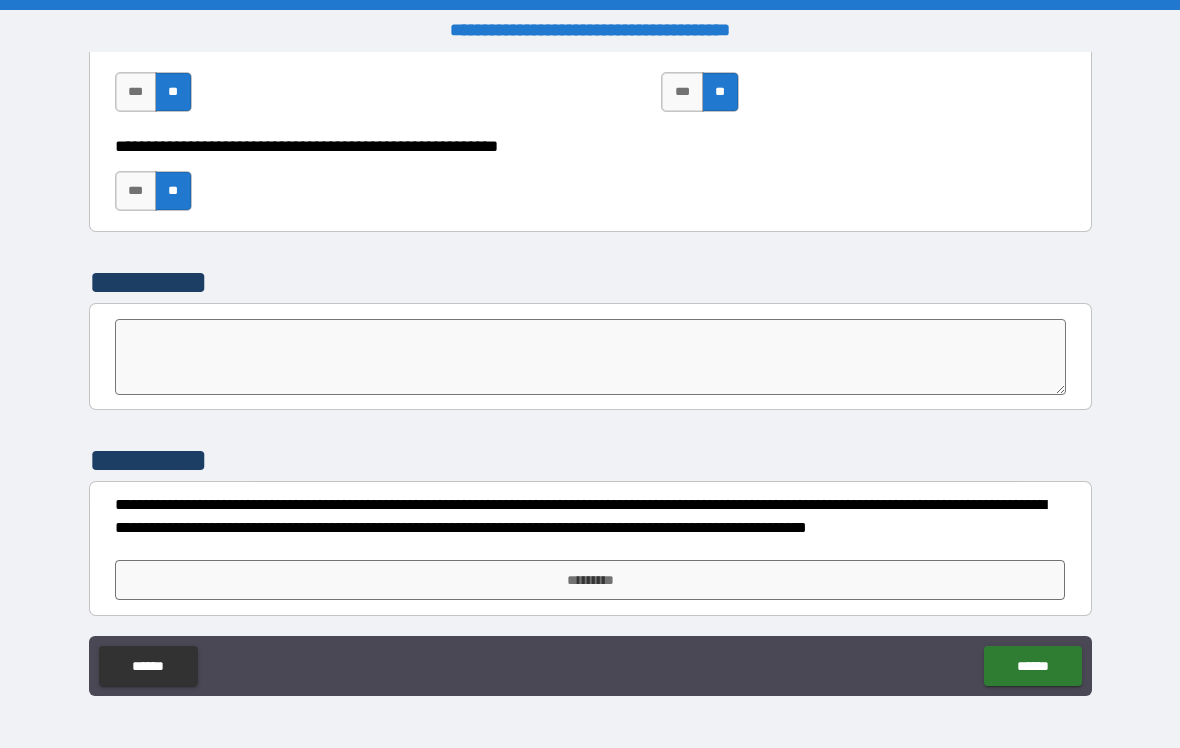 click on "*********" at bounding box center [590, 580] 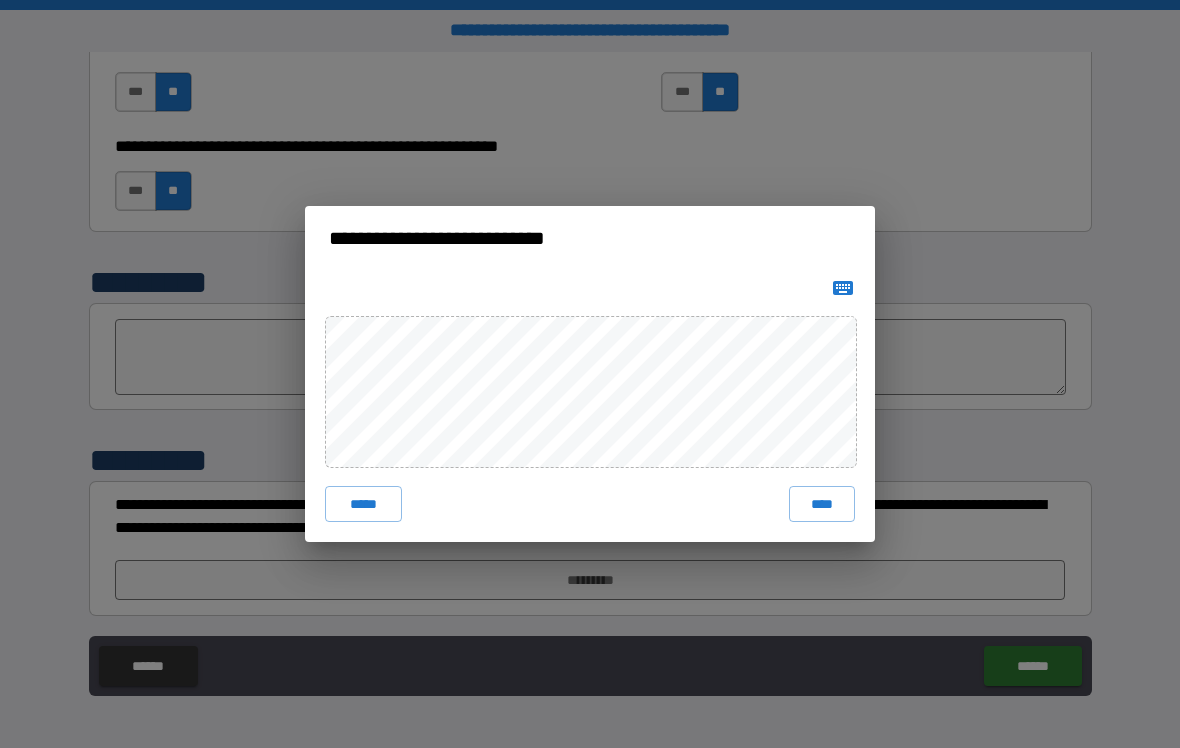 click on "****" at bounding box center (822, 504) 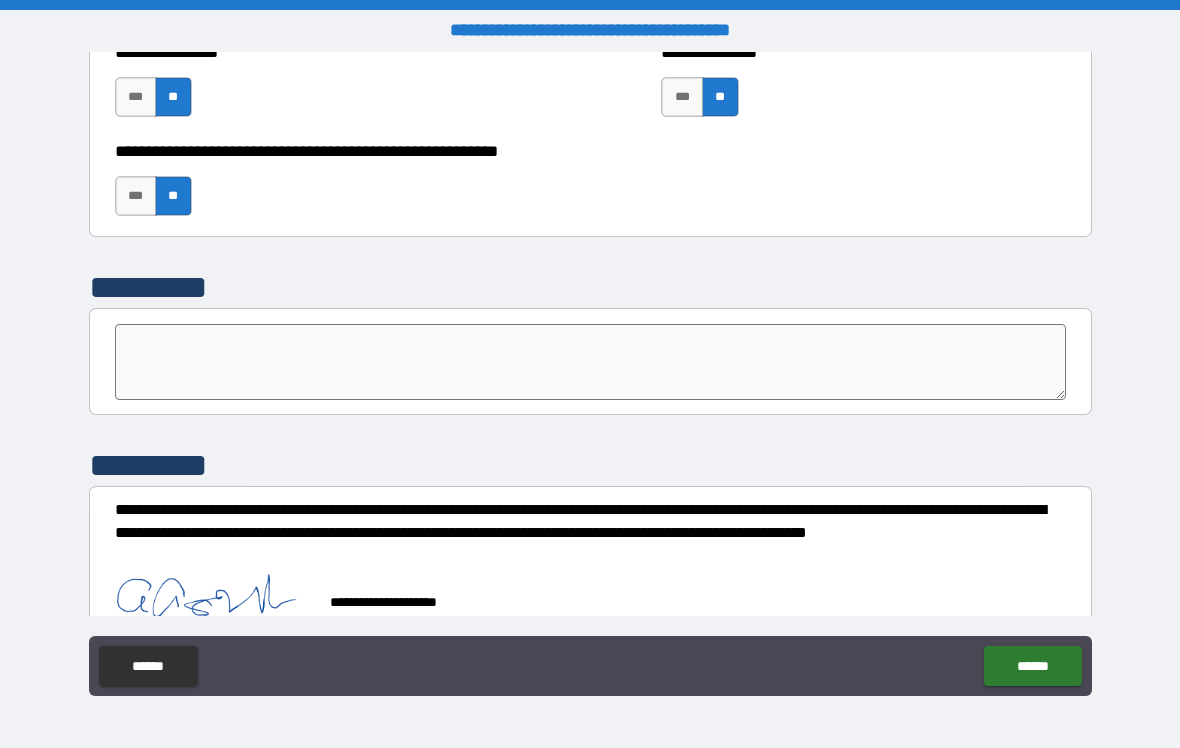 click on "******" at bounding box center [1032, 666] 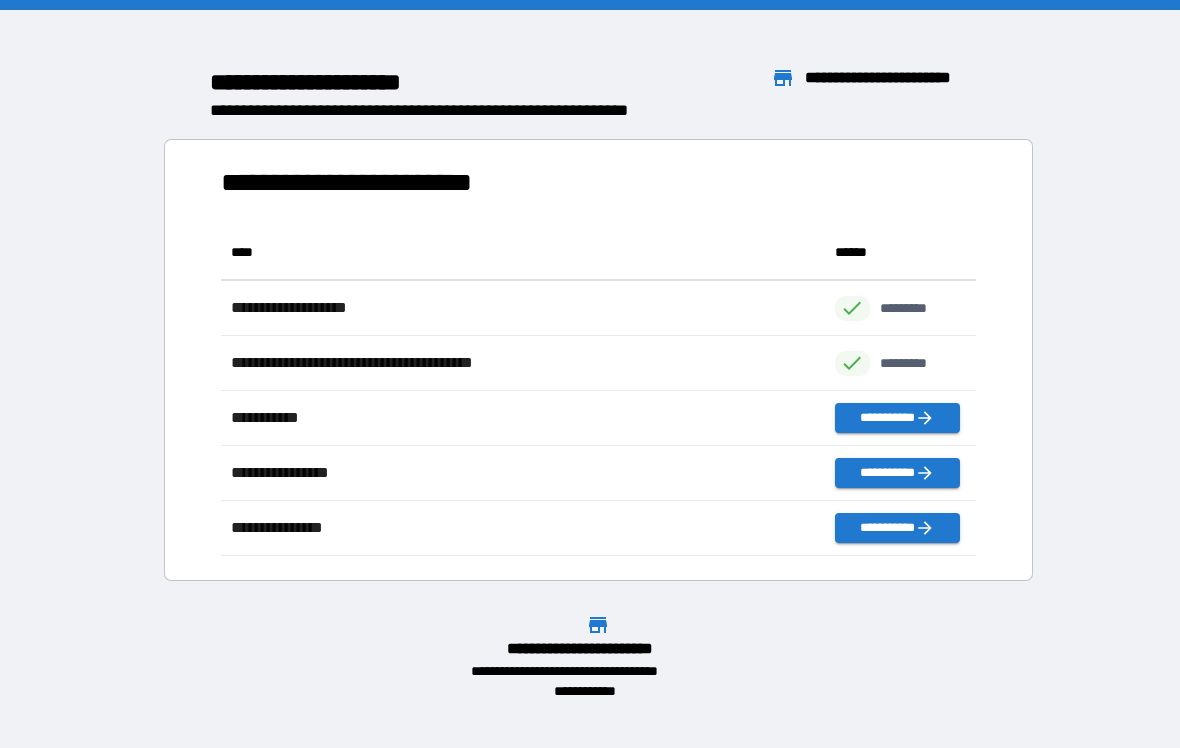 scroll, scrollTop: 1, scrollLeft: 1, axis: both 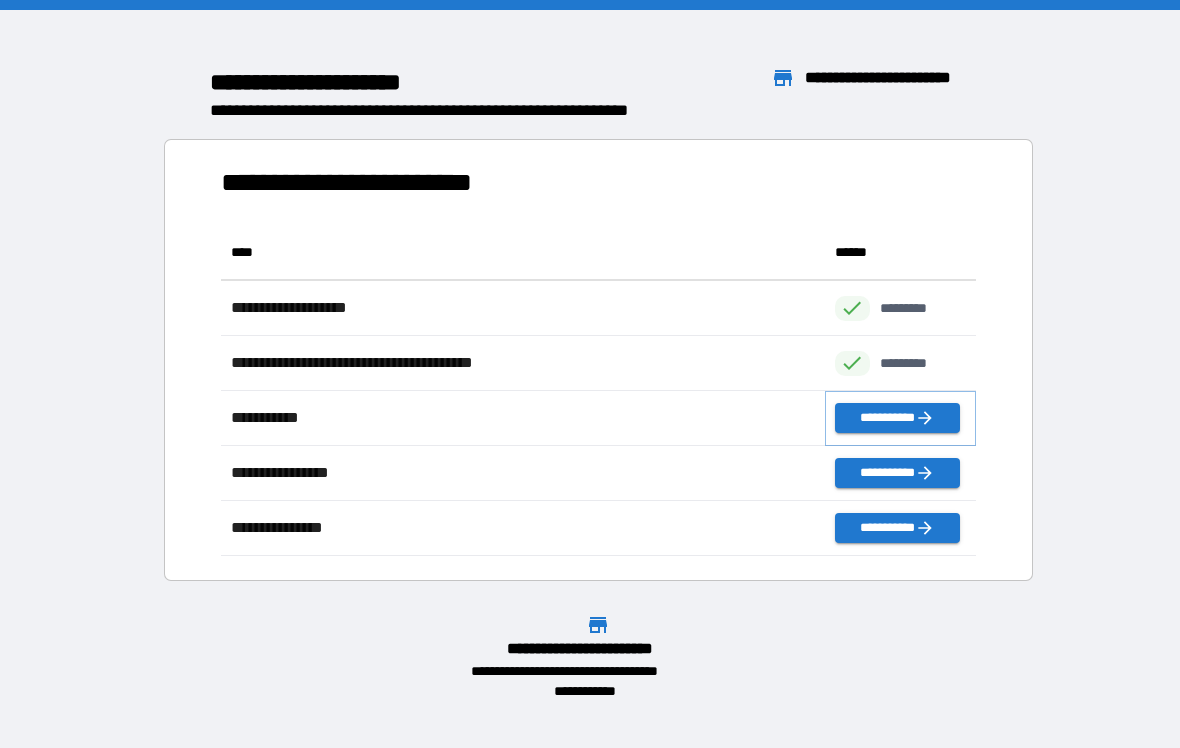 click on "**********" at bounding box center (897, 418) 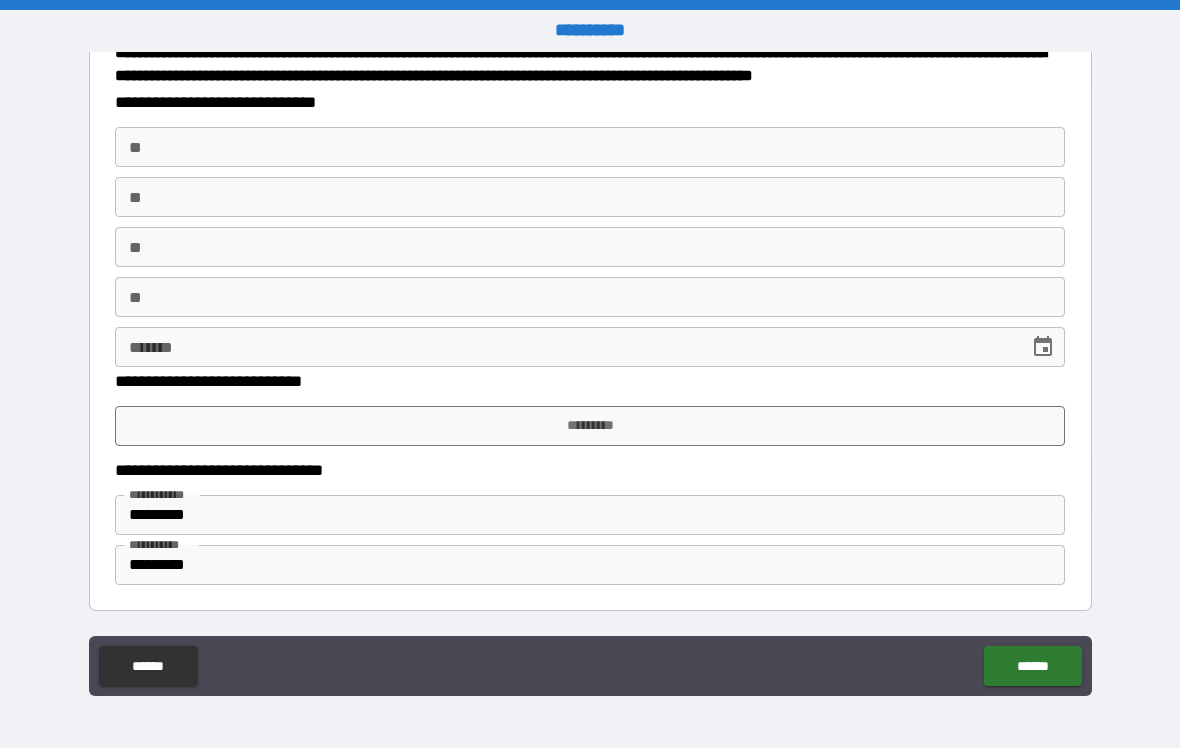 scroll, scrollTop: 719, scrollLeft: 0, axis: vertical 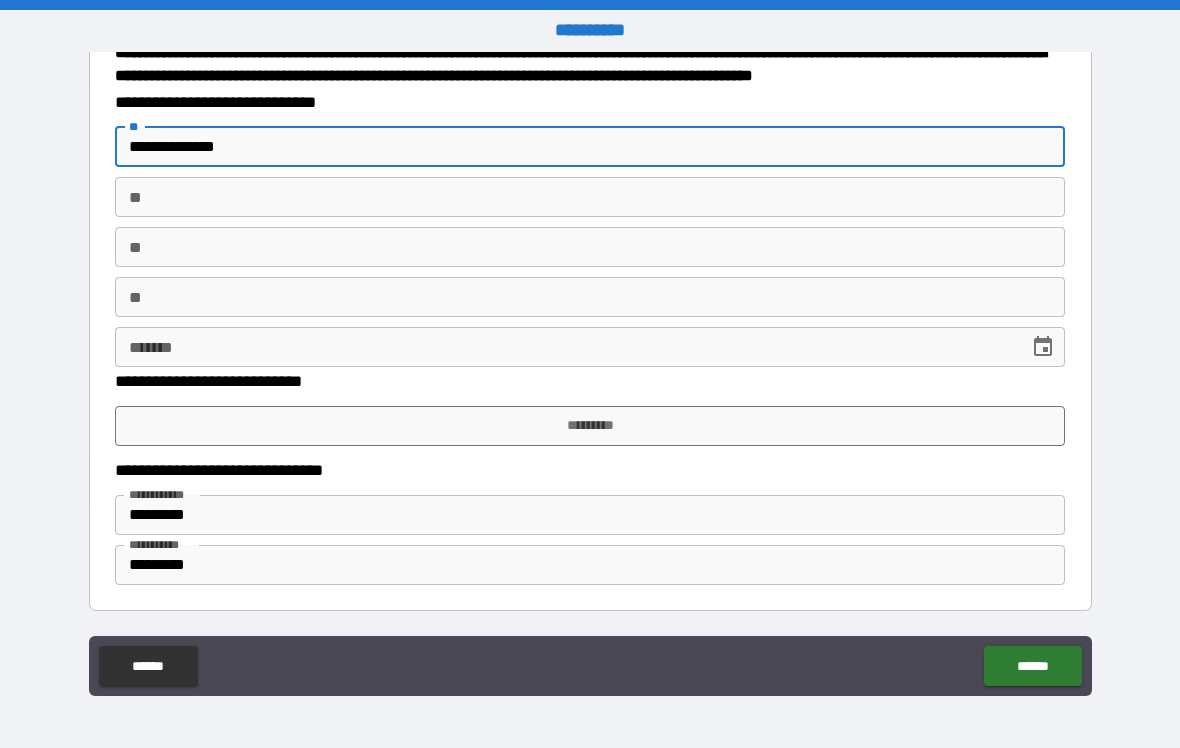 type on "**********" 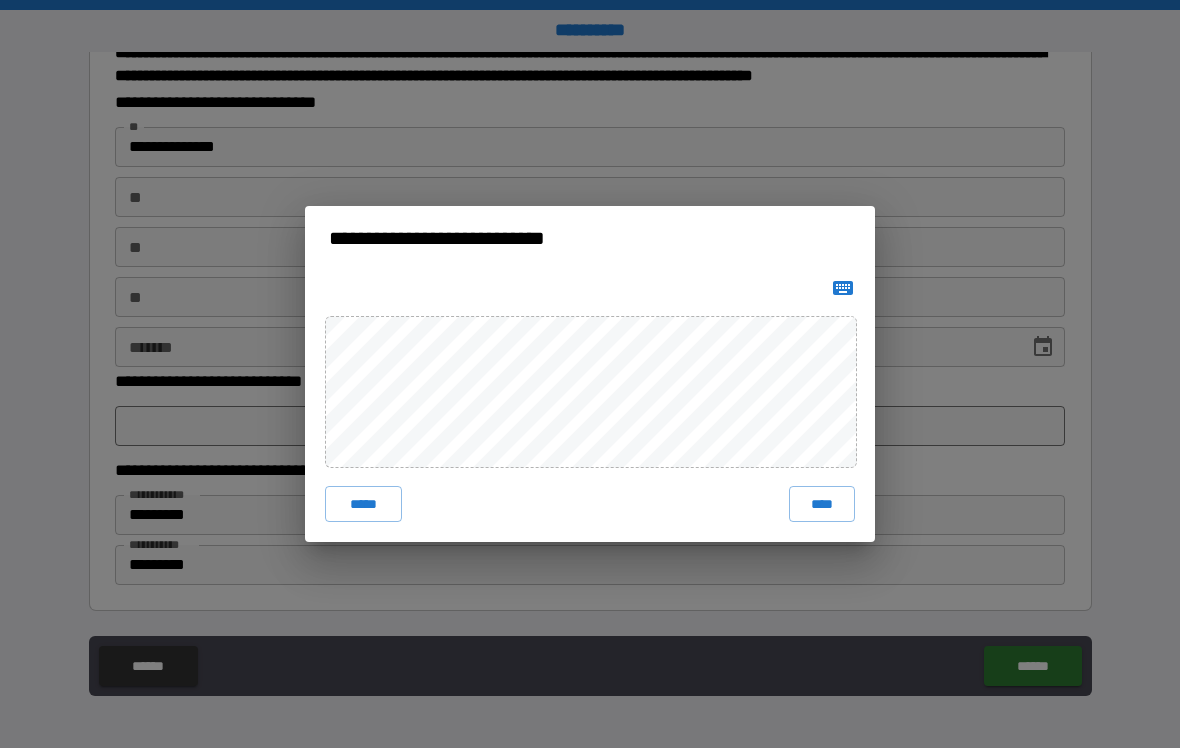 click on "****" at bounding box center [822, 504] 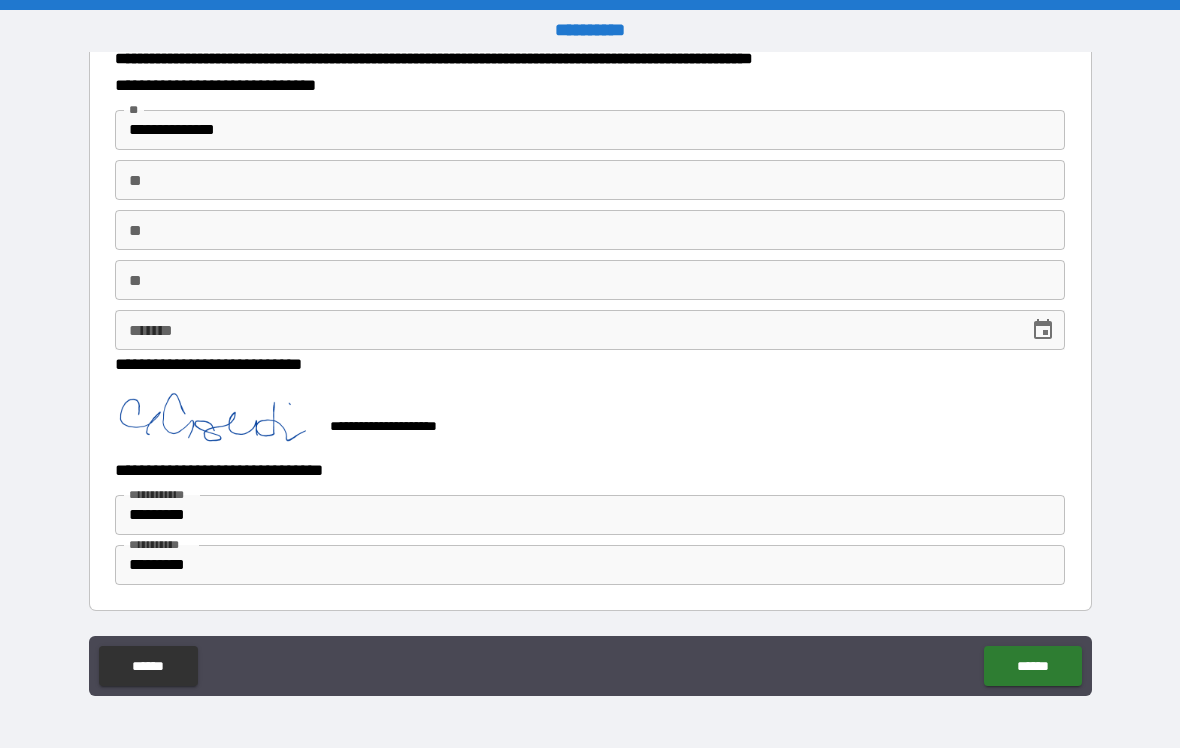 click on "******" at bounding box center [1032, 666] 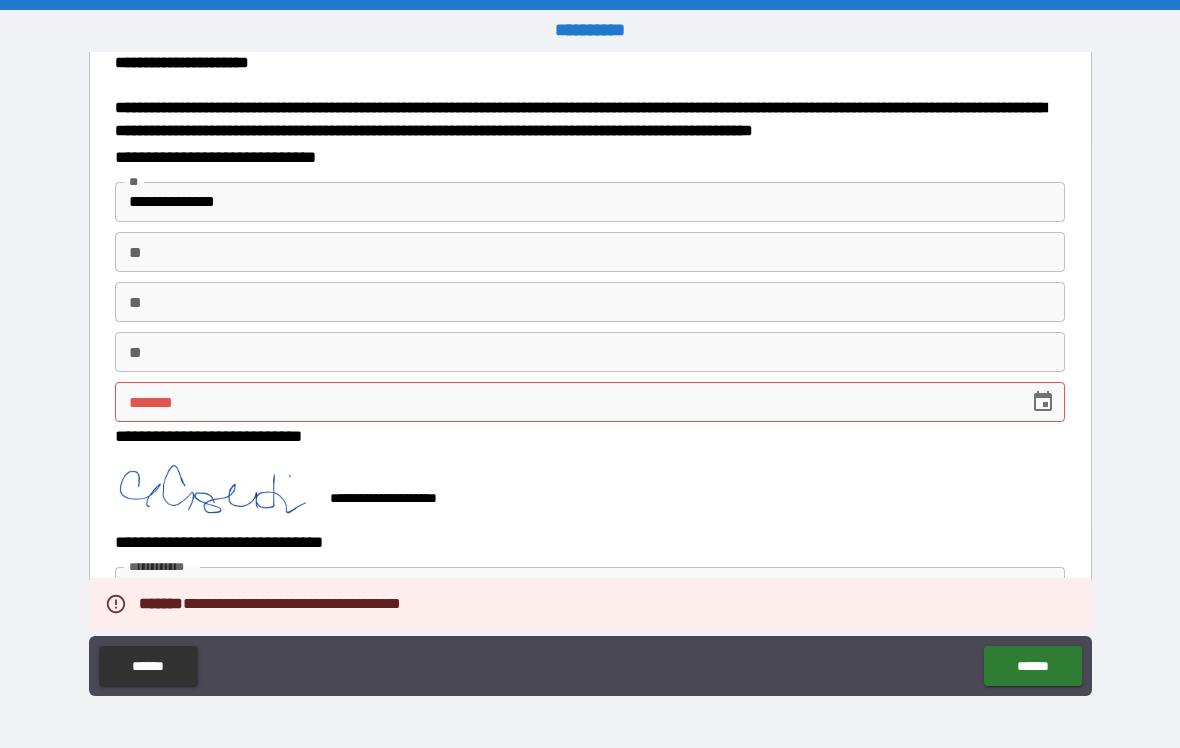 scroll, scrollTop: 592, scrollLeft: 0, axis: vertical 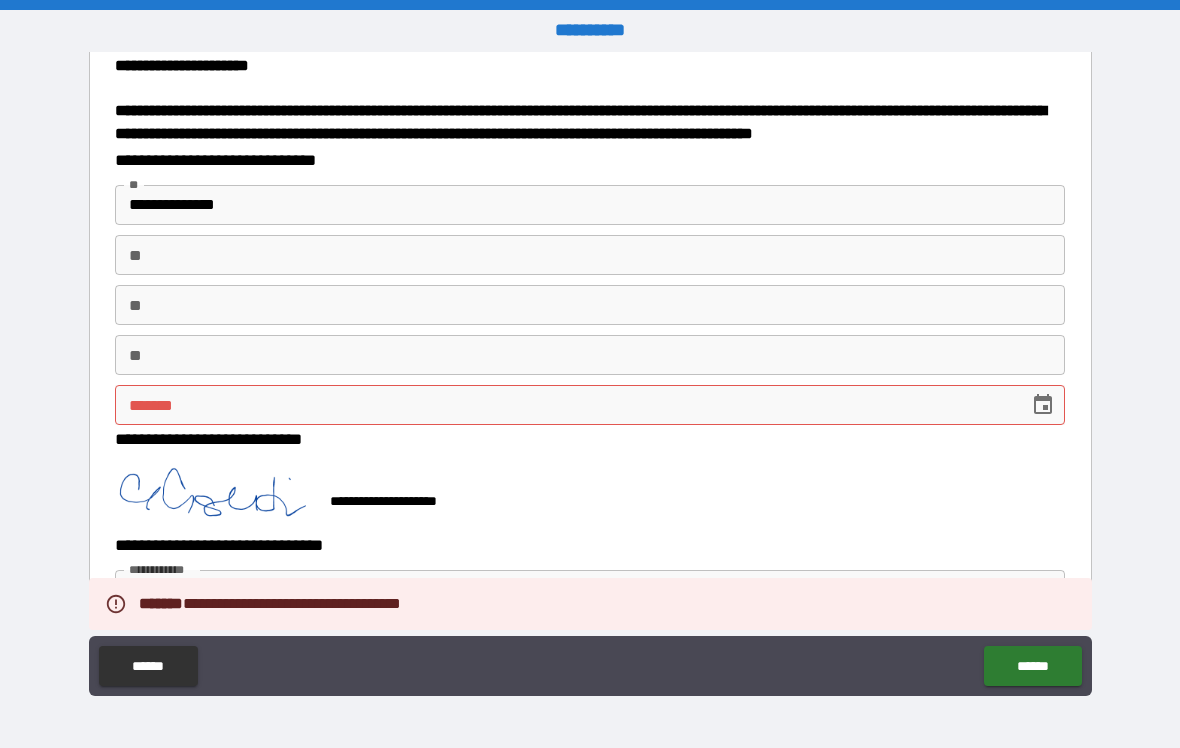 click at bounding box center [1043, 405] 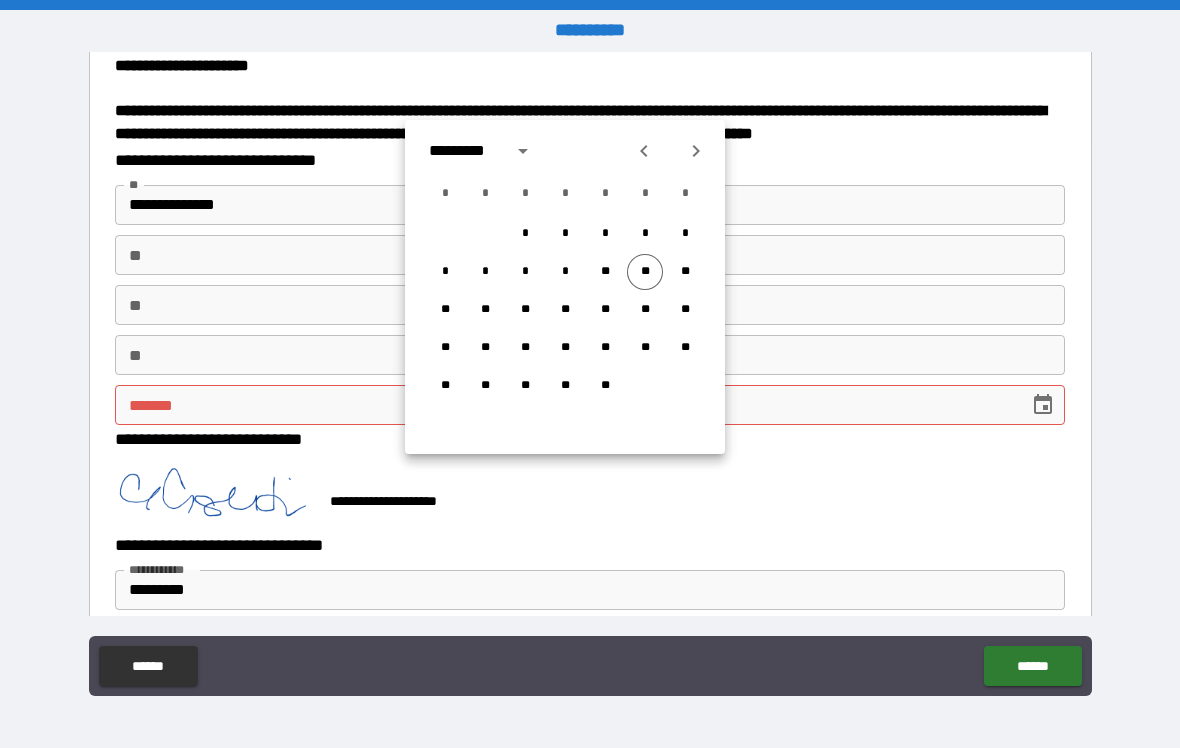 click on "**" at bounding box center (645, 272) 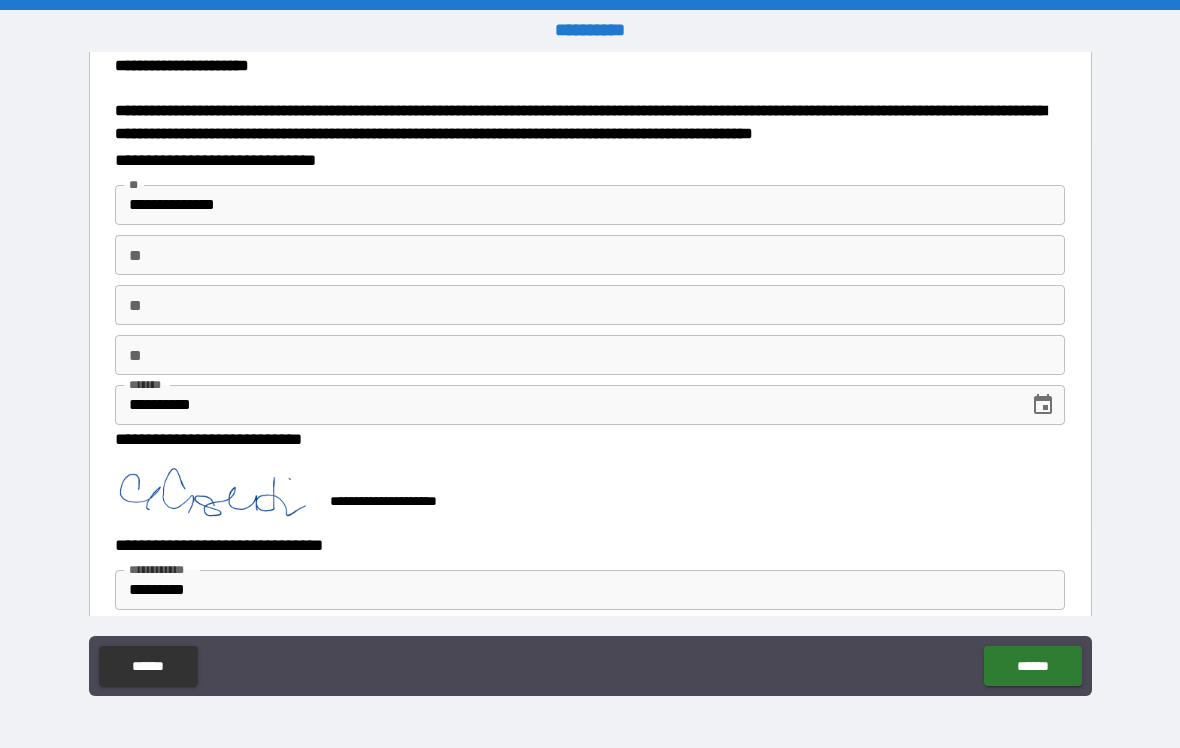 click on "******" at bounding box center [1032, 666] 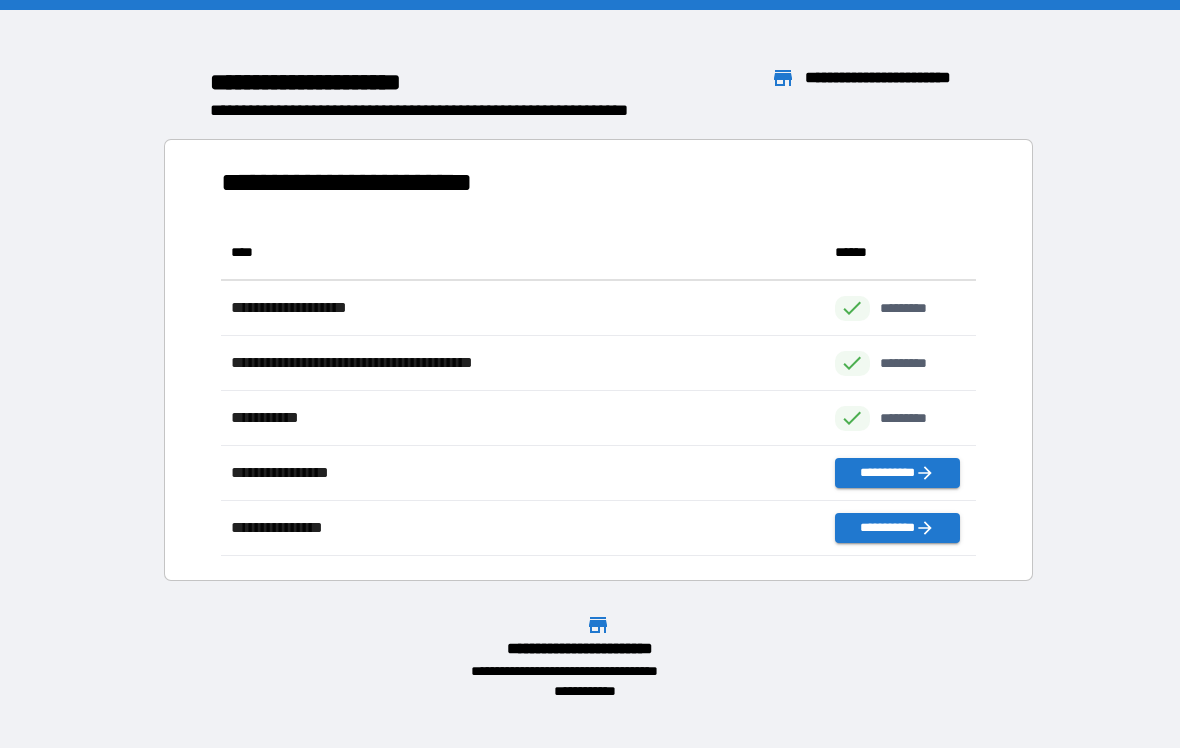 scroll, scrollTop: 1, scrollLeft: 1, axis: both 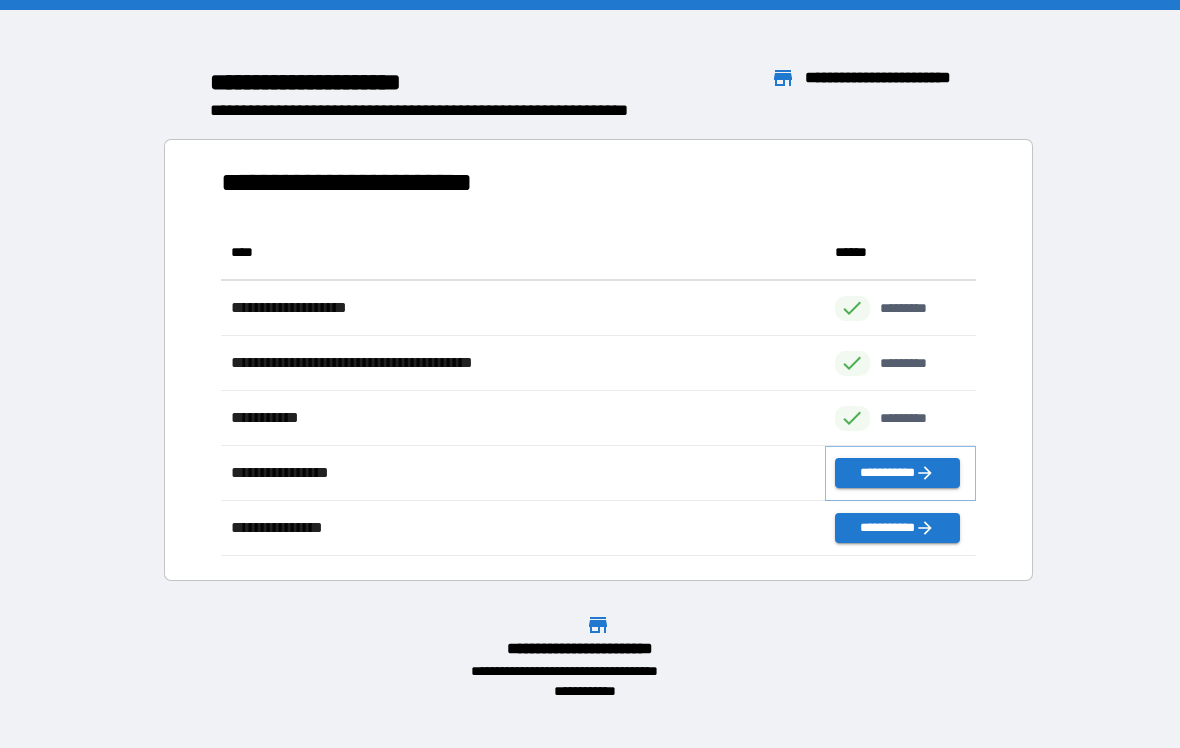 click on "**********" at bounding box center (897, 473) 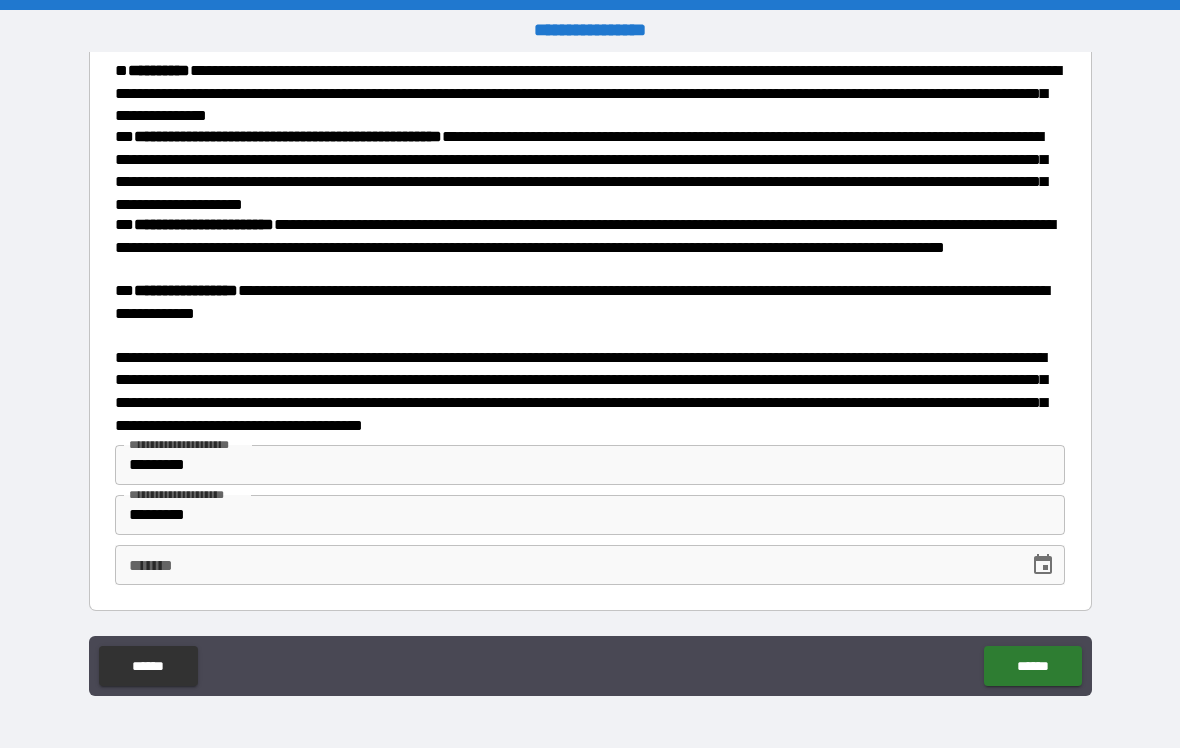 scroll, scrollTop: 380, scrollLeft: 0, axis: vertical 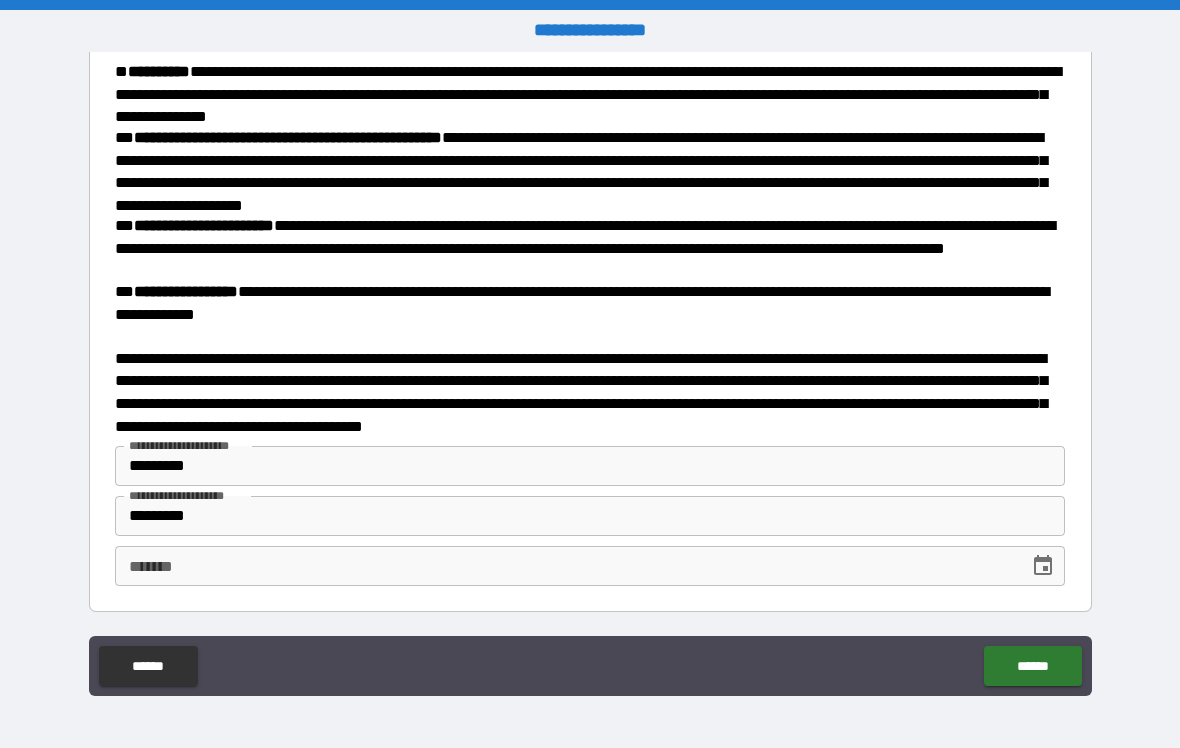 click 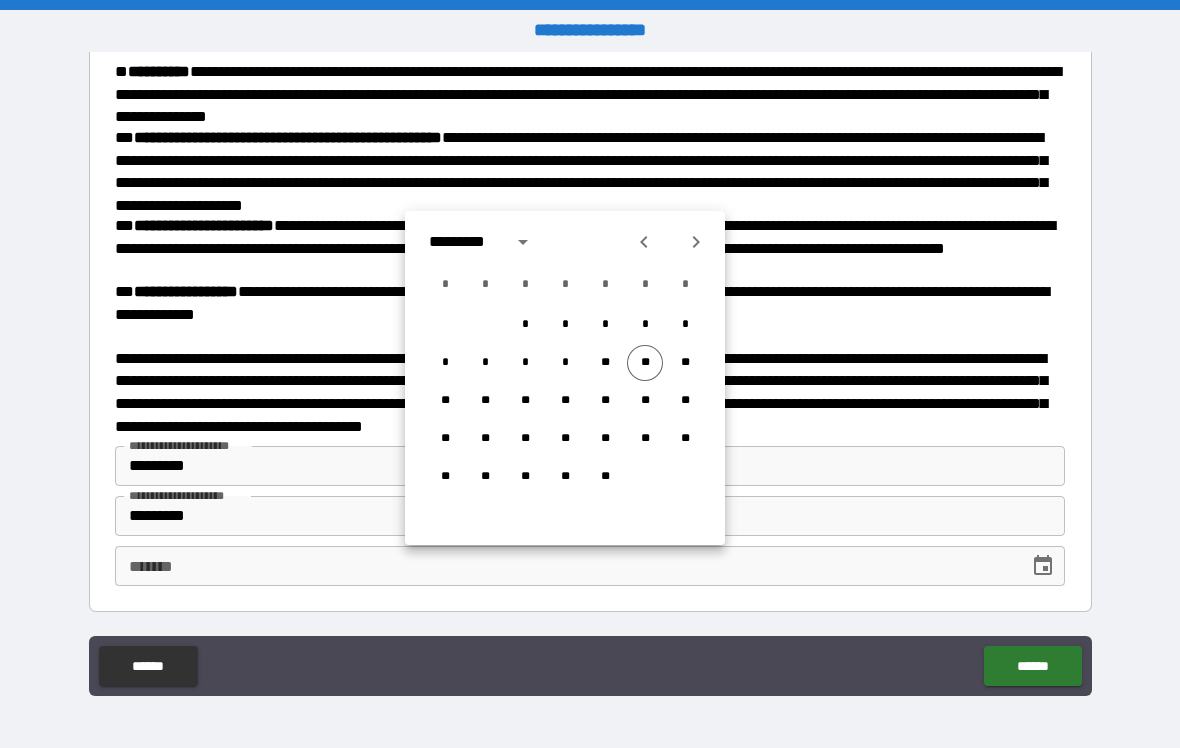click on "**" at bounding box center [645, 363] 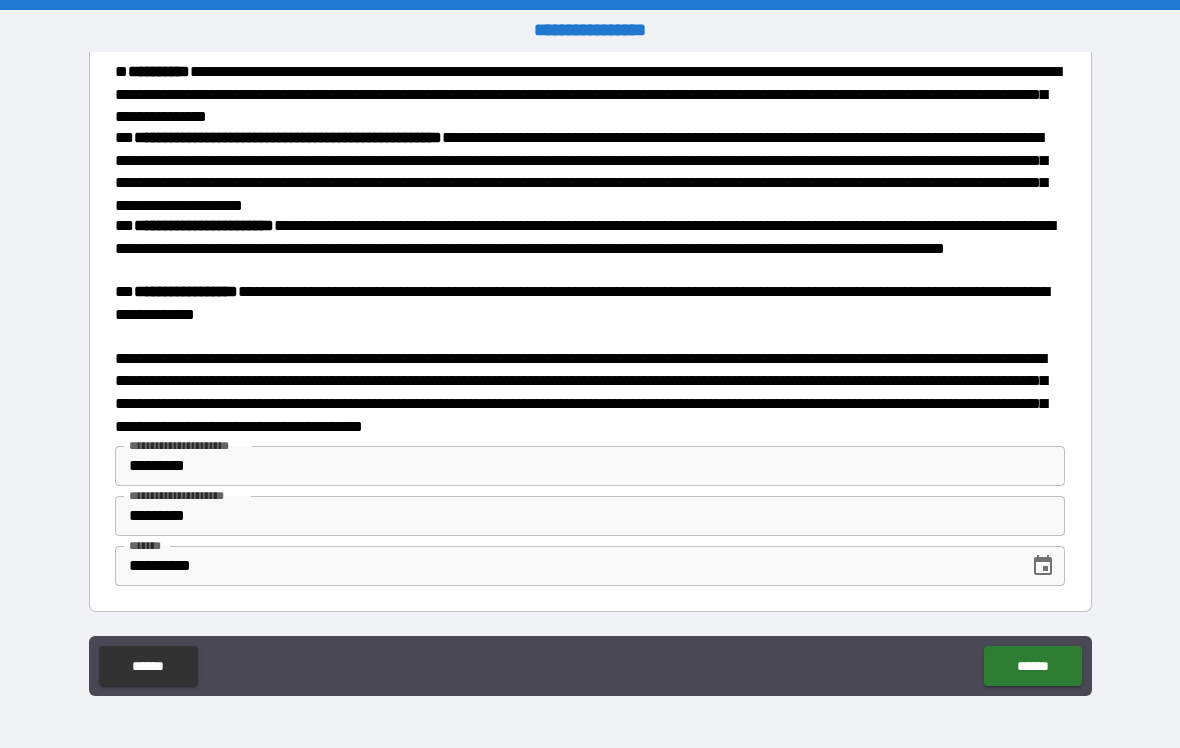 click on "******" at bounding box center (1032, 666) 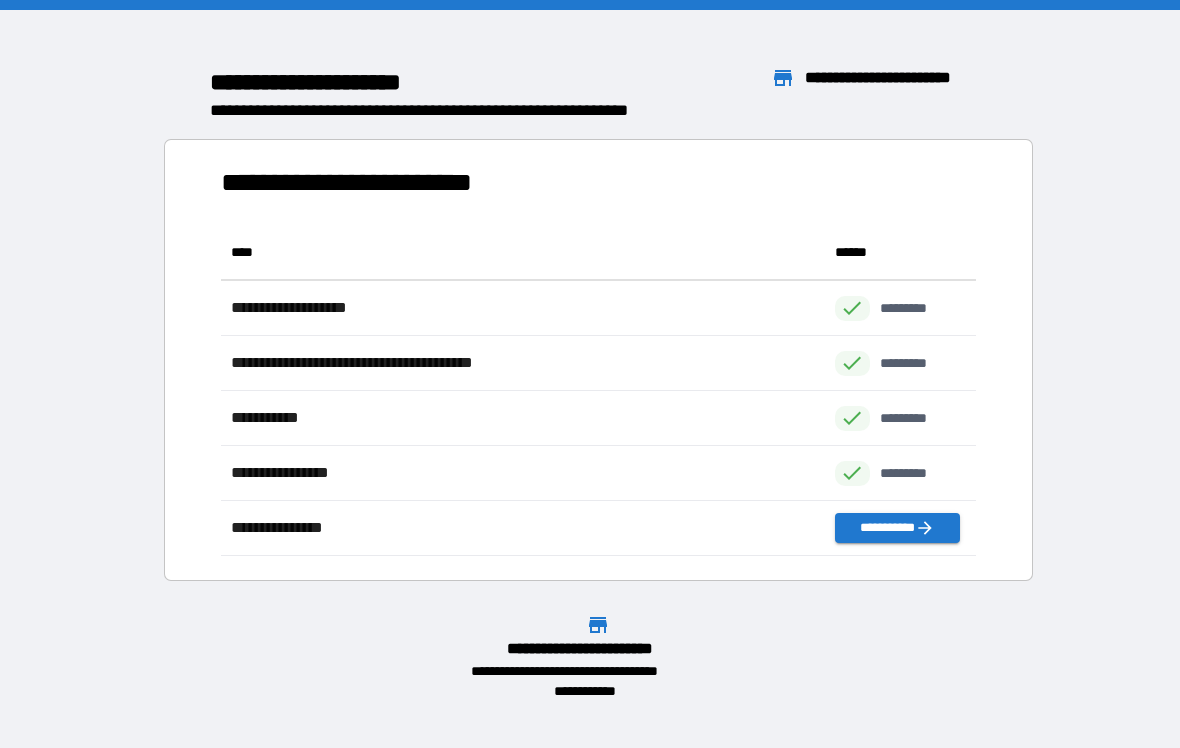 scroll, scrollTop: 1, scrollLeft: 1, axis: both 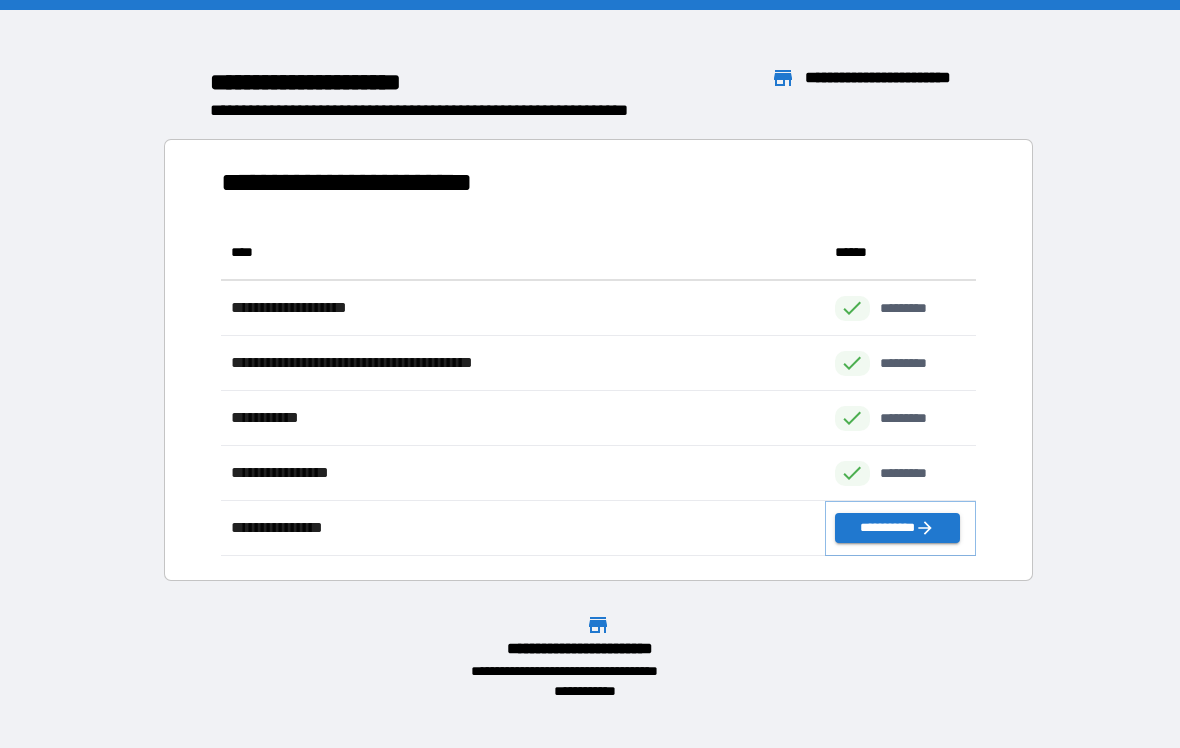 click on "**********" at bounding box center [897, 528] 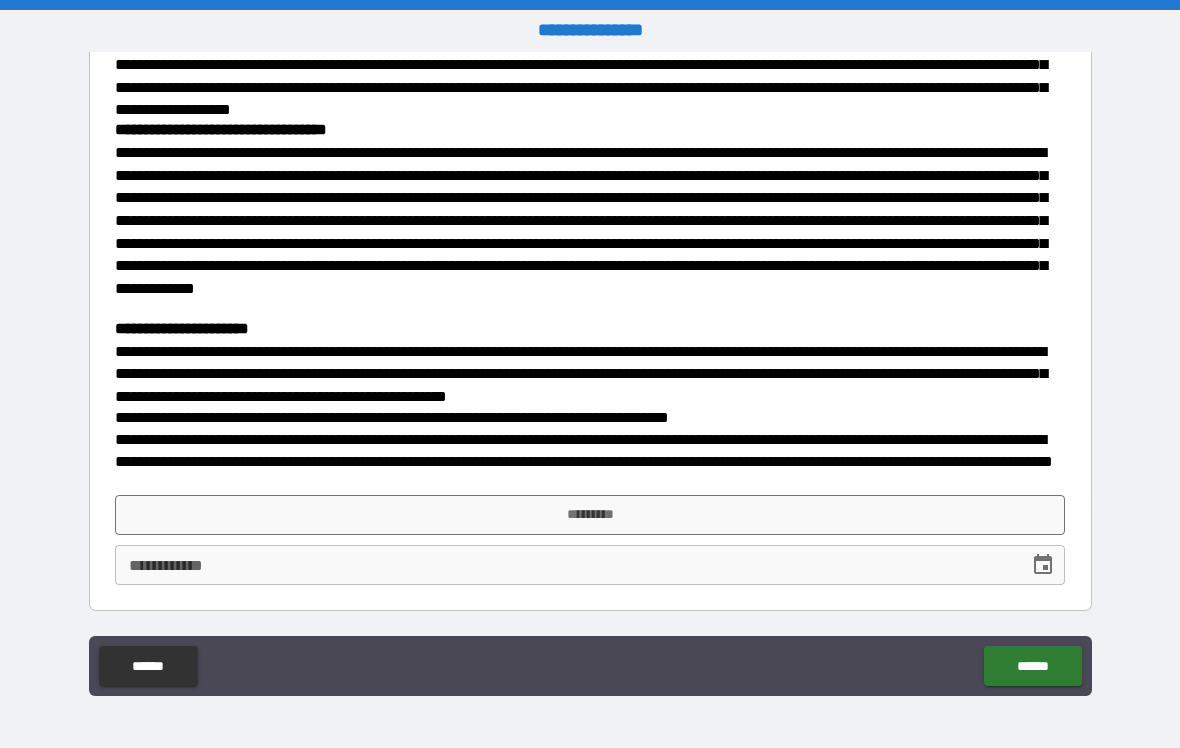 scroll, scrollTop: 584, scrollLeft: 0, axis: vertical 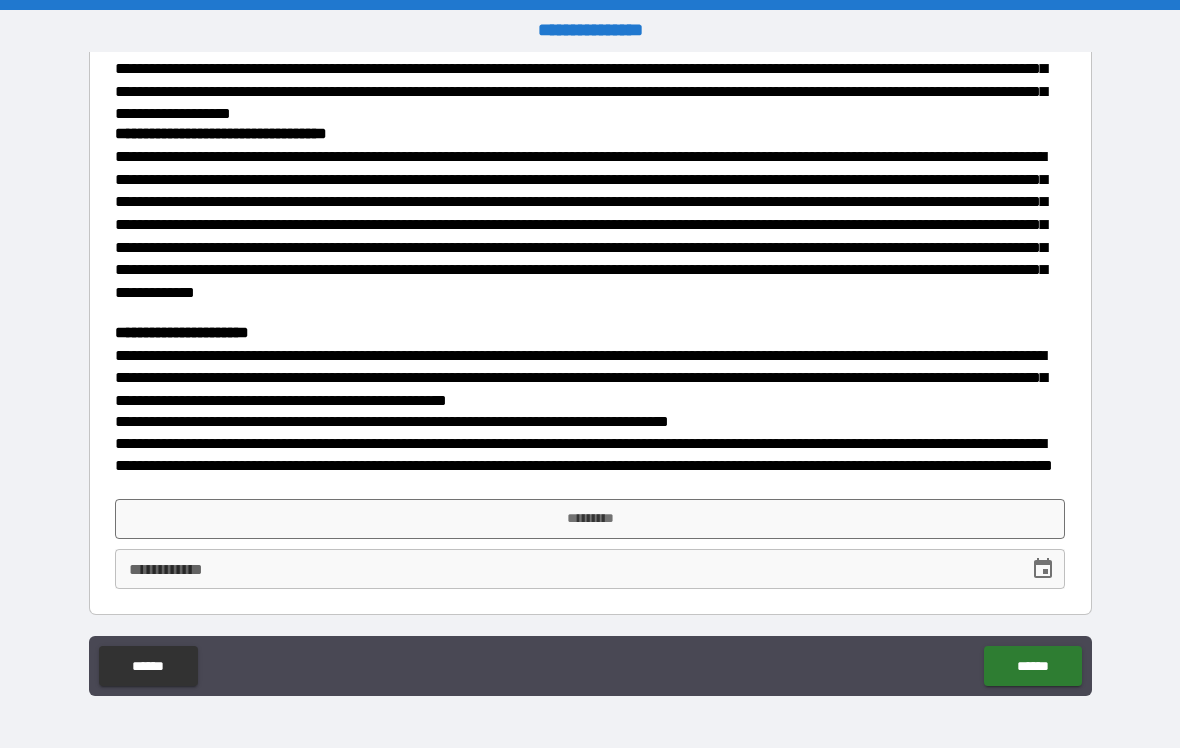 click on "*********" at bounding box center (590, 519) 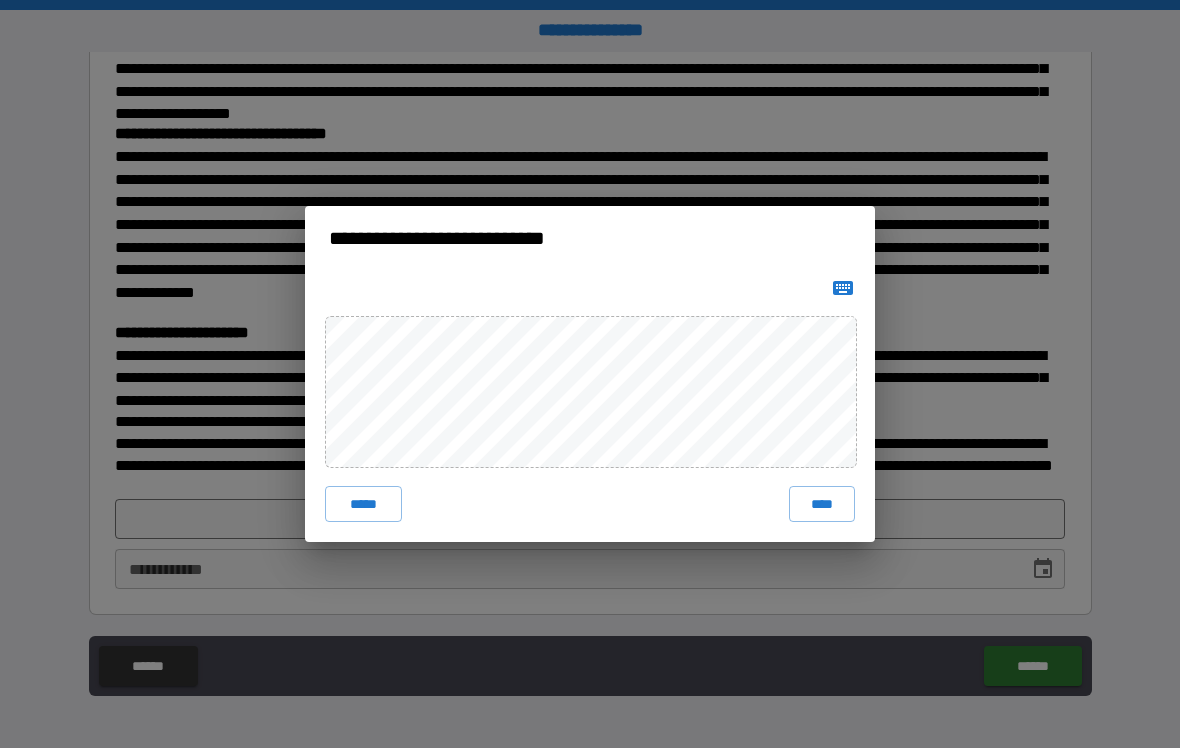 click on "****" at bounding box center [822, 504] 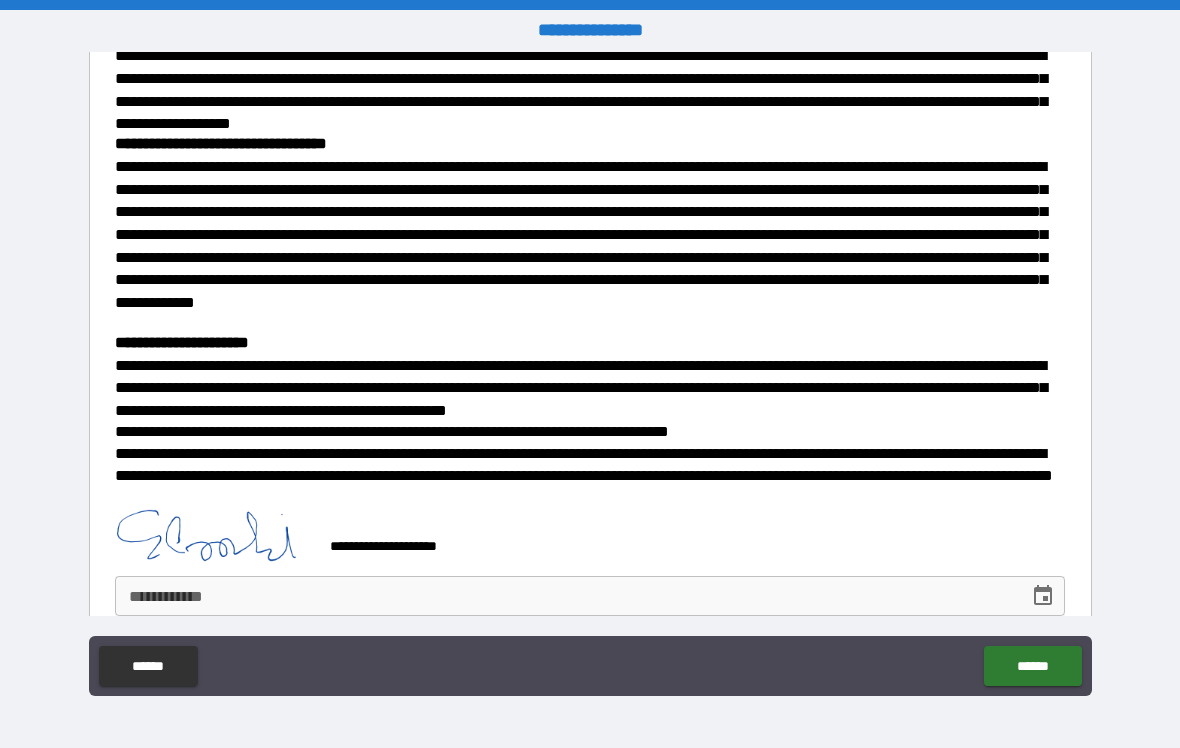 click 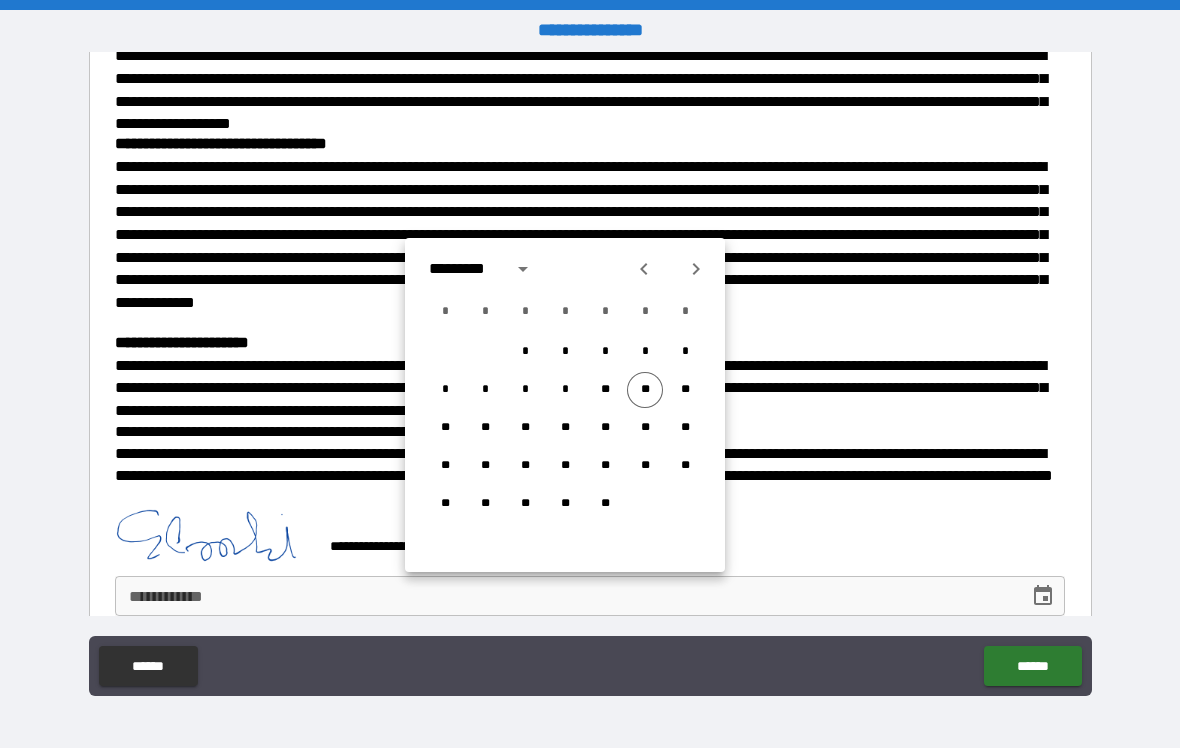 click on "**" at bounding box center [645, 390] 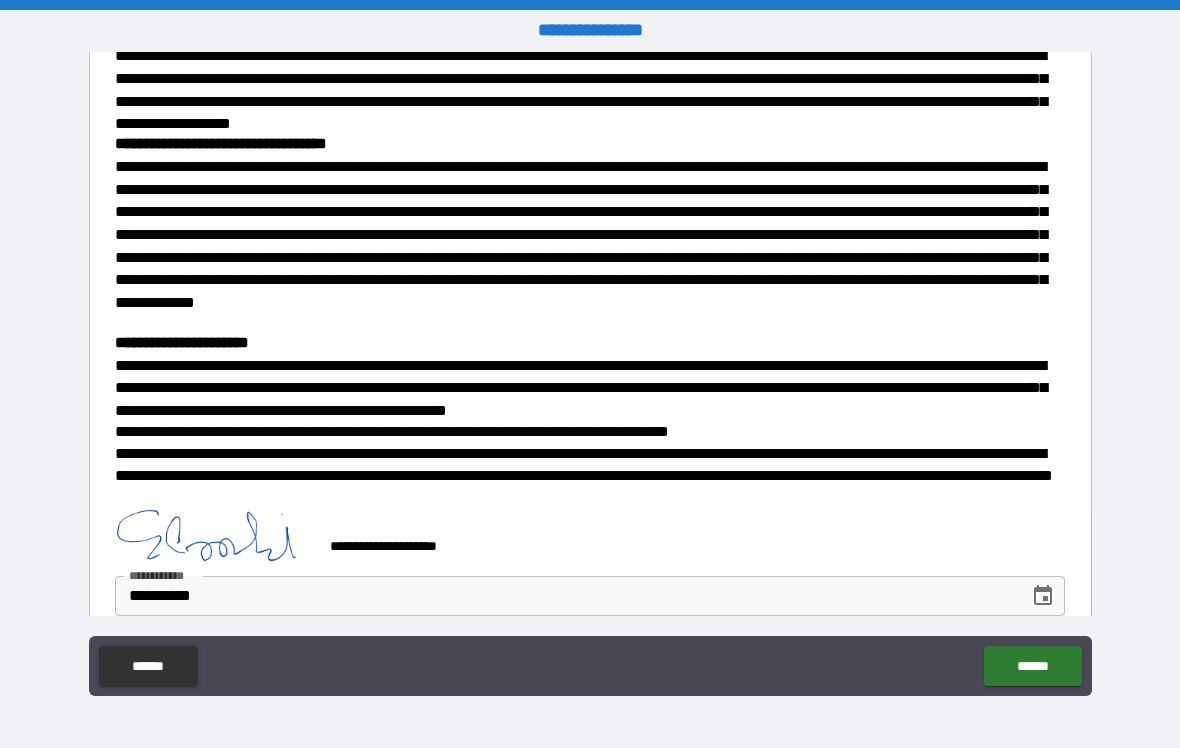 click on "******" at bounding box center [1032, 666] 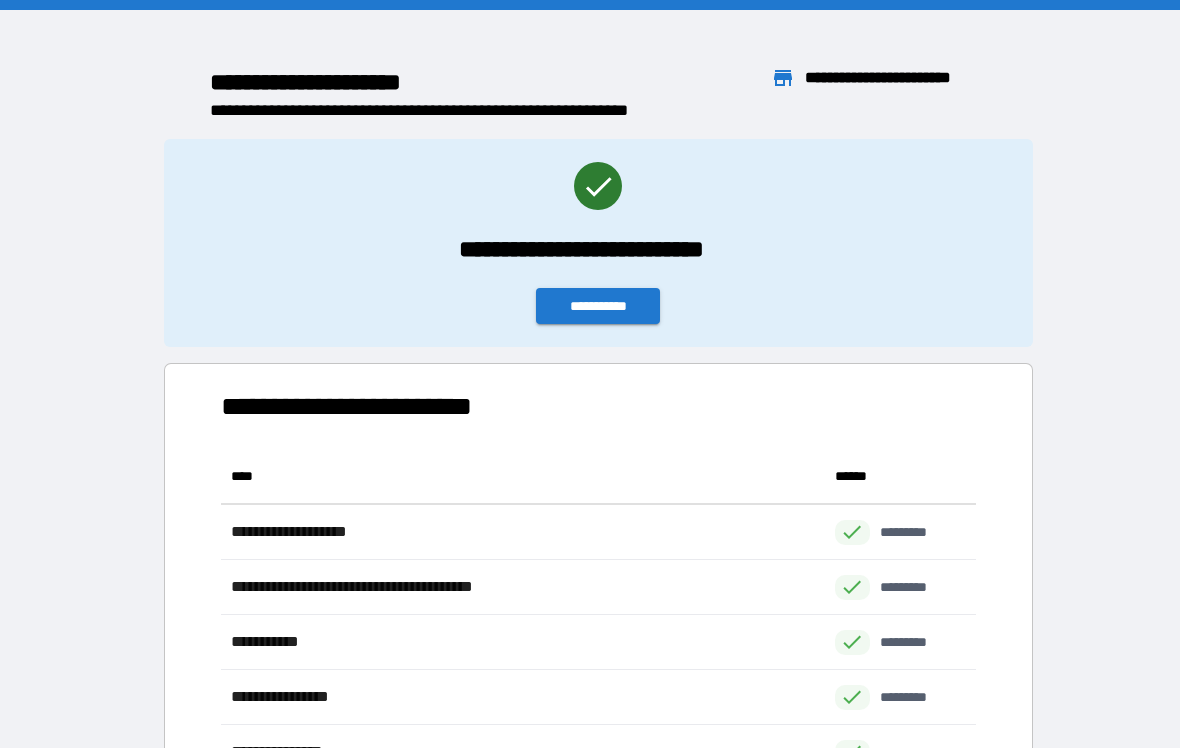 scroll, scrollTop: 1, scrollLeft: 1, axis: both 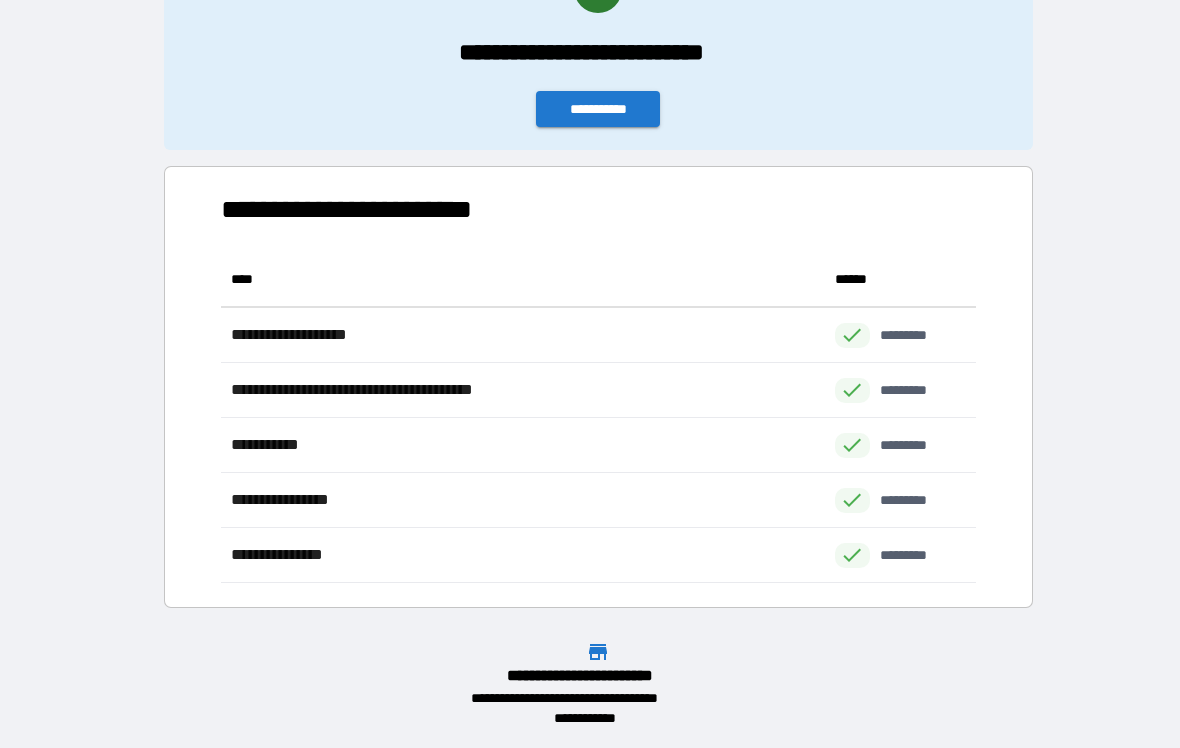 click on "**********" at bounding box center [598, 109] 